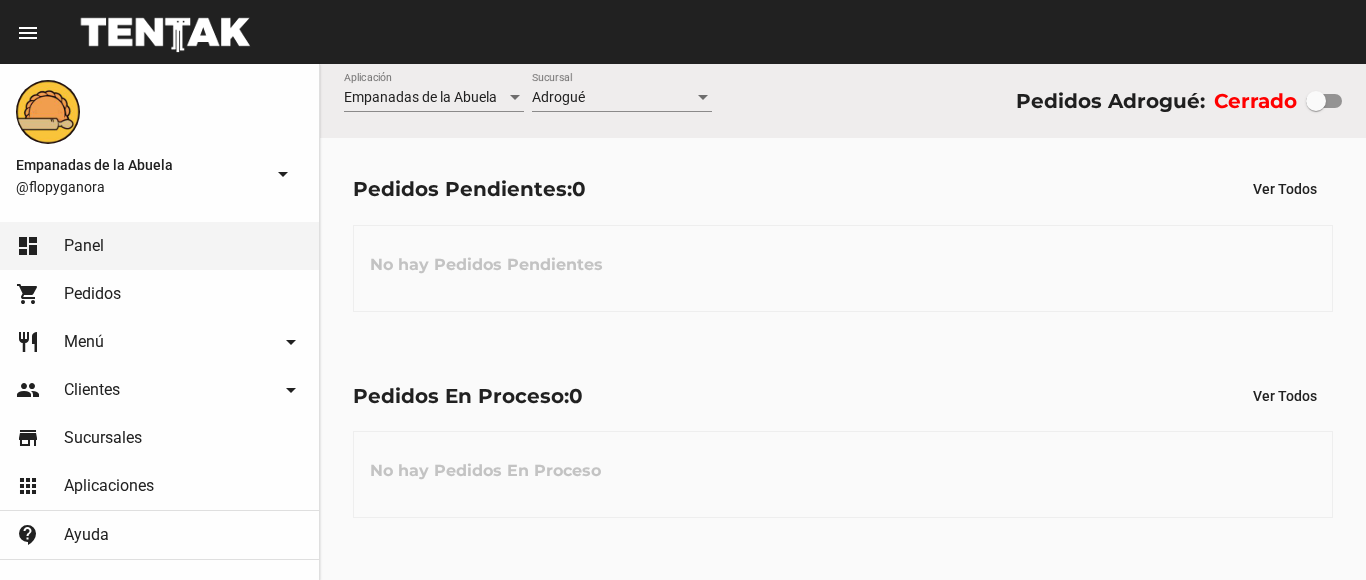 scroll, scrollTop: 0, scrollLeft: 0, axis: both 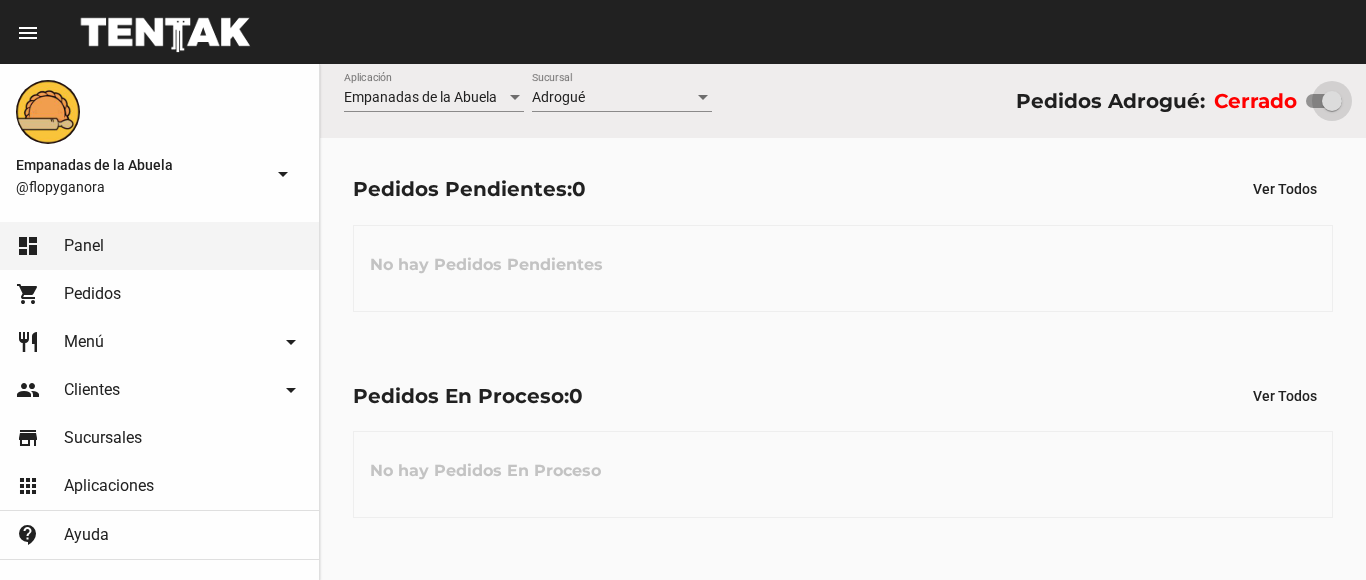 drag, startPoint x: 1318, startPoint y: 97, endPoint x: 1351, endPoint y: 98, distance: 33.01515 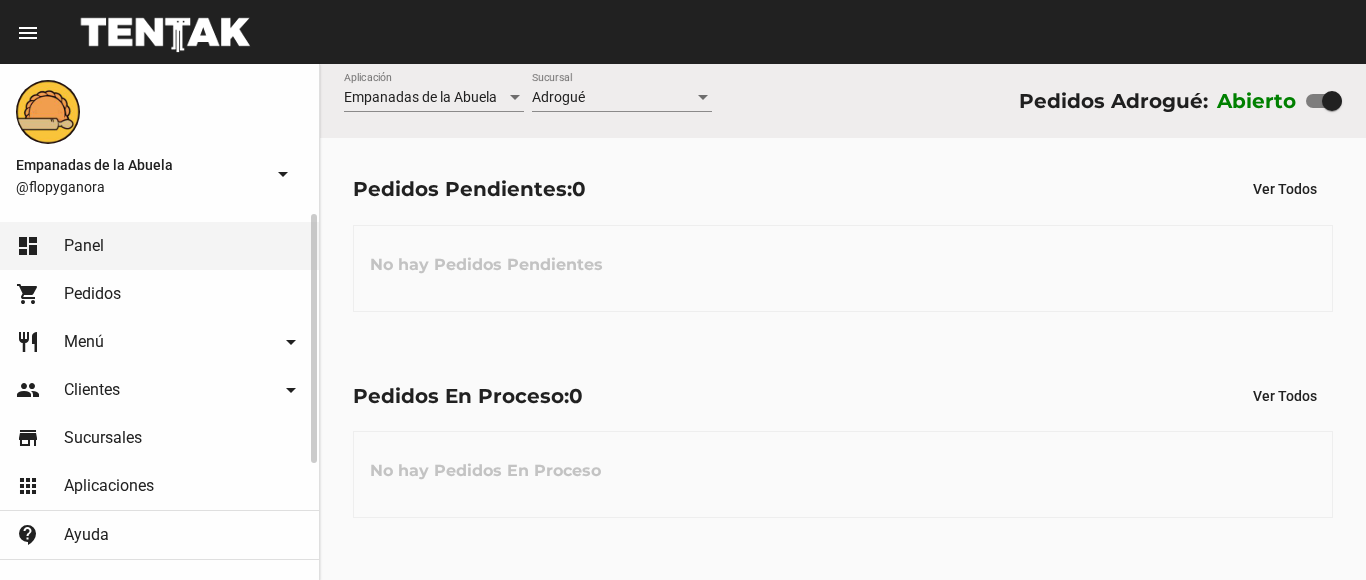 click on "restaurant Menú arrow_drop_down" 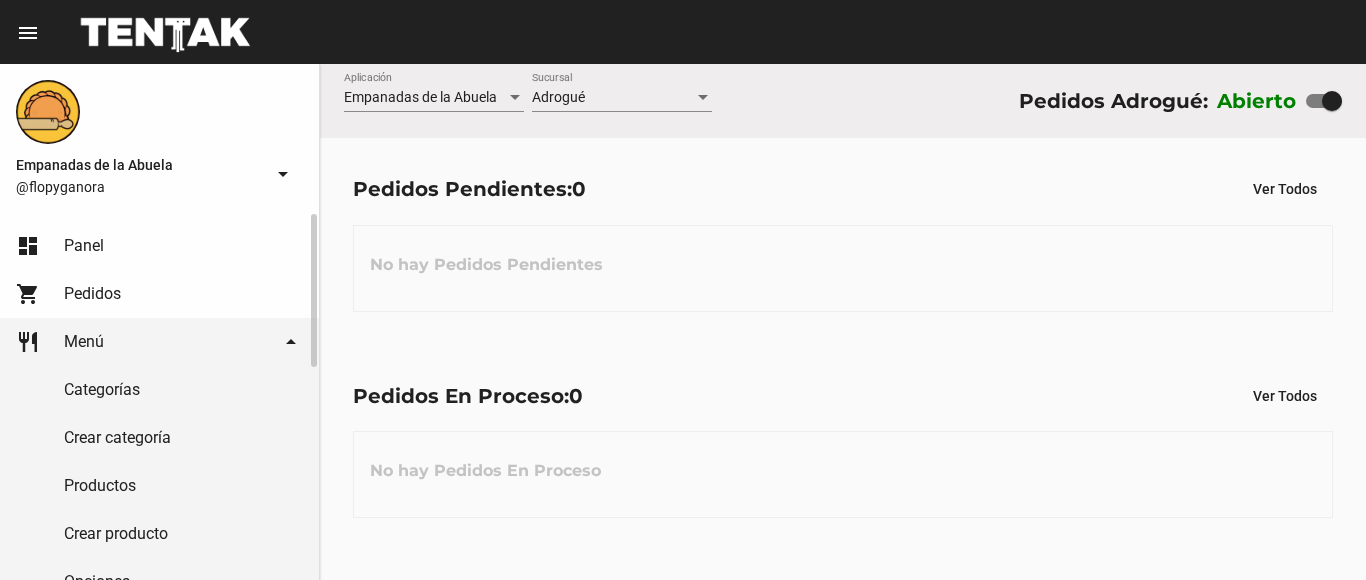 click on "Productos" 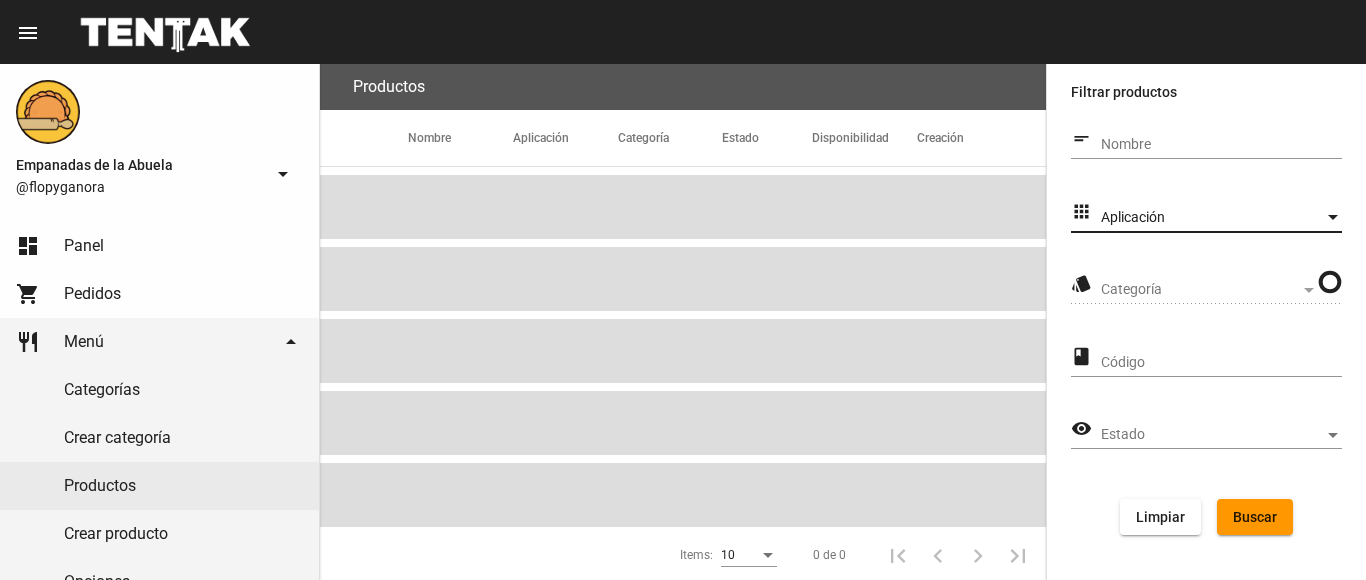 click on "Aplicación" at bounding box center [1212, 218] 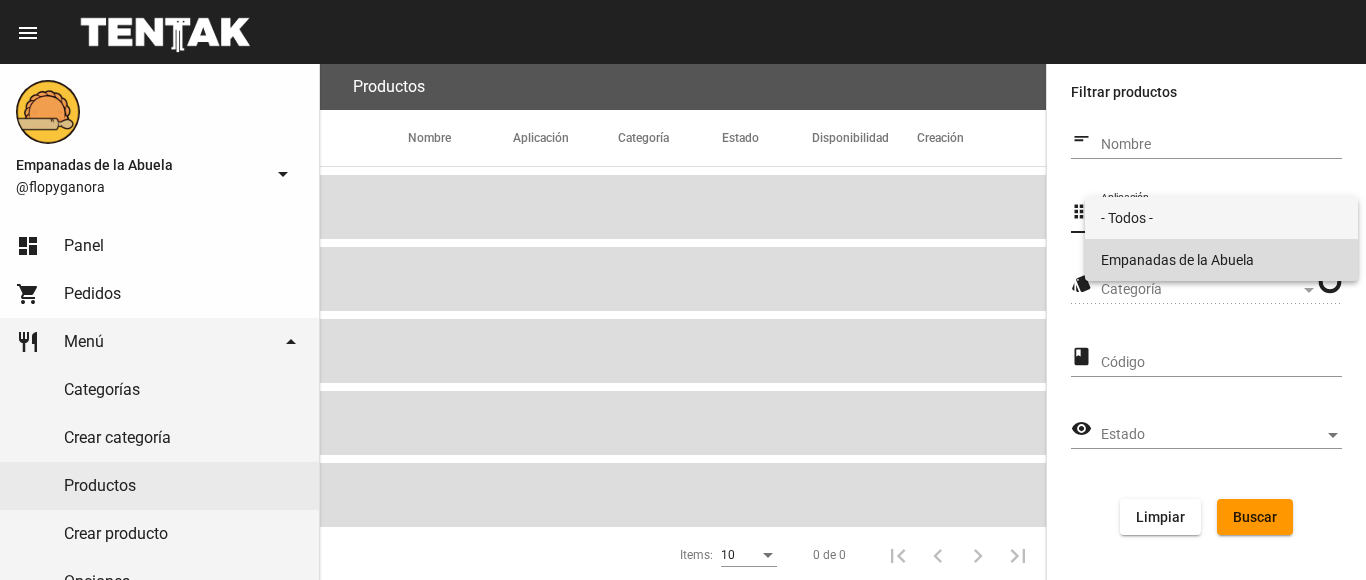 drag, startPoint x: 1207, startPoint y: 265, endPoint x: 1187, endPoint y: 270, distance: 20.615528 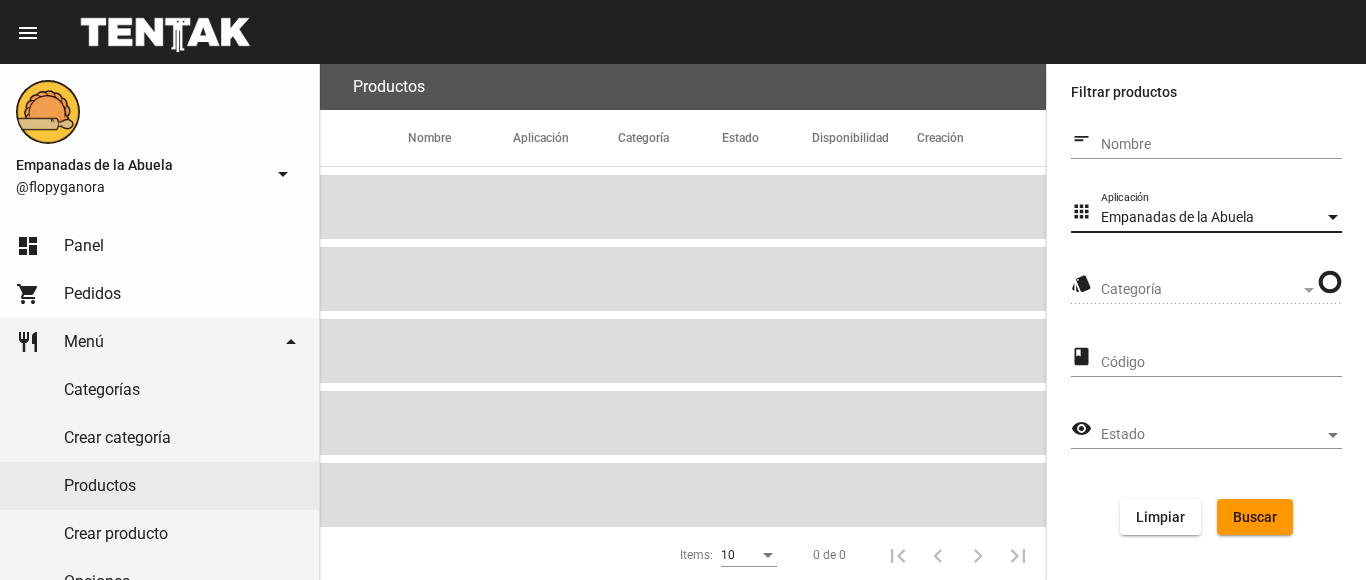 click on "Categoría Categoría" 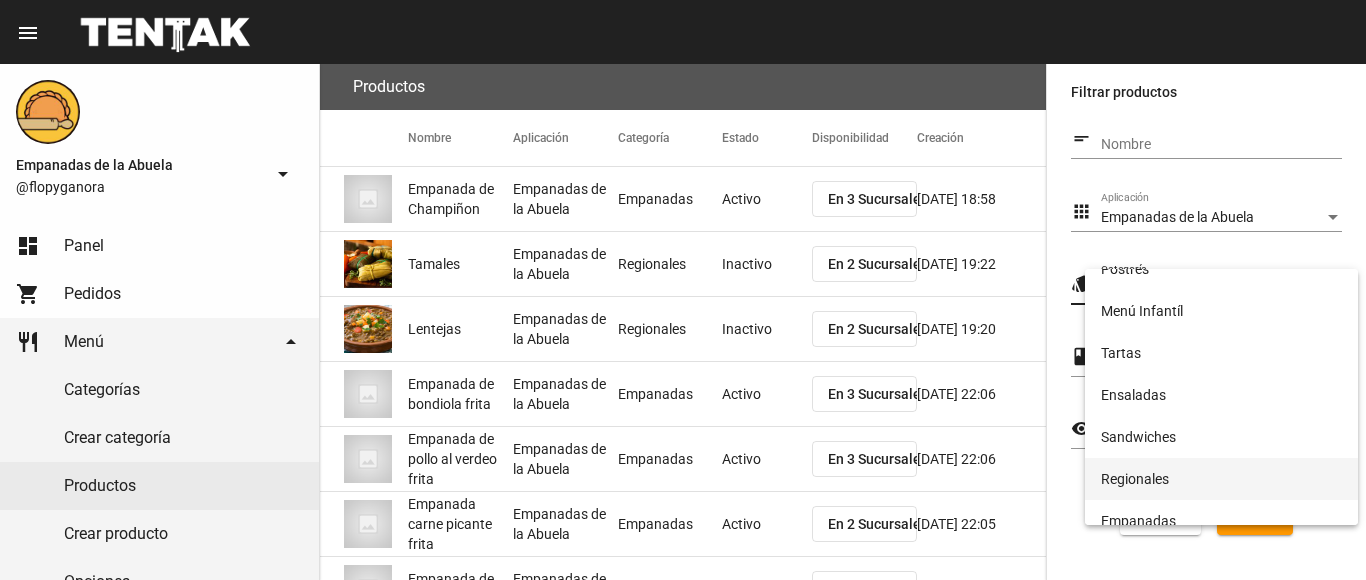 scroll, scrollTop: 332, scrollLeft: 0, axis: vertical 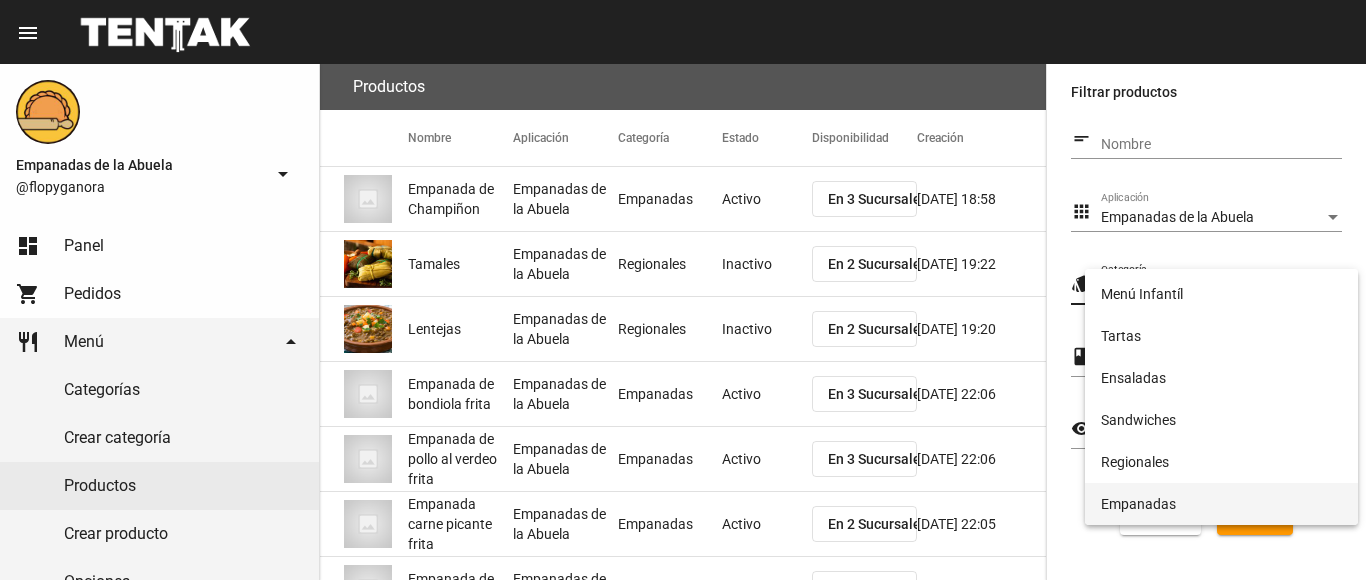 click on "Empanadas" at bounding box center (1221, 504) 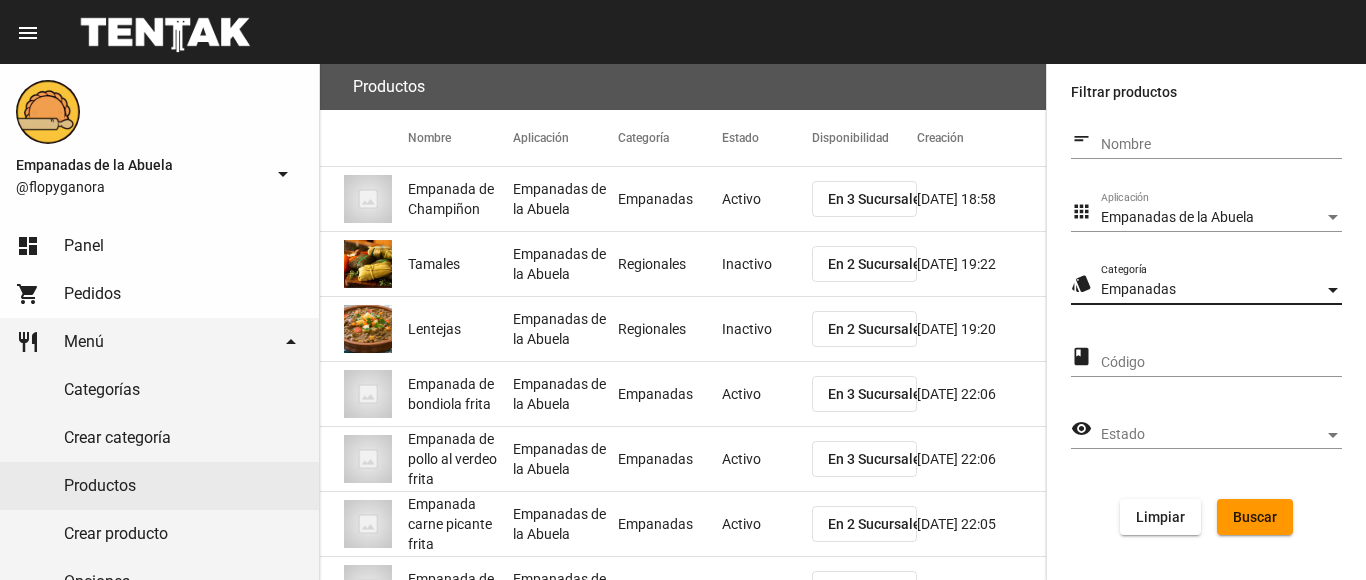 click on "Estado" at bounding box center (1212, 435) 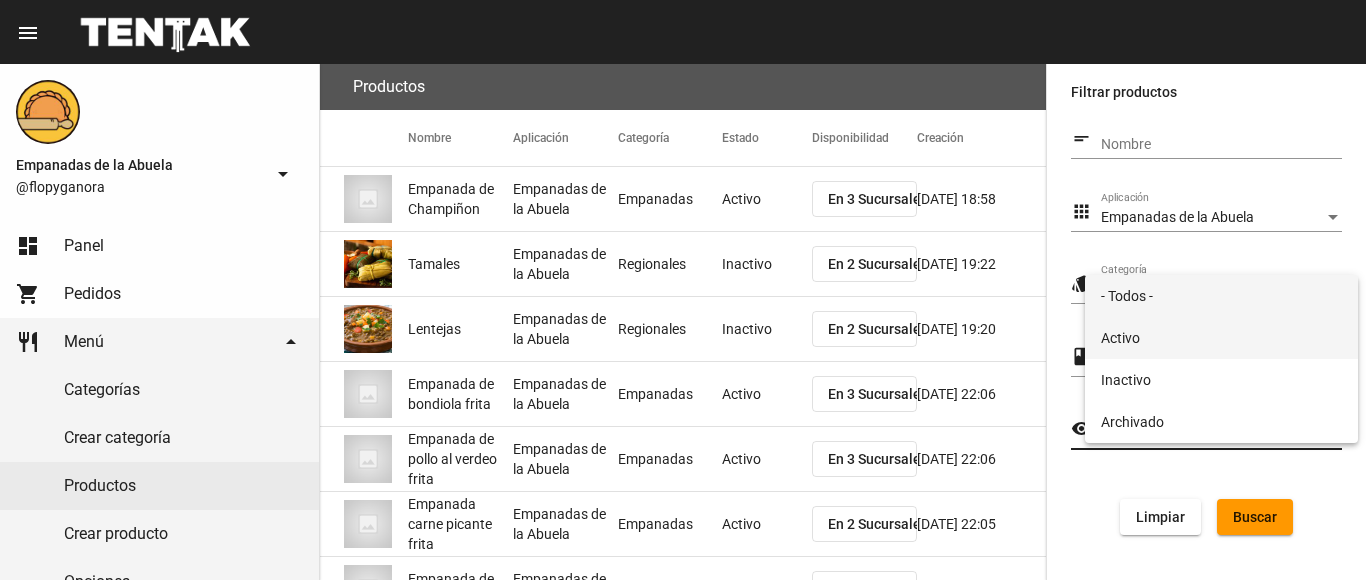 click on "Activo" at bounding box center (1221, 338) 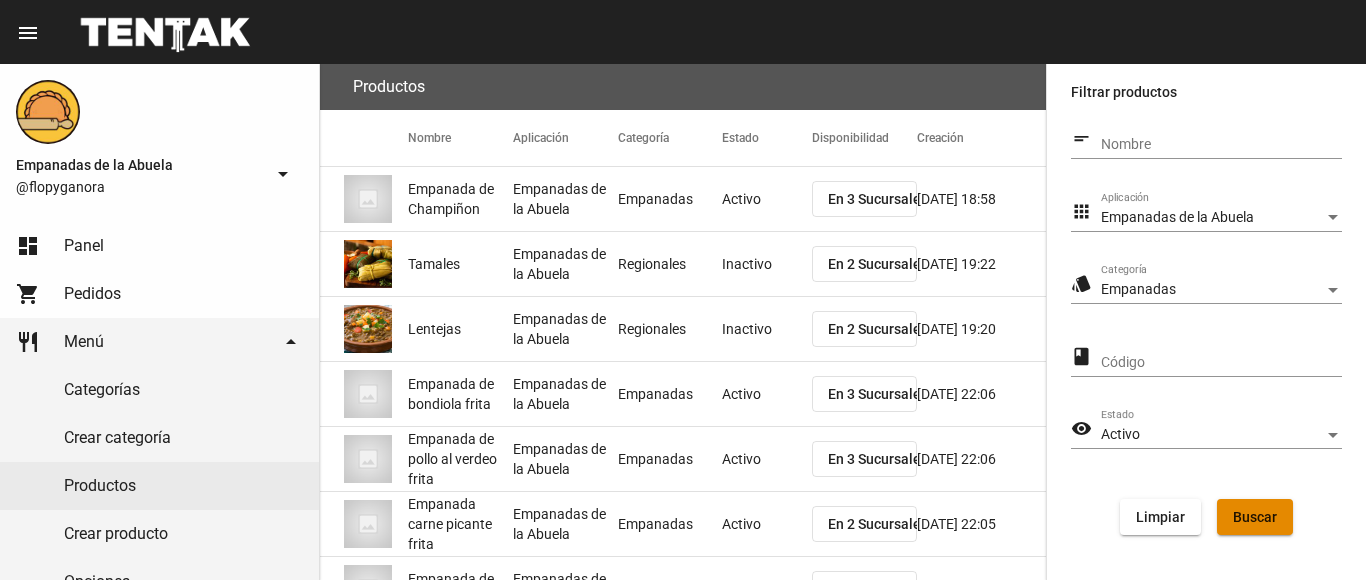 click on "Buscar" 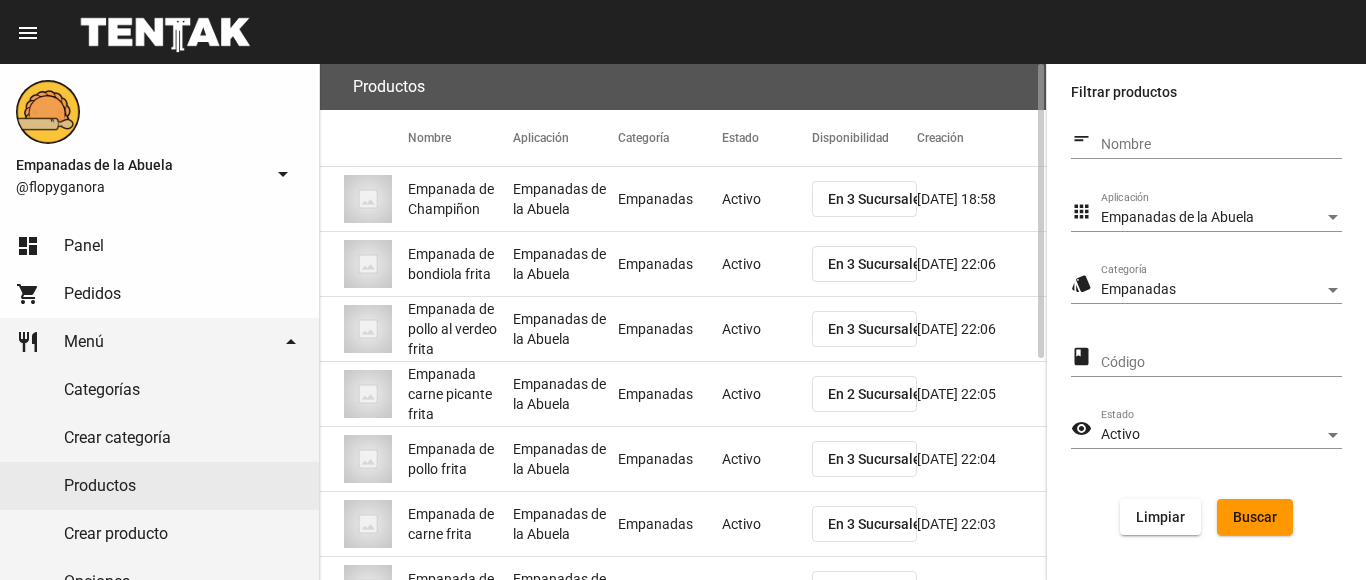 scroll, scrollTop: 389, scrollLeft: 0, axis: vertical 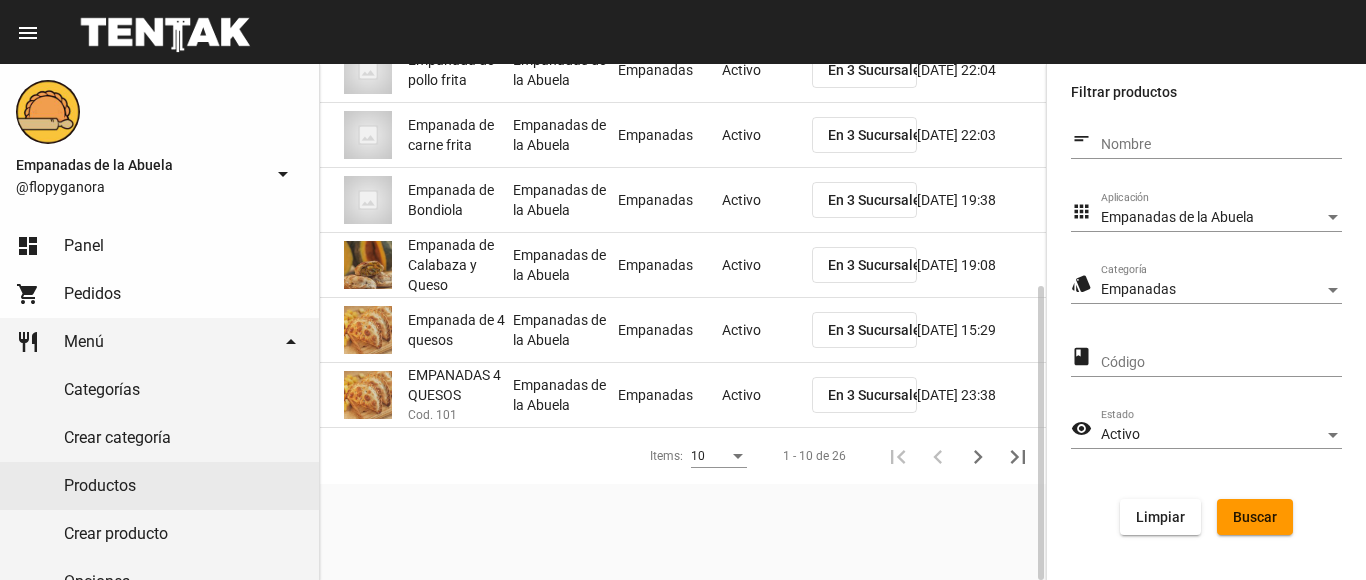 click on "En 3 Sucursales" 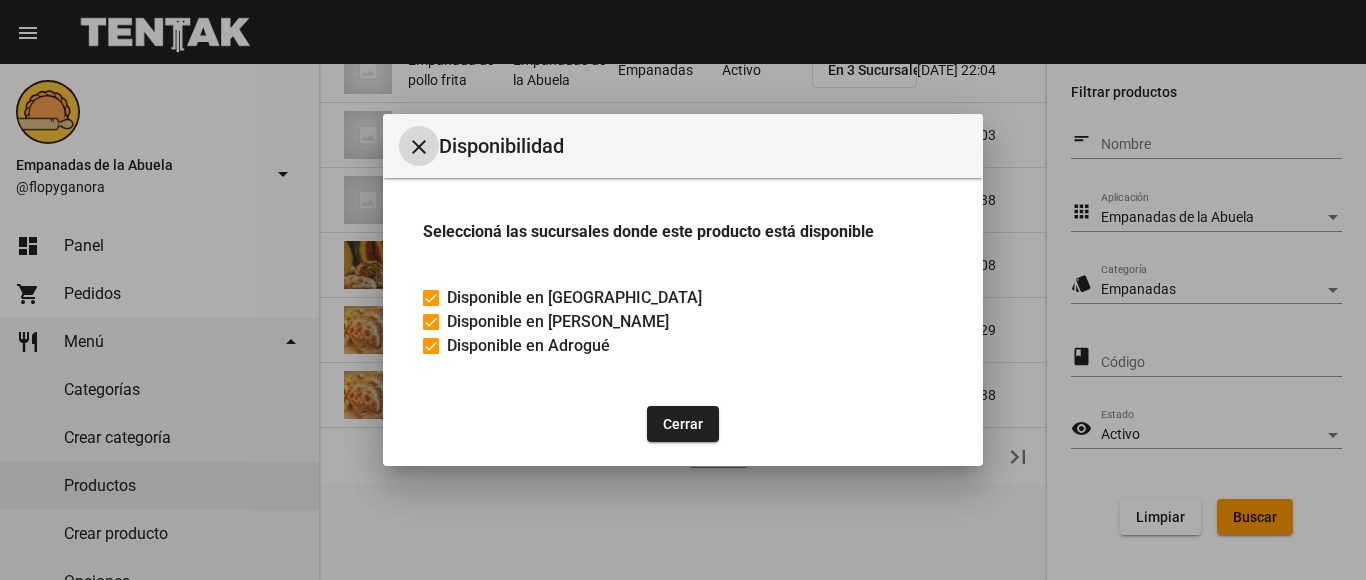 drag, startPoint x: 435, startPoint y: 350, endPoint x: 486, endPoint y: 356, distance: 51.351727 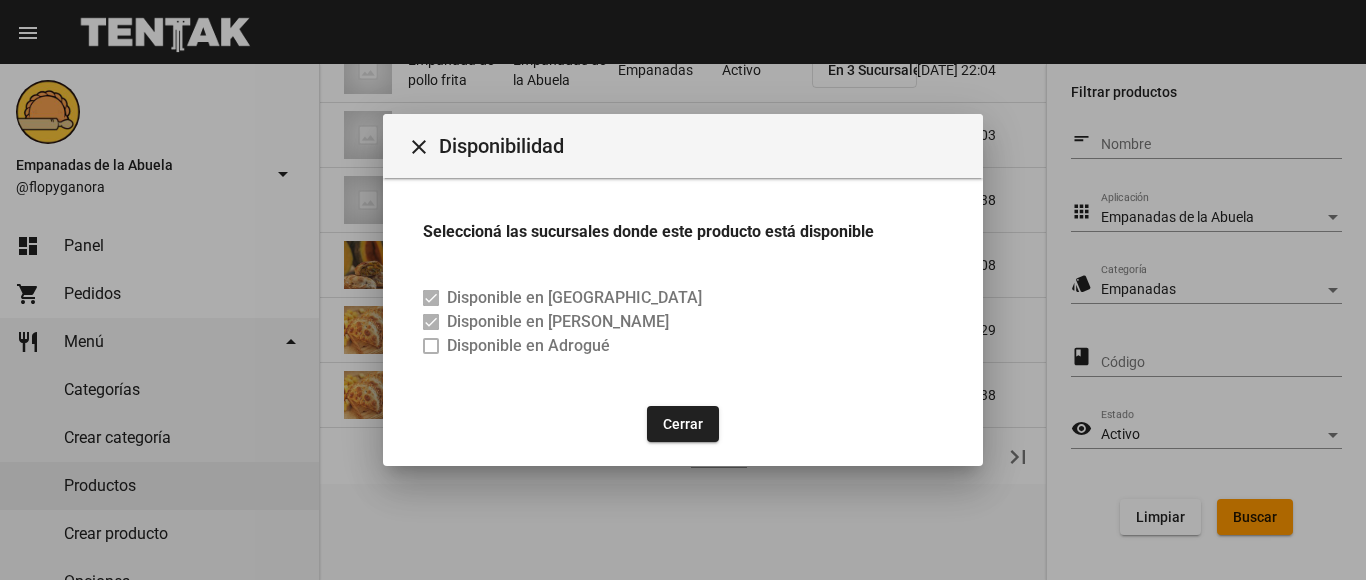 click on "Cerrar" 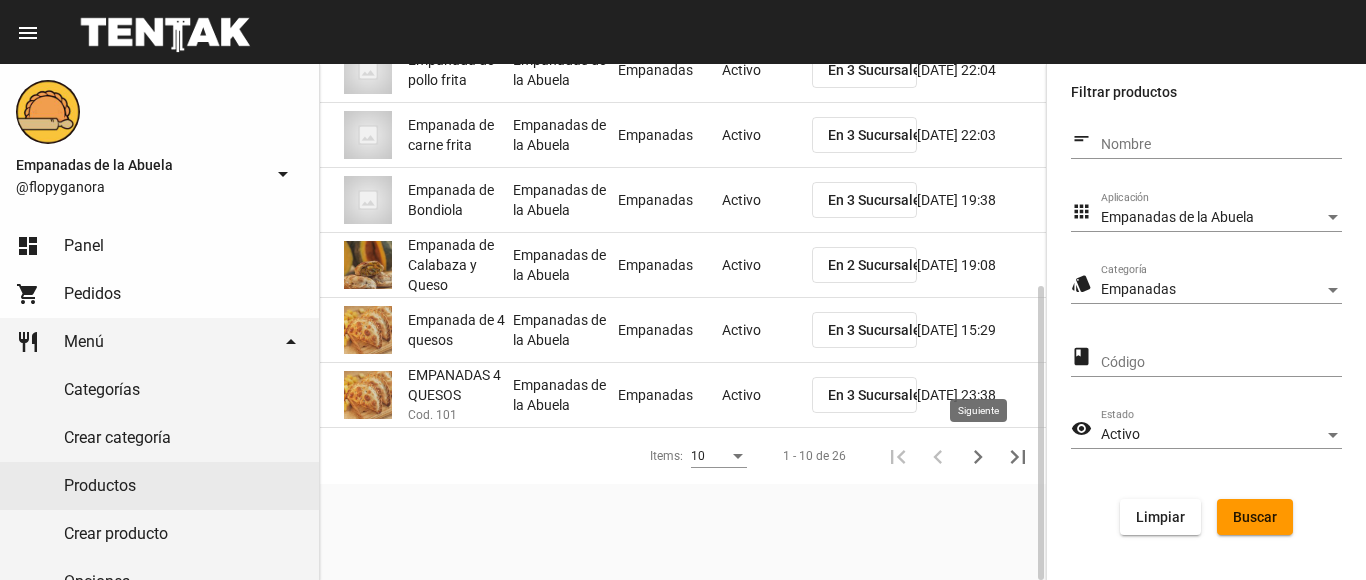 click 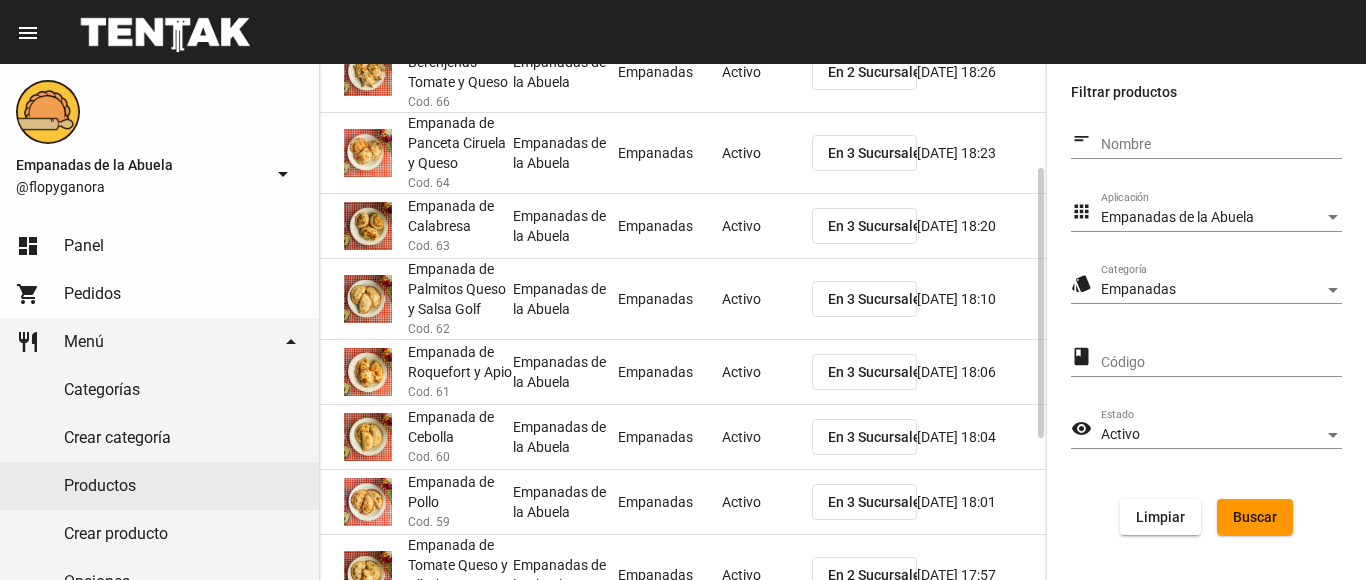 scroll, scrollTop: 0, scrollLeft: 0, axis: both 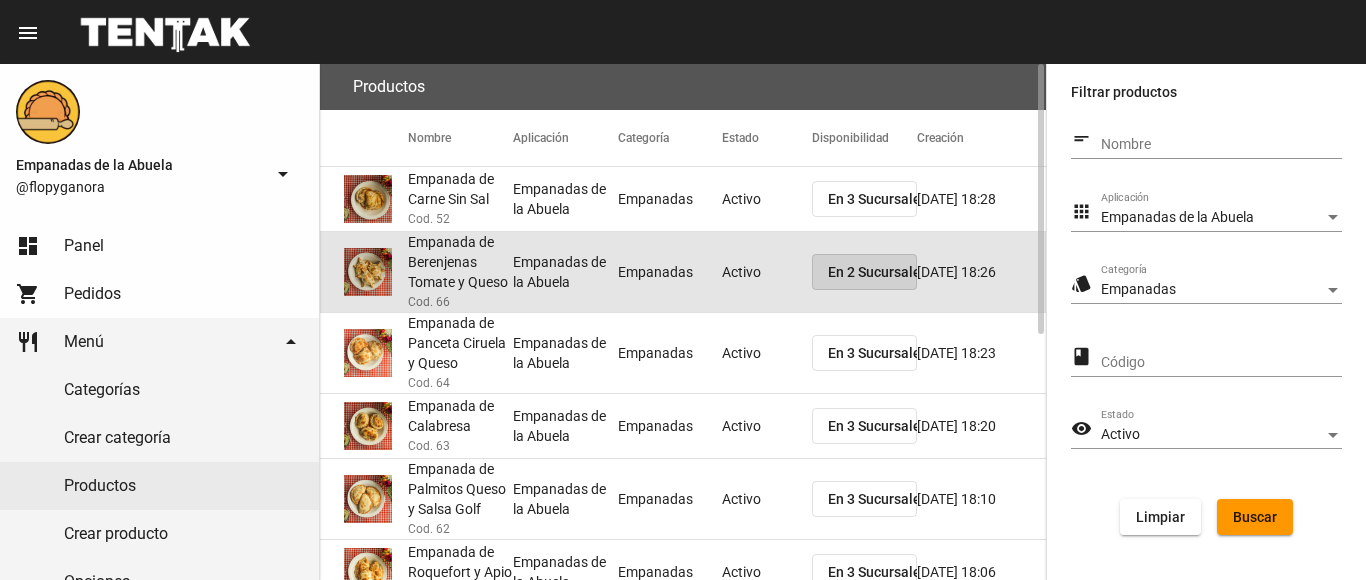 click on "En 2 Sucursales" 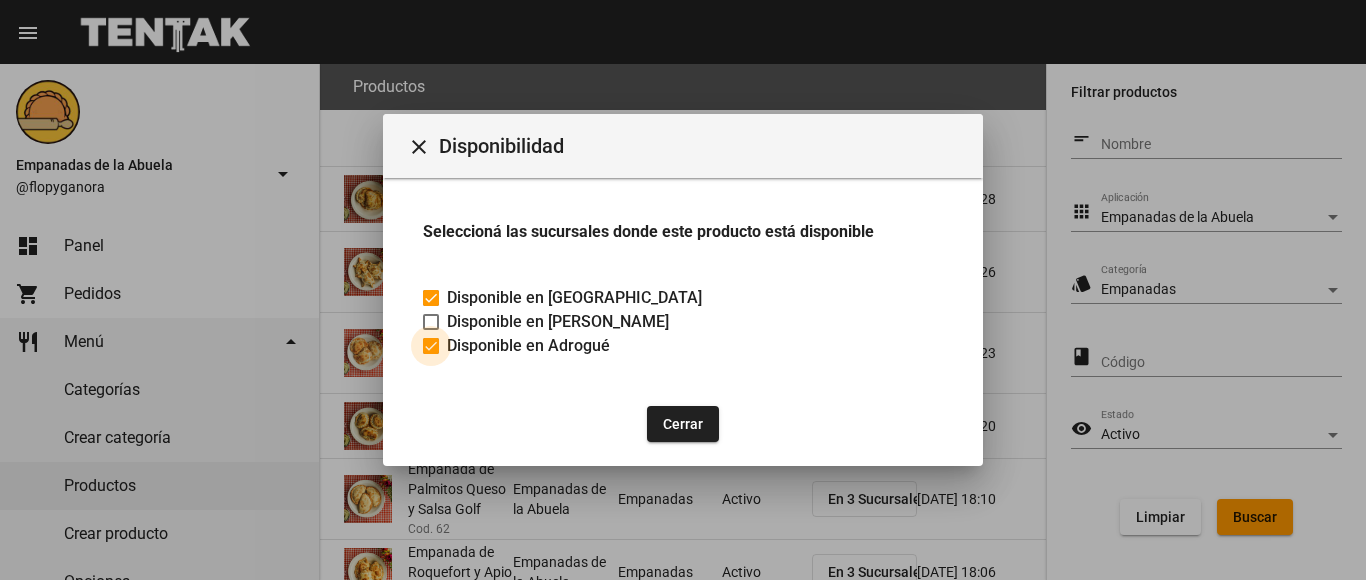 drag, startPoint x: 438, startPoint y: 346, endPoint x: 620, endPoint y: 410, distance: 192.92485 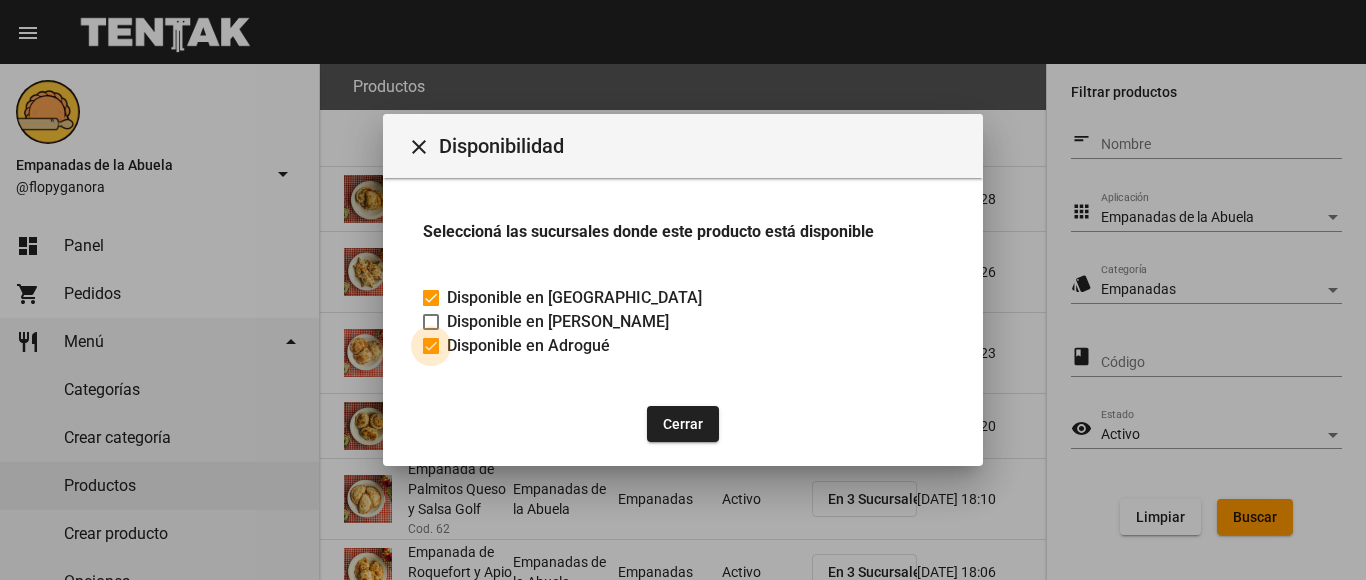 click at bounding box center [431, 346] 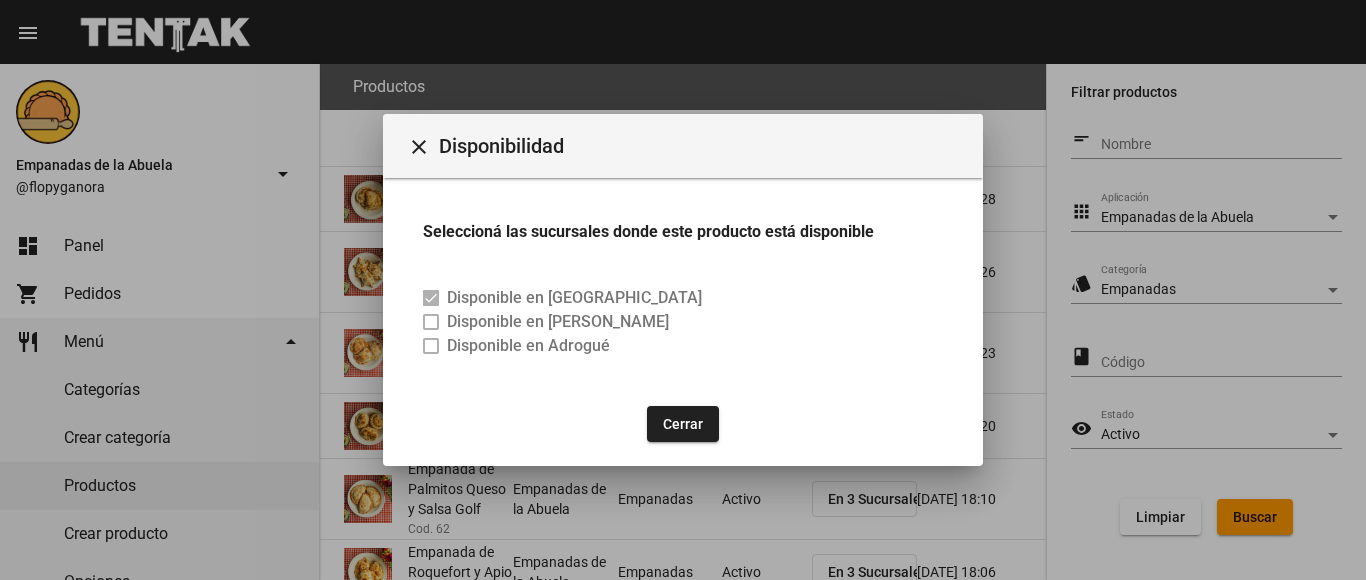 click on "Cerrar" 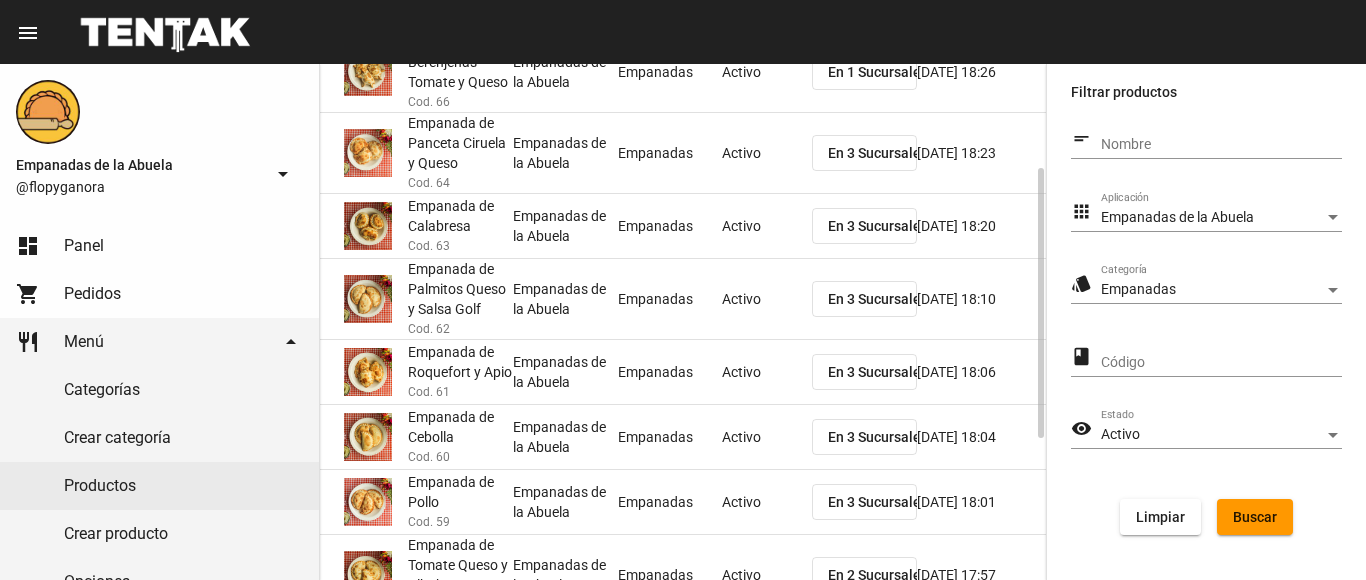 scroll, scrollTop: 400, scrollLeft: 0, axis: vertical 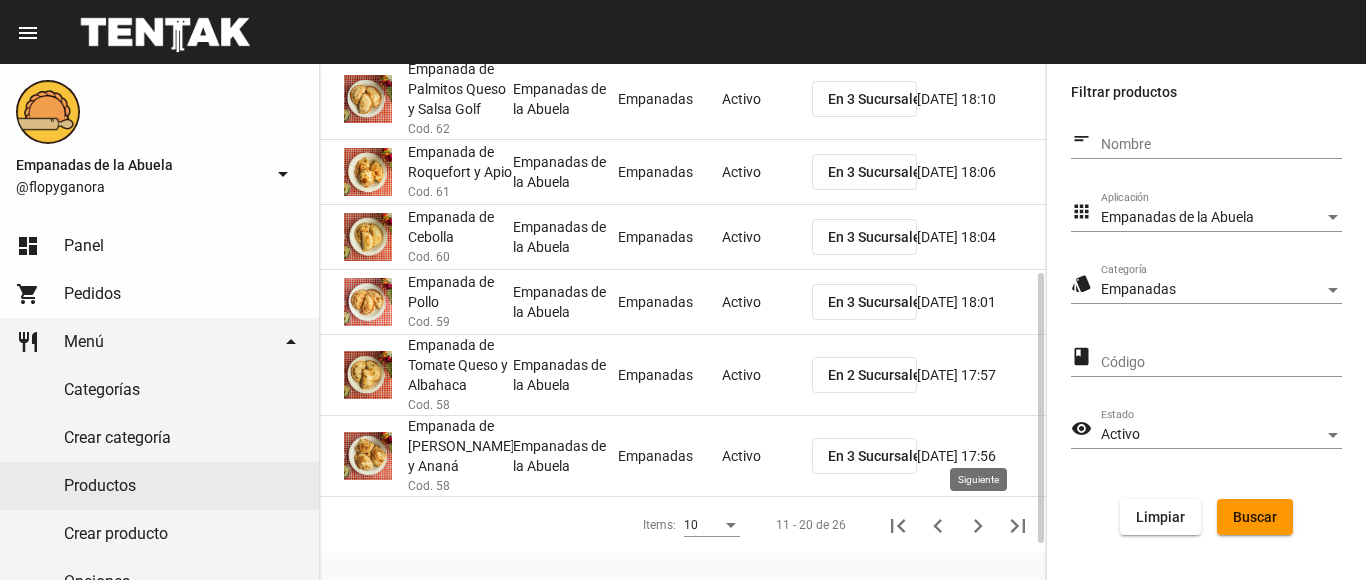 click 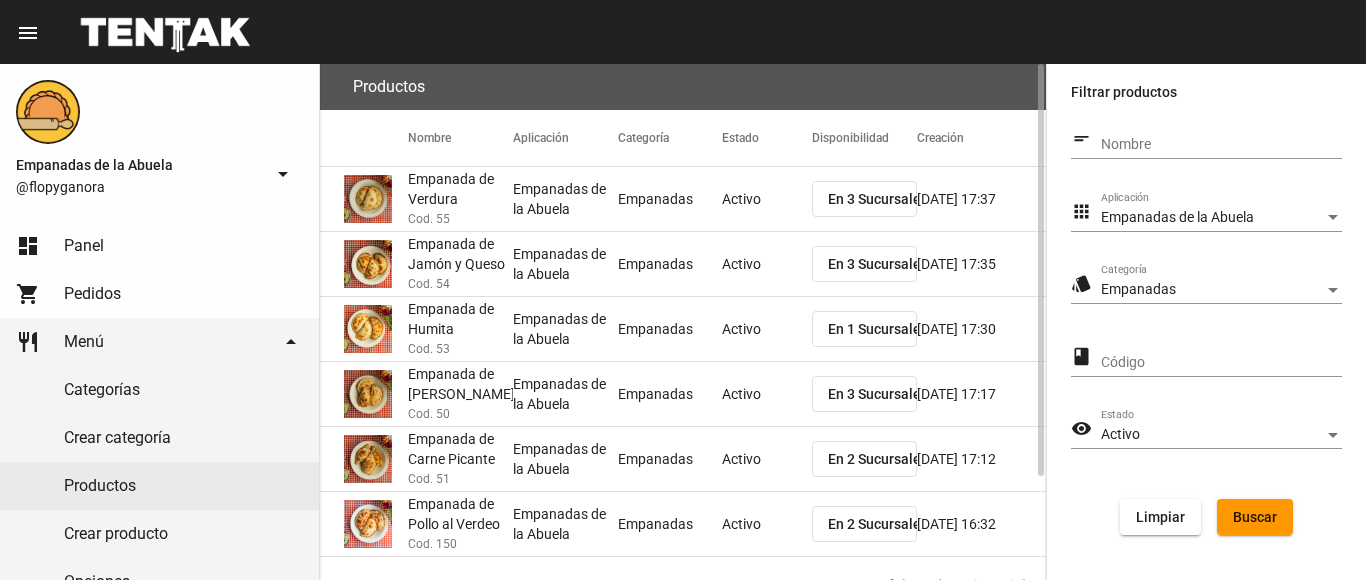scroll, scrollTop: 129, scrollLeft: 0, axis: vertical 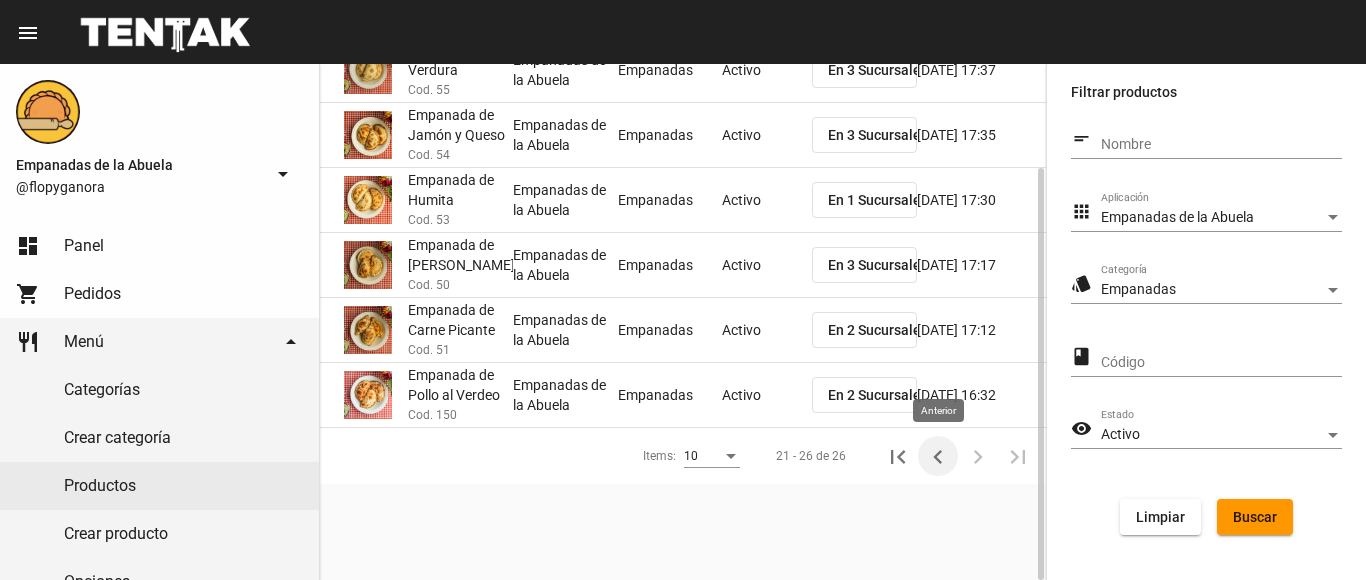 click 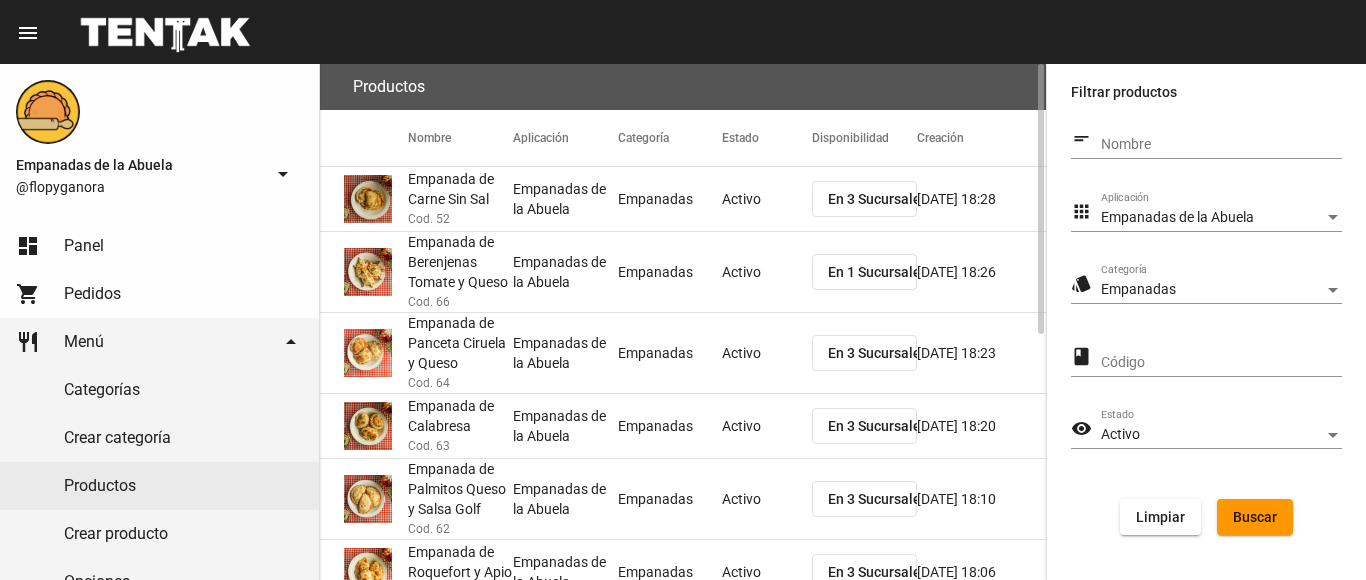 scroll, scrollTop: 469, scrollLeft: 0, axis: vertical 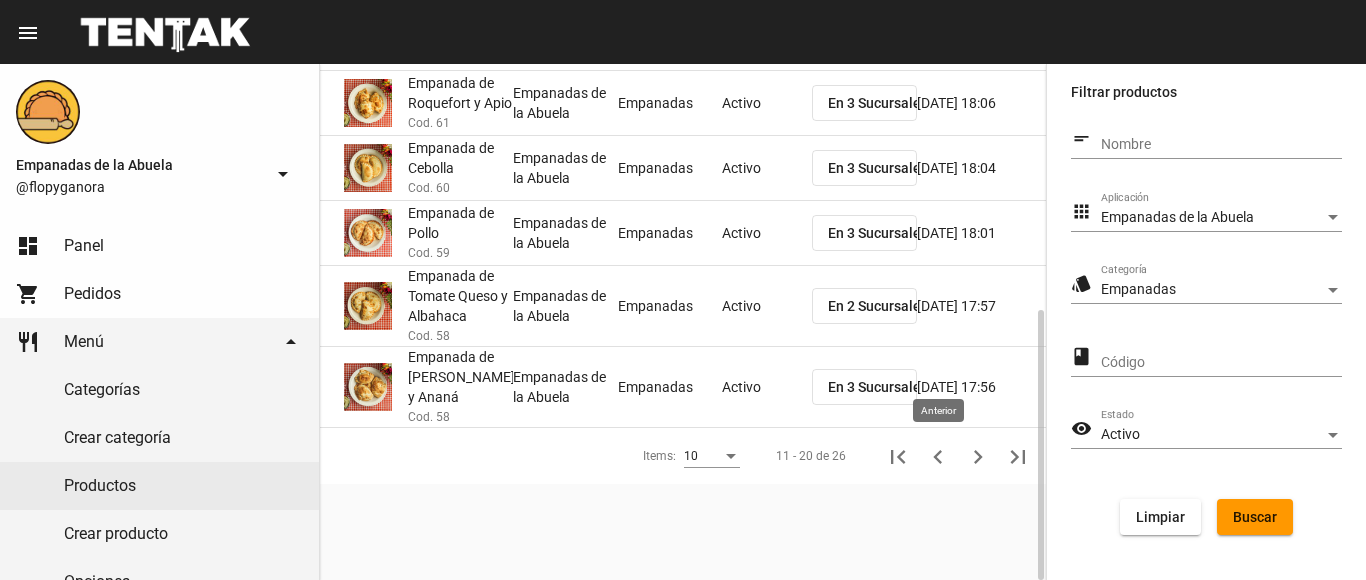 click 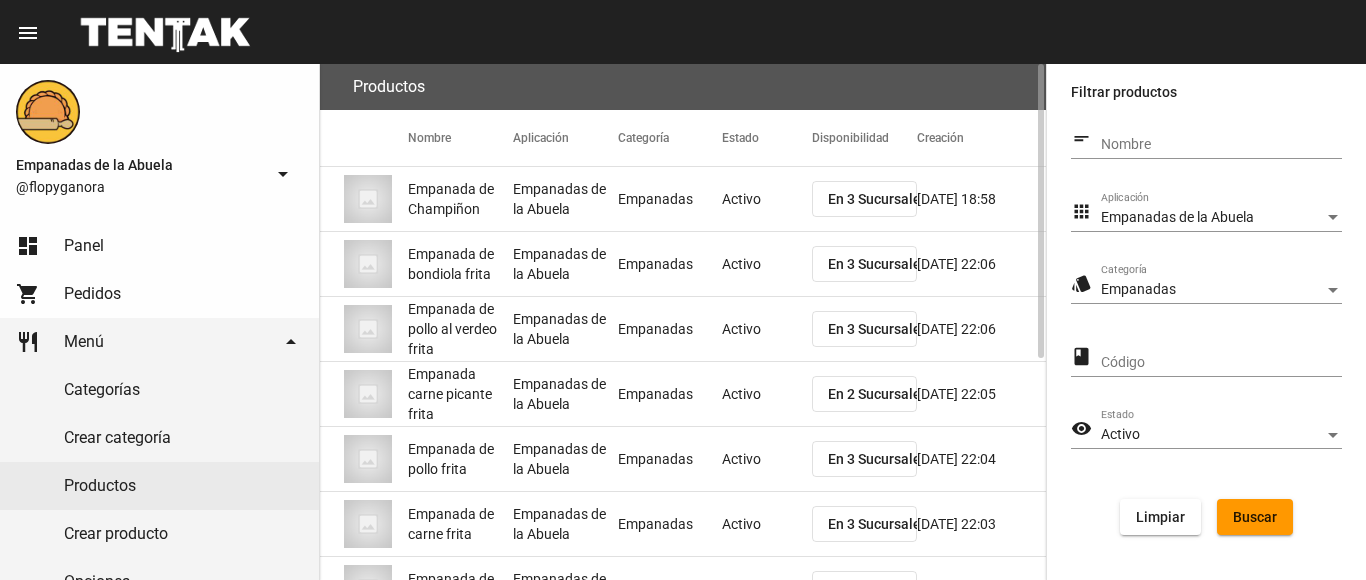 scroll, scrollTop: 389, scrollLeft: 0, axis: vertical 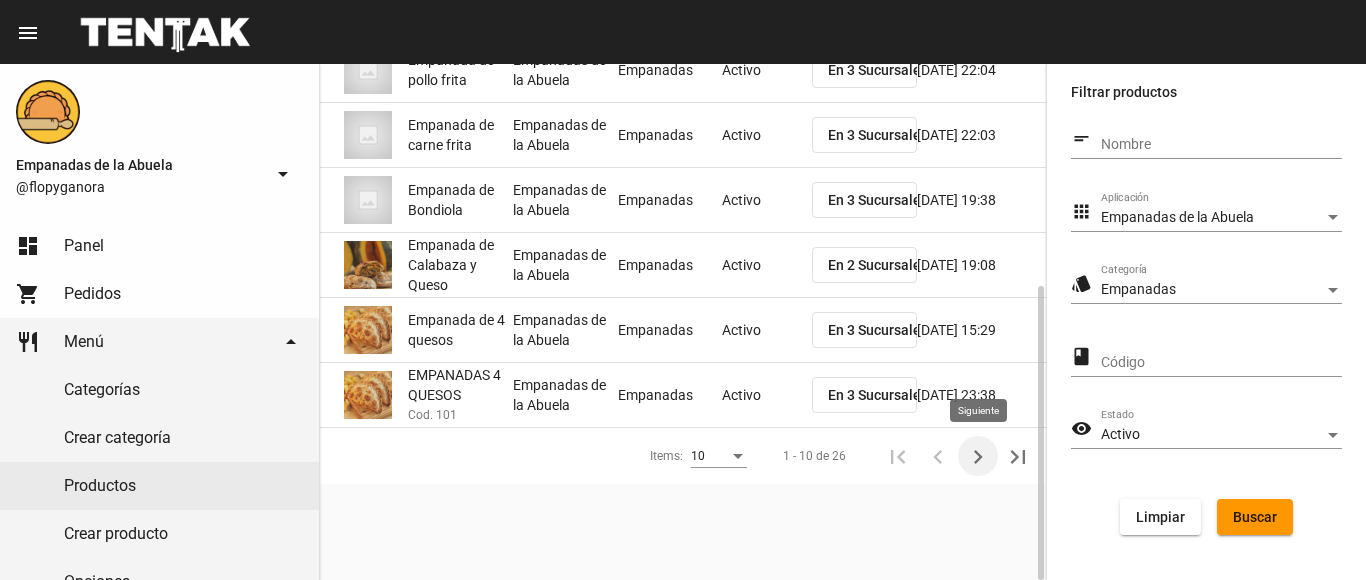 click 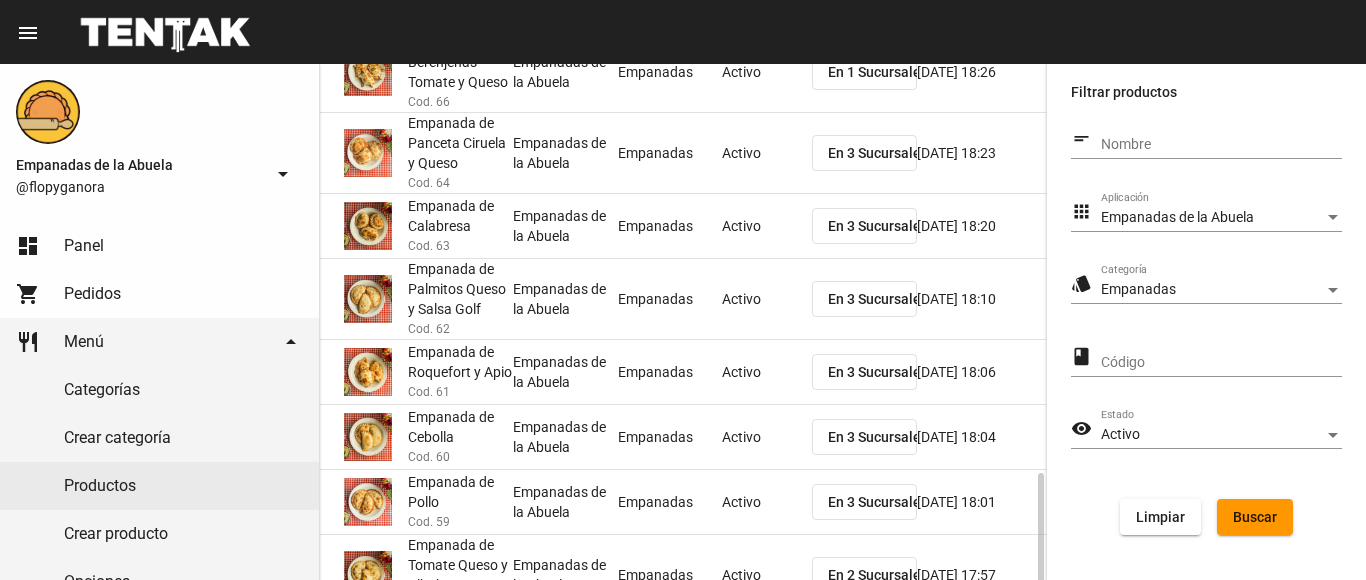 scroll, scrollTop: 400, scrollLeft: 0, axis: vertical 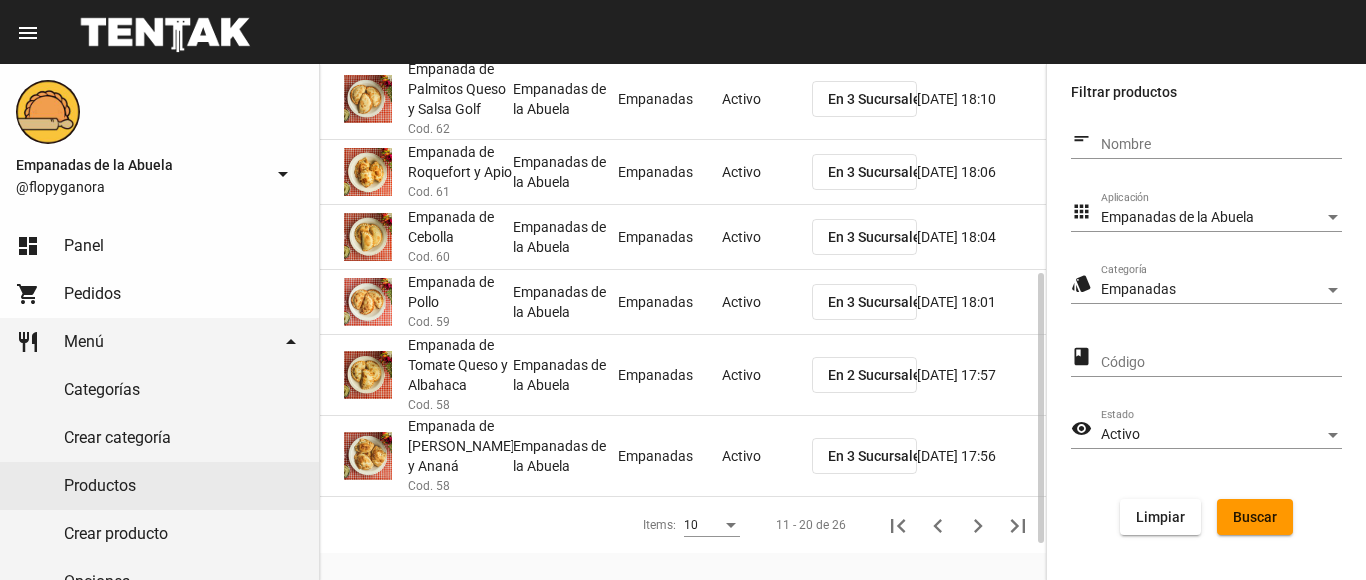 click on "Activo" at bounding box center [1212, 435] 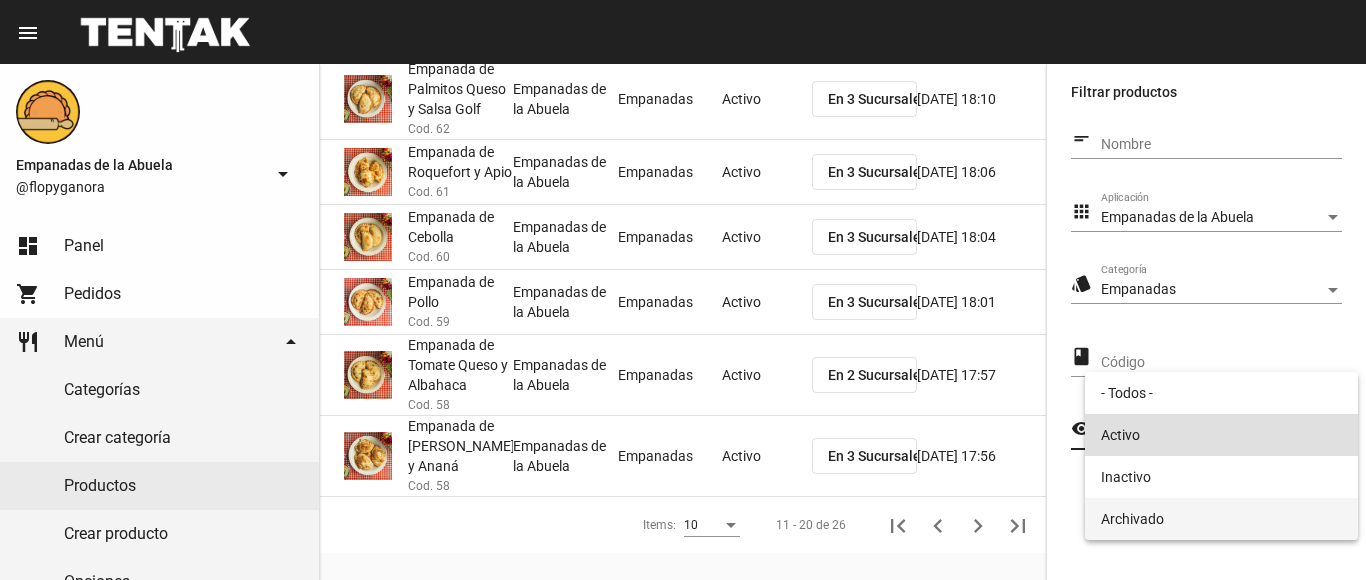 click on "Archivado" at bounding box center [1221, 519] 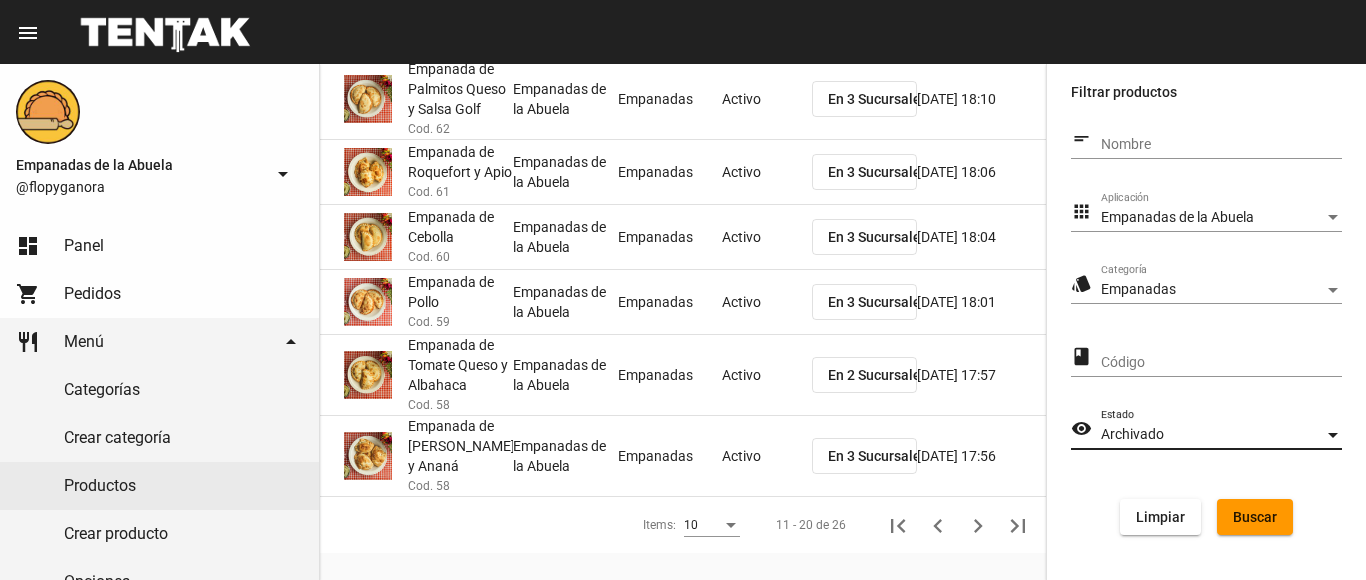 click on "Buscar" 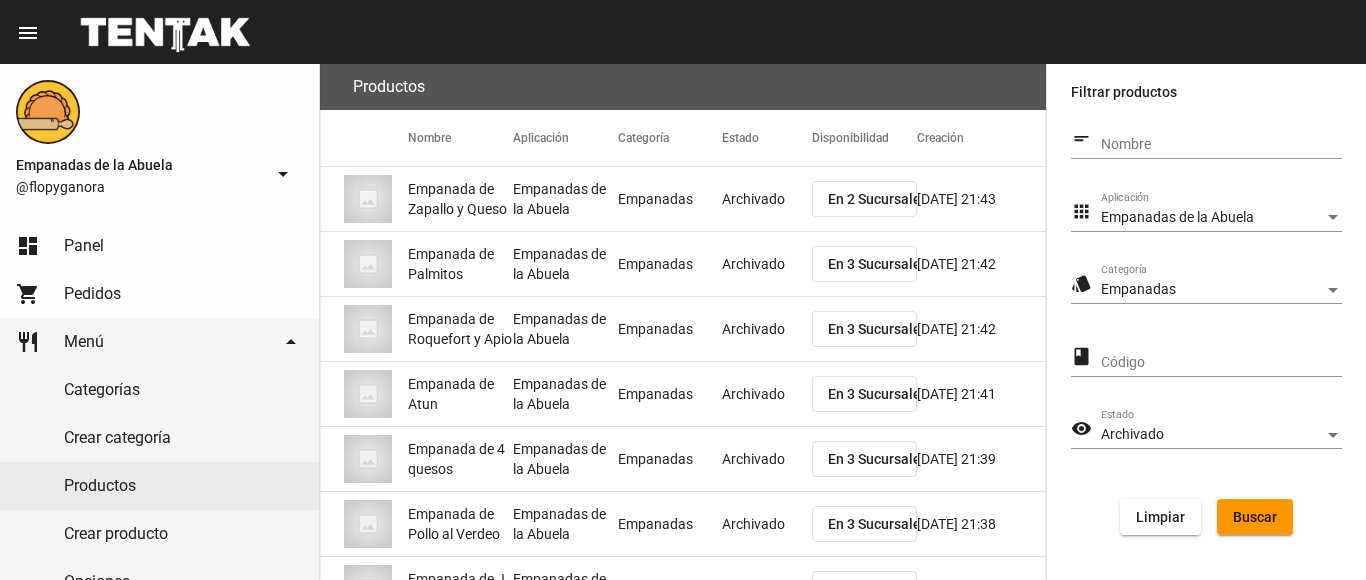 scroll, scrollTop: 389, scrollLeft: 0, axis: vertical 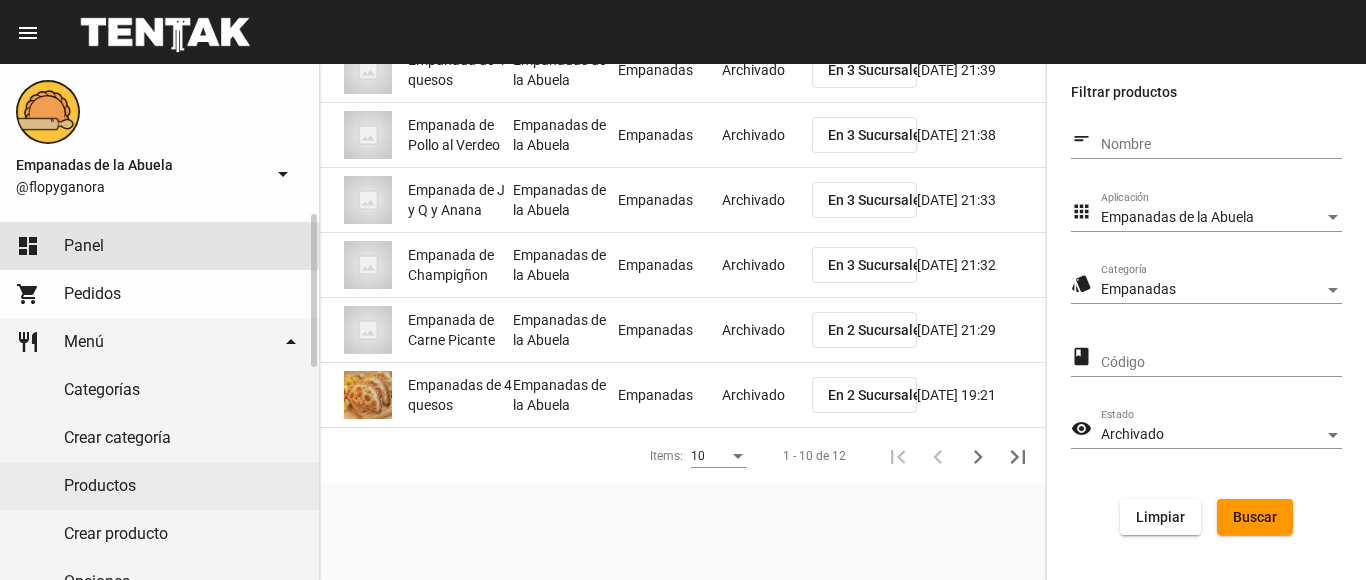 click on "Panel" 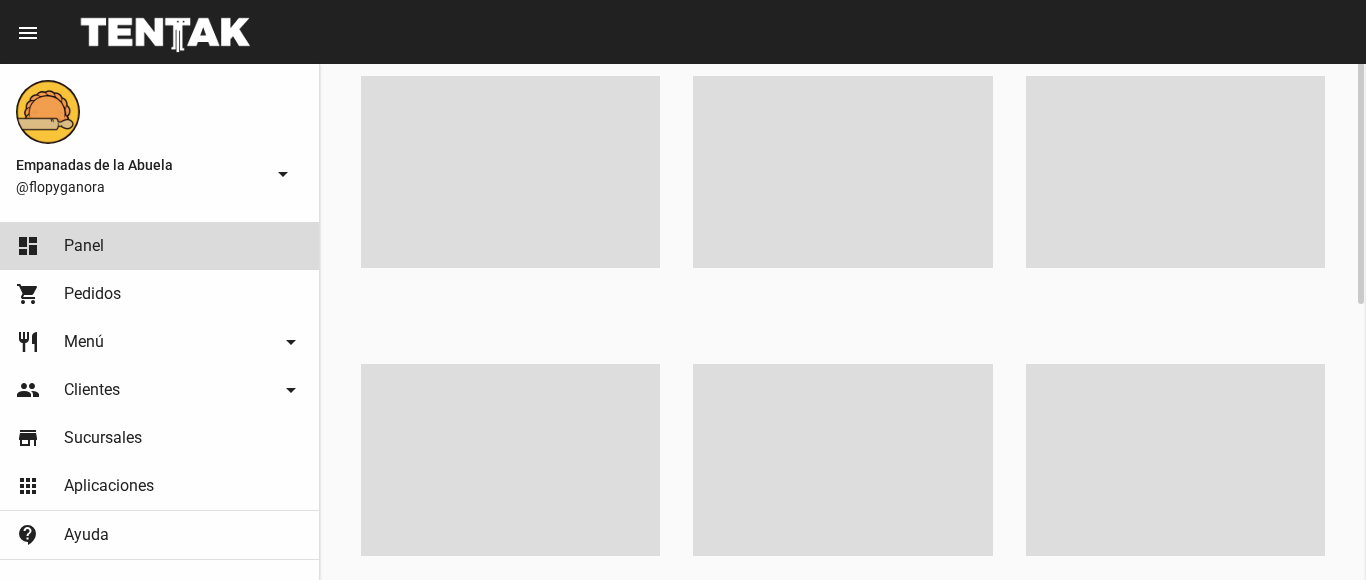 scroll, scrollTop: 0, scrollLeft: 0, axis: both 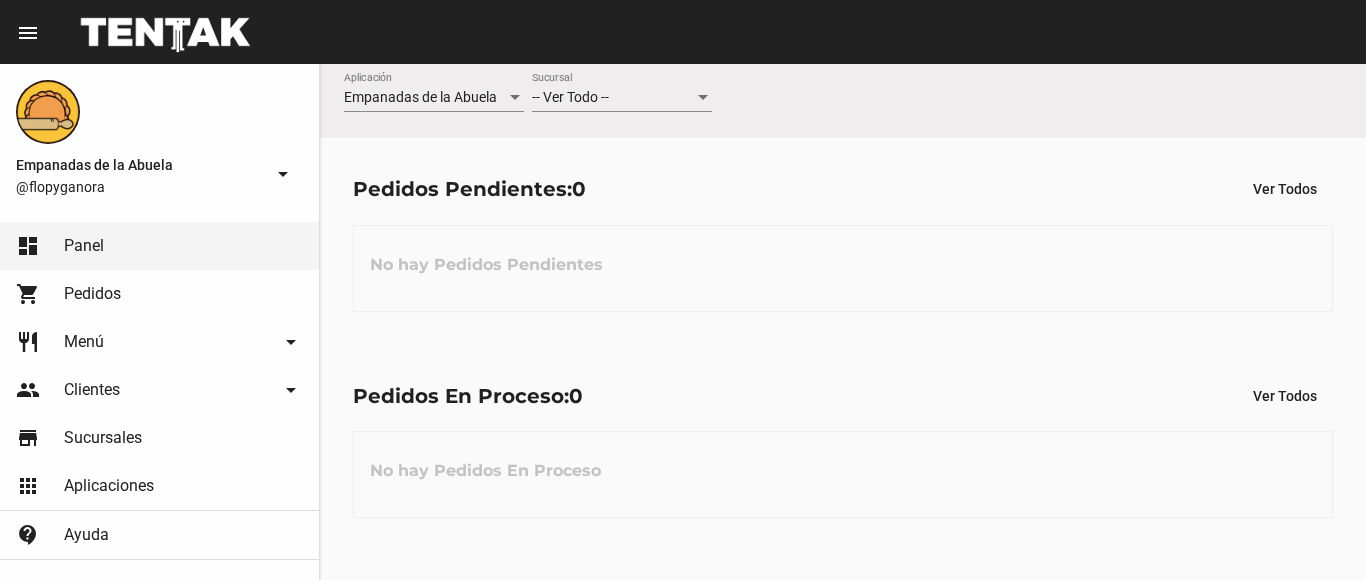 click on "-- Ver Todo --" at bounding box center (570, 97) 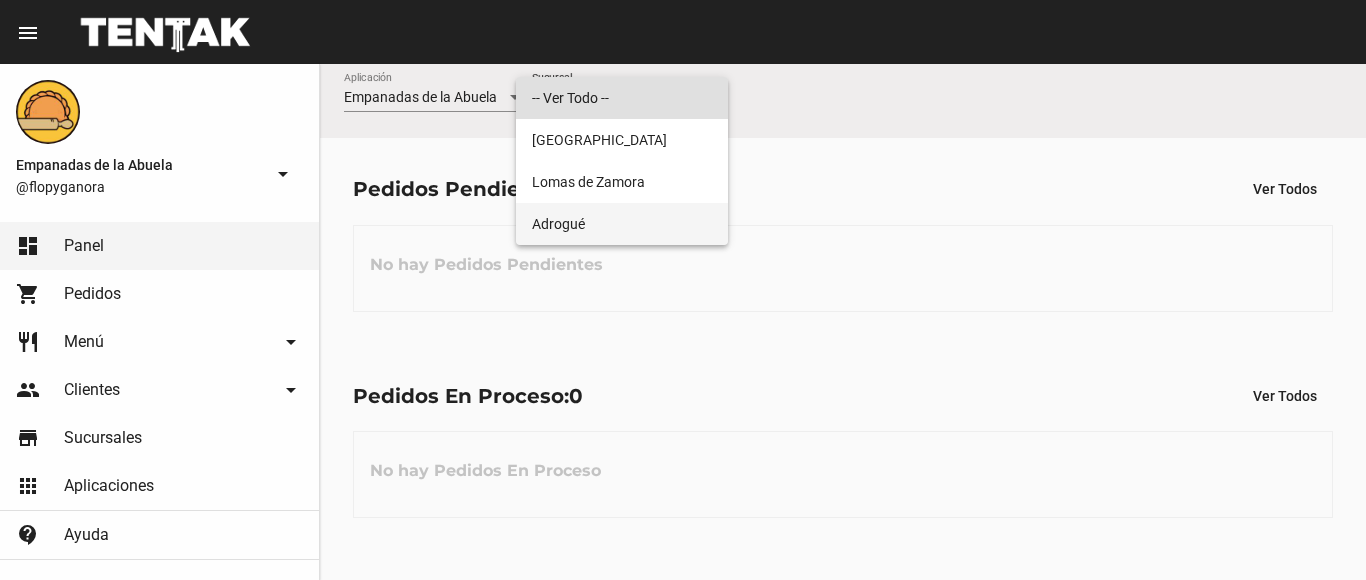 click on "Adrogué" at bounding box center (622, 224) 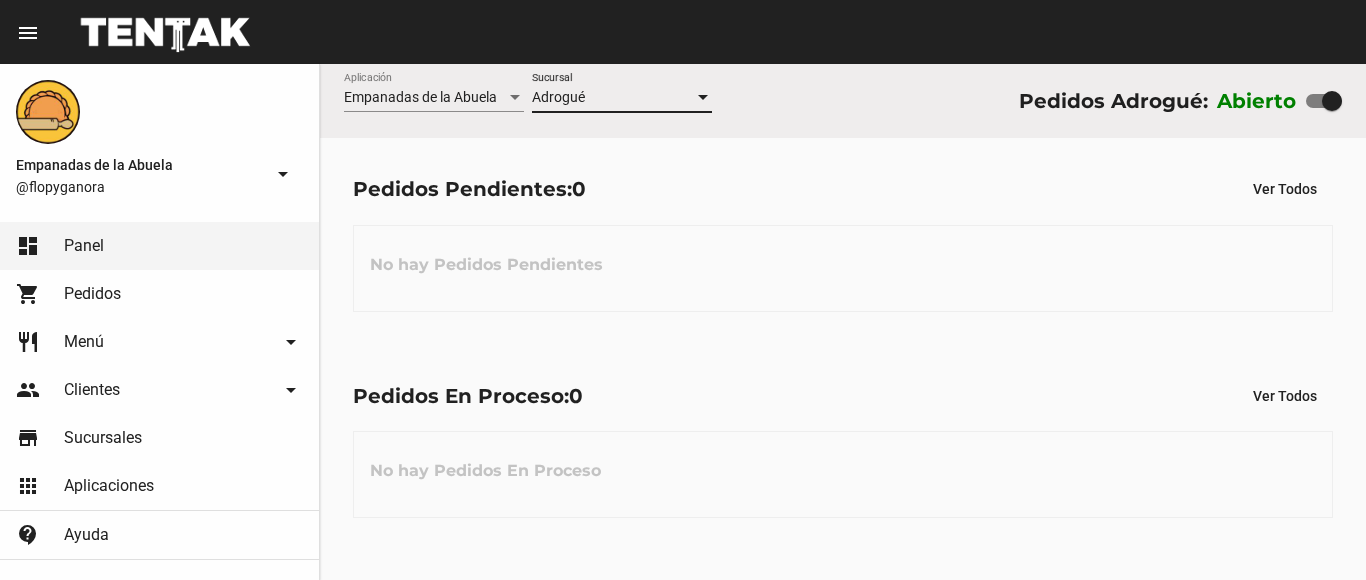 click on "Adrogué Sucursal" 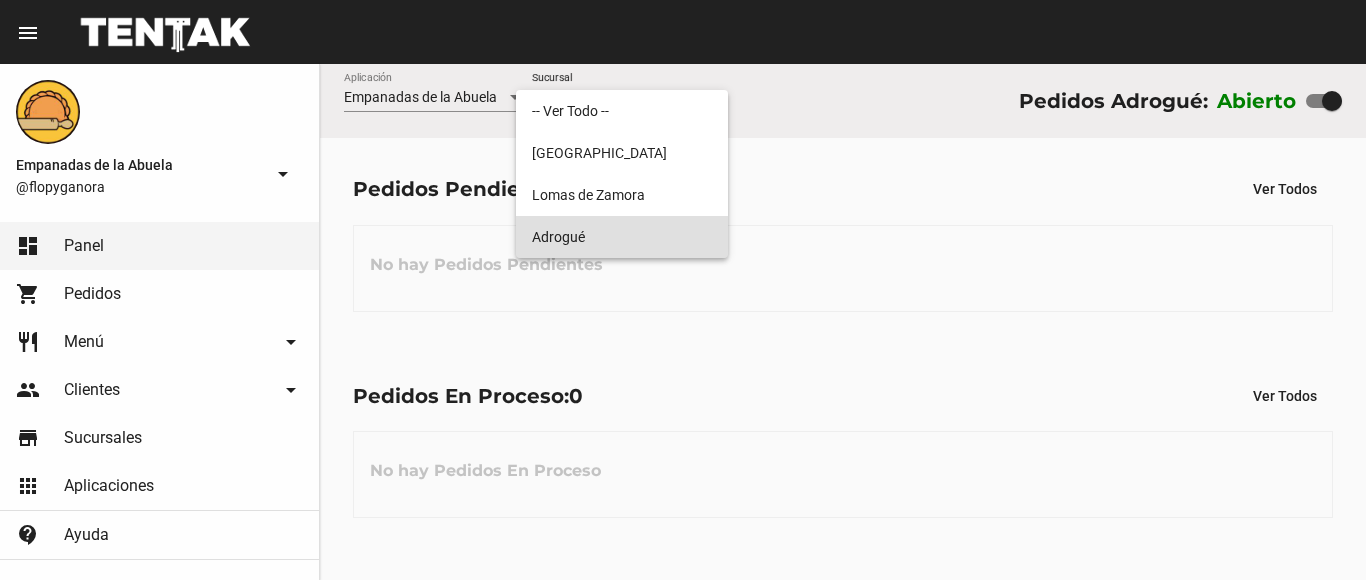 click on "Adrogué" at bounding box center [622, 237] 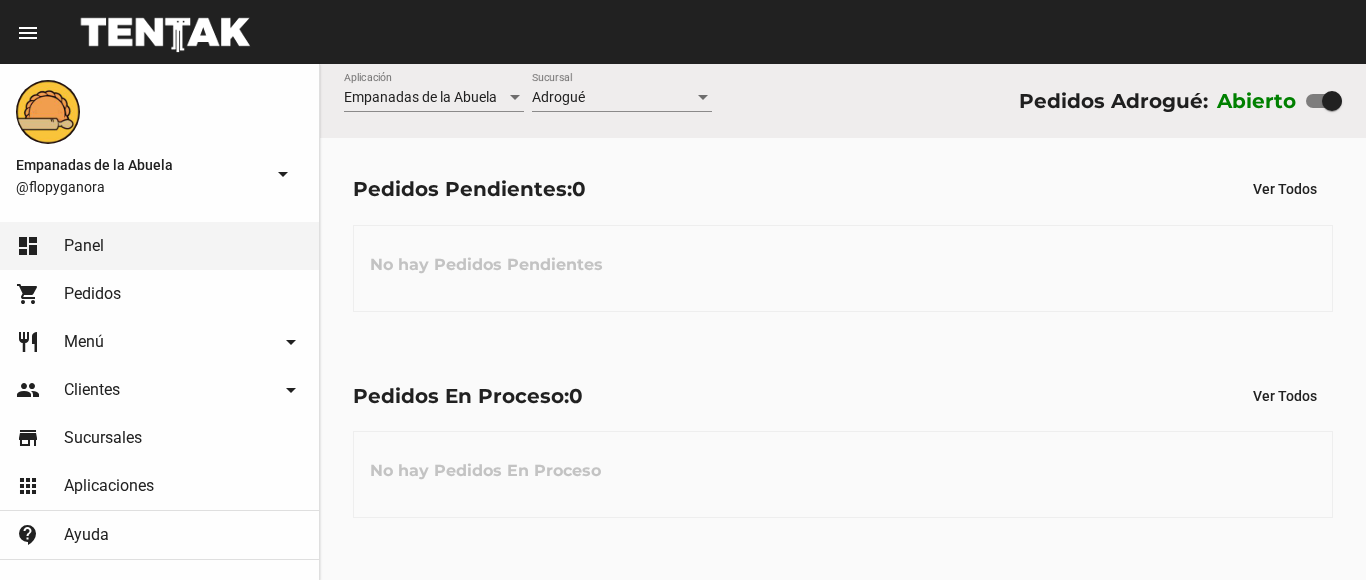 click on "Adrogué Sucursal" 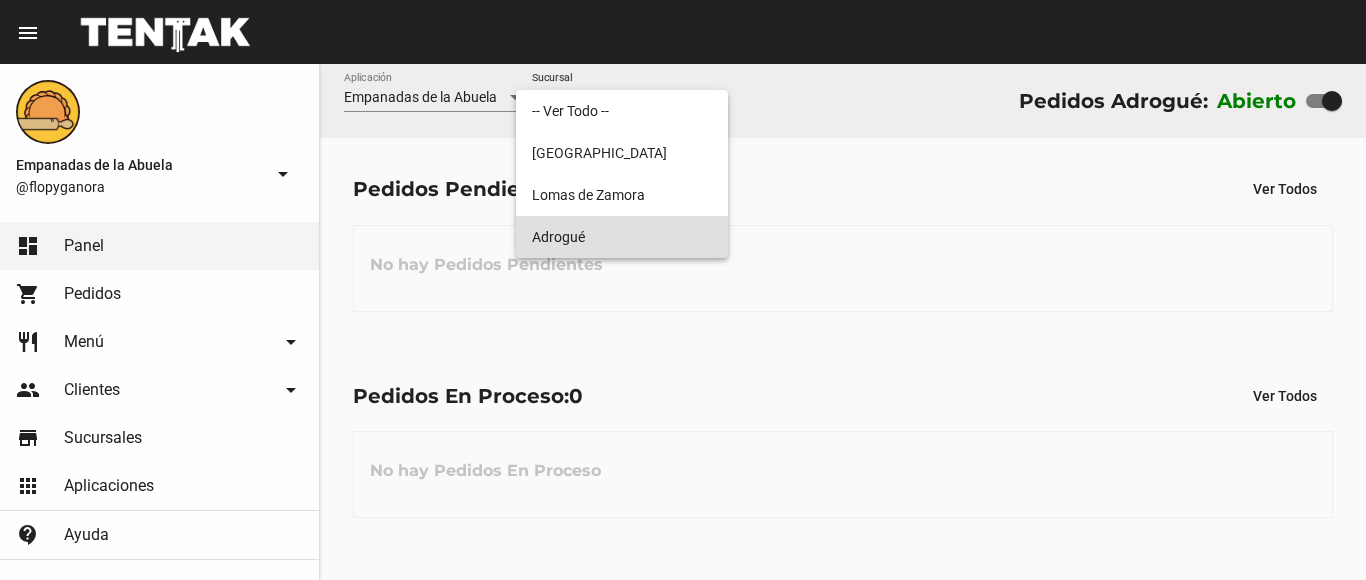 drag, startPoint x: 579, startPoint y: 228, endPoint x: 525, endPoint y: 166, distance: 82.219215 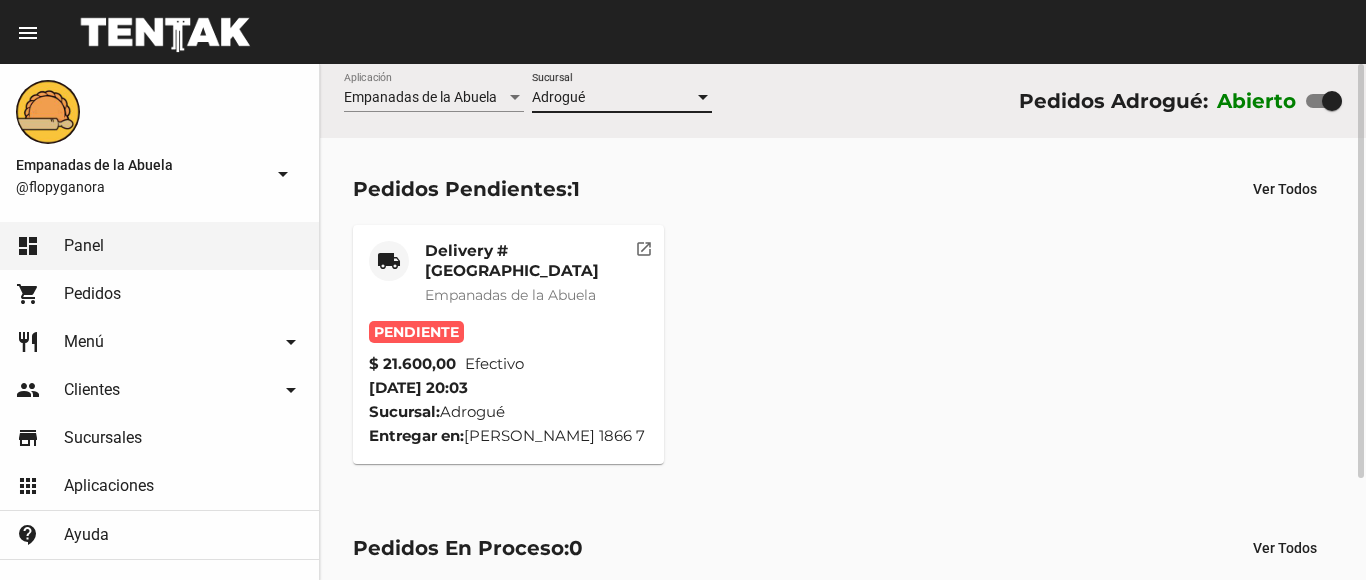 click on "Delivery #BB9ABADD" 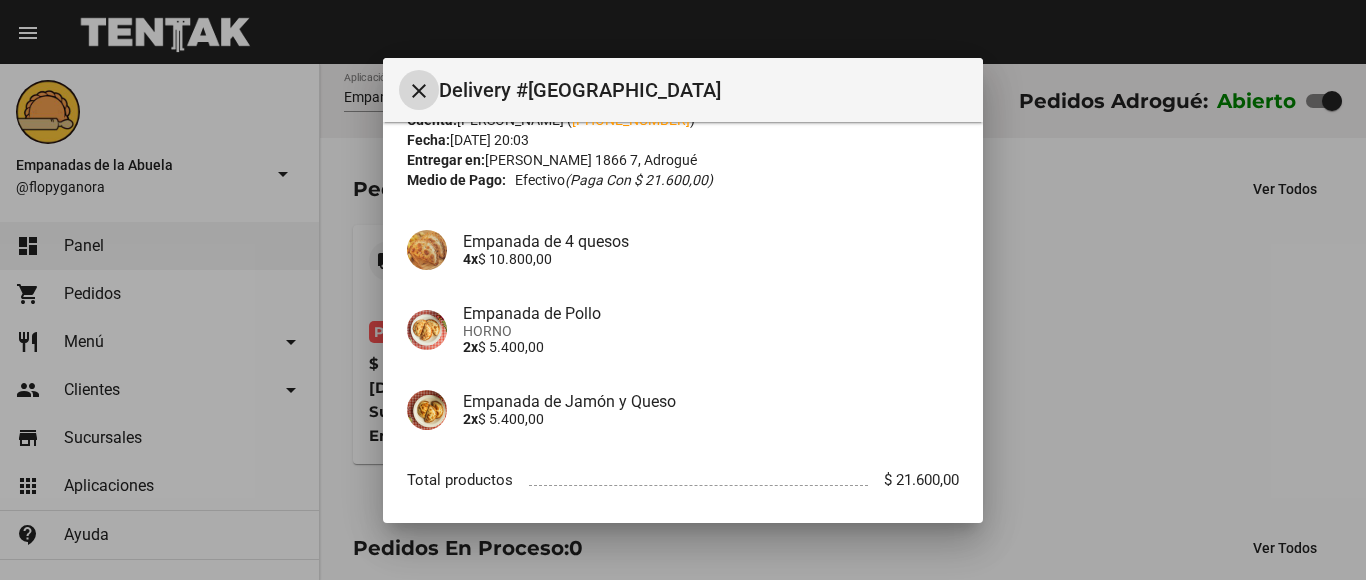 scroll, scrollTop: 180, scrollLeft: 0, axis: vertical 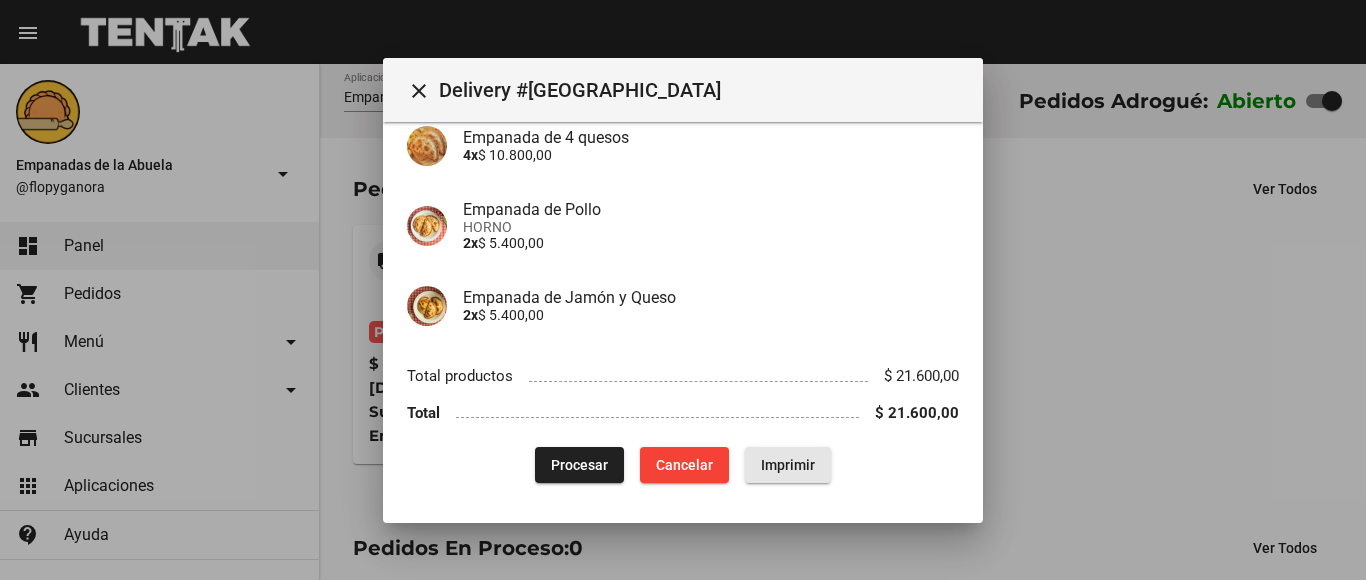 click on "Imprimir" 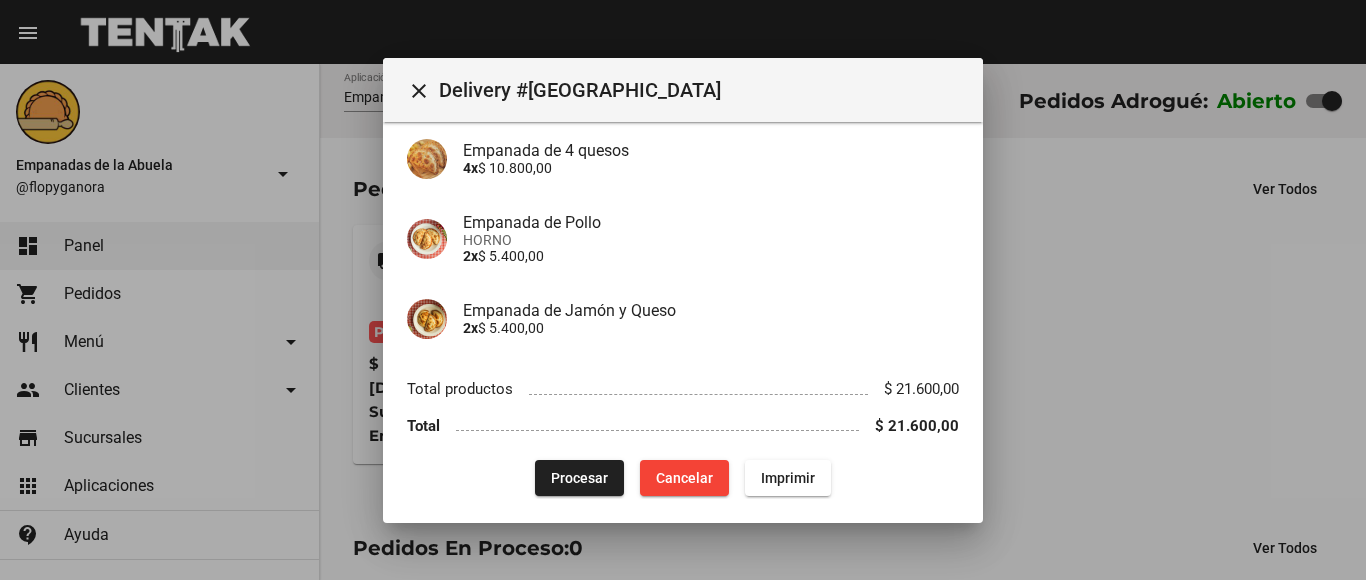 scroll, scrollTop: 180, scrollLeft: 0, axis: vertical 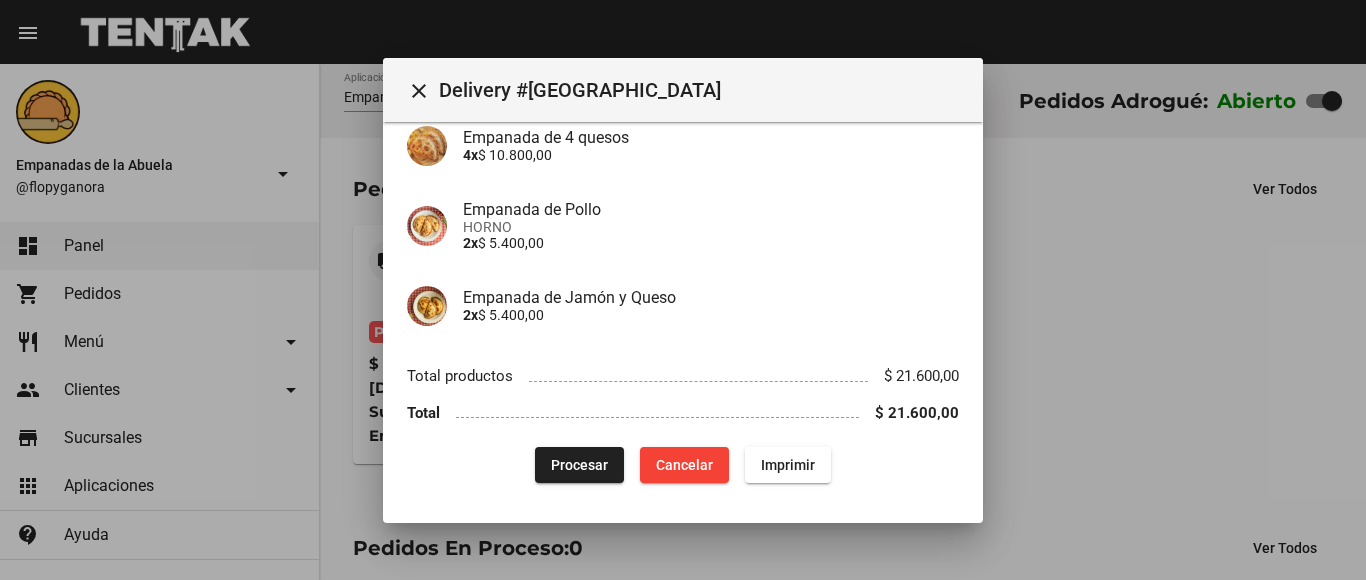 click on "Procesar" 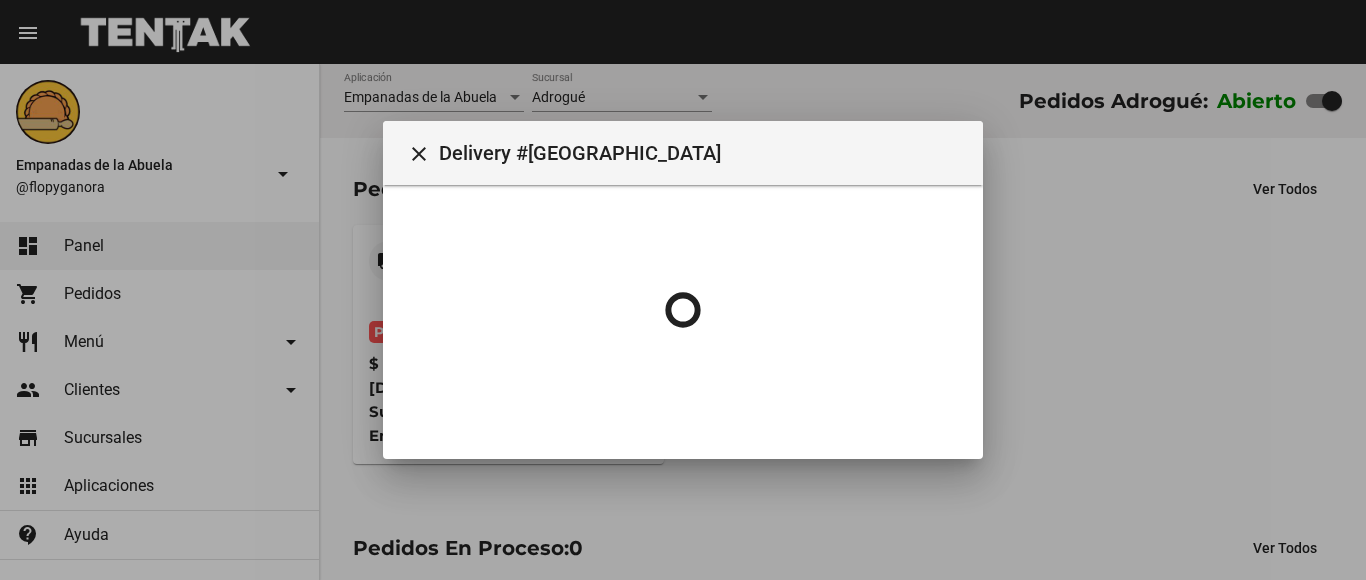scroll, scrollTop: 0, scrollLeft: 0, axis: both 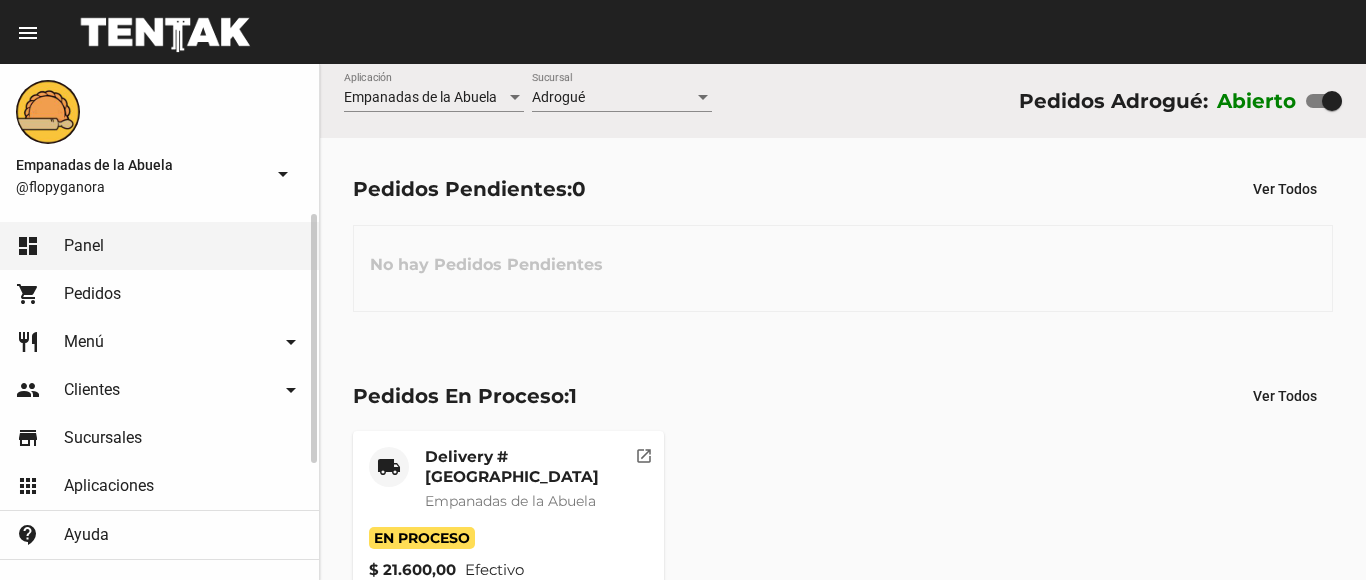 click on "restaurant Menú arrow_drop_down" 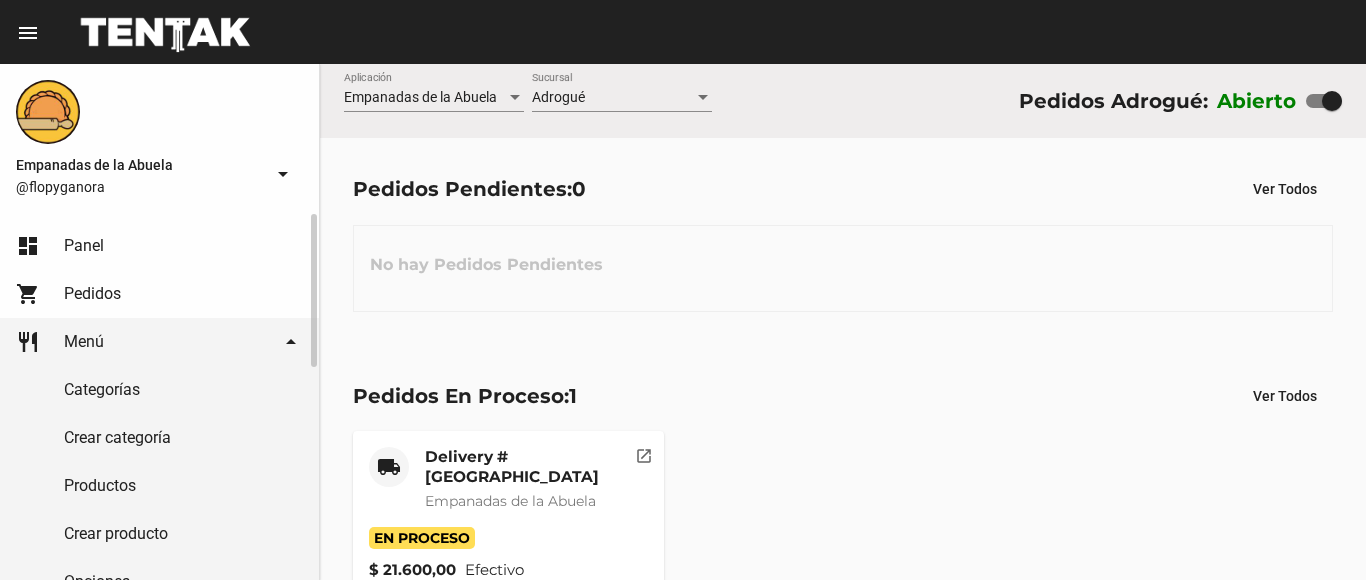 click on "Productos" 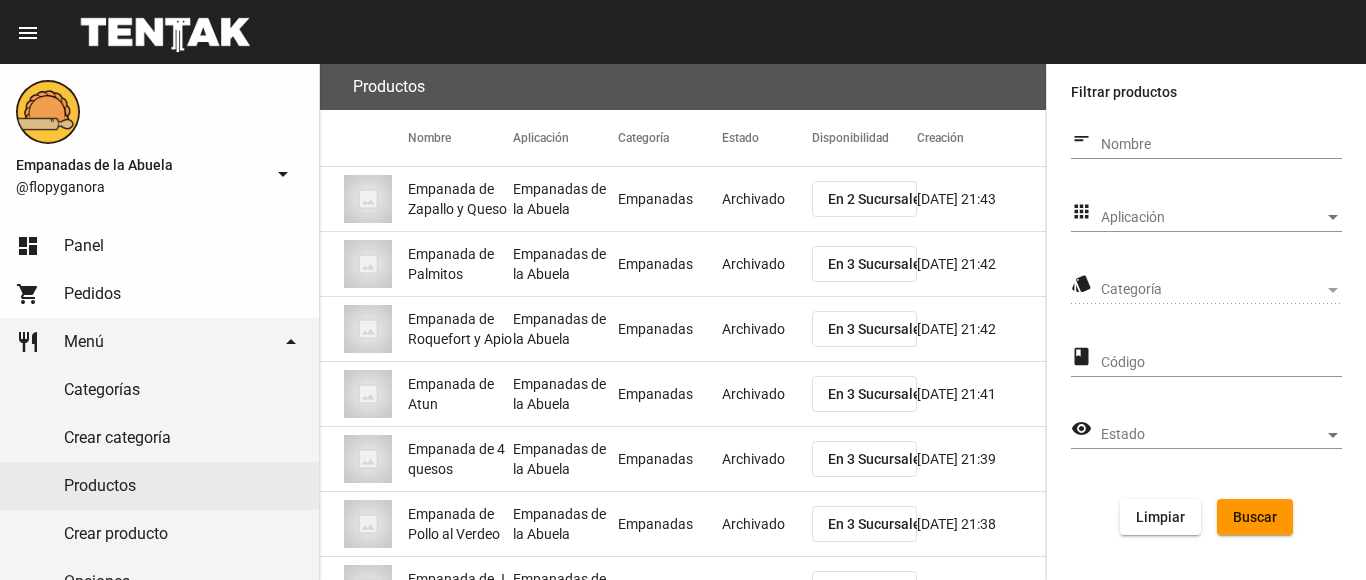 scroll, scrollTop: 389, scrollLeft: 0, axis: vertical 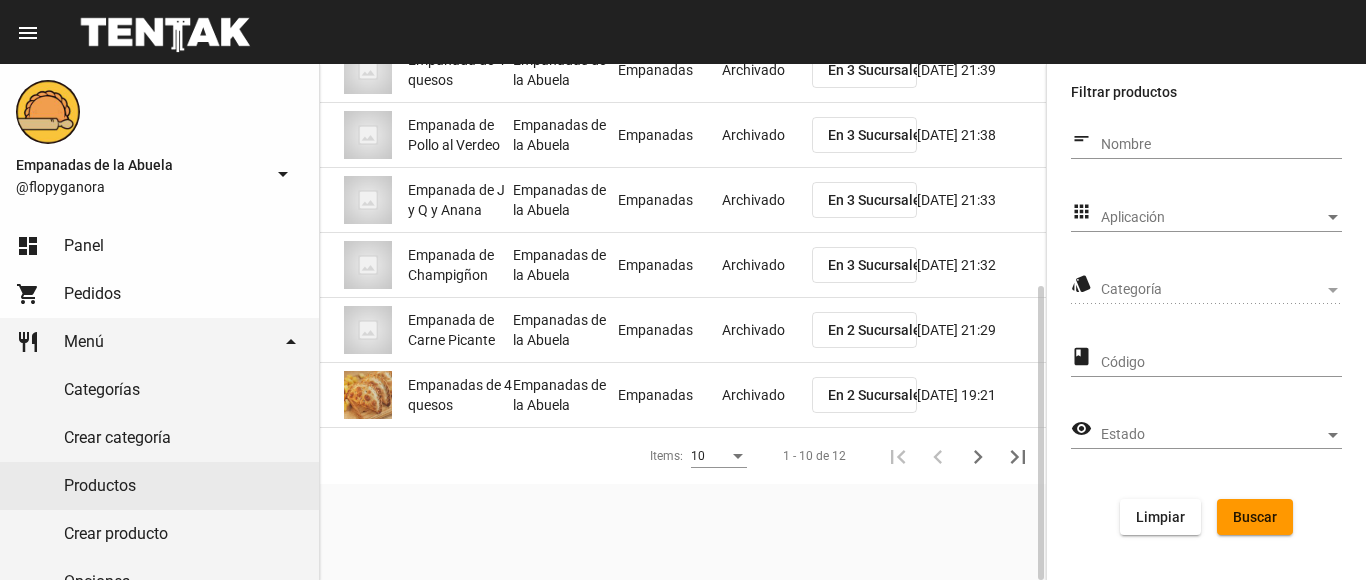 click 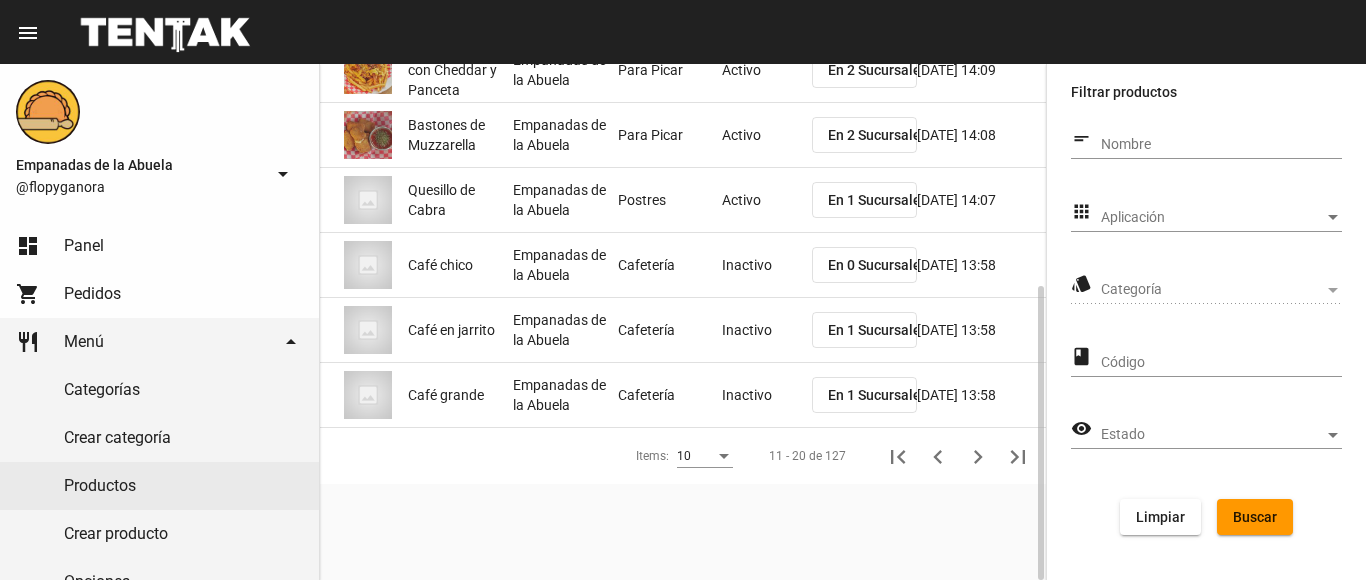 scroll, scrollTop: 0, scrollLeft: 0, axis: both 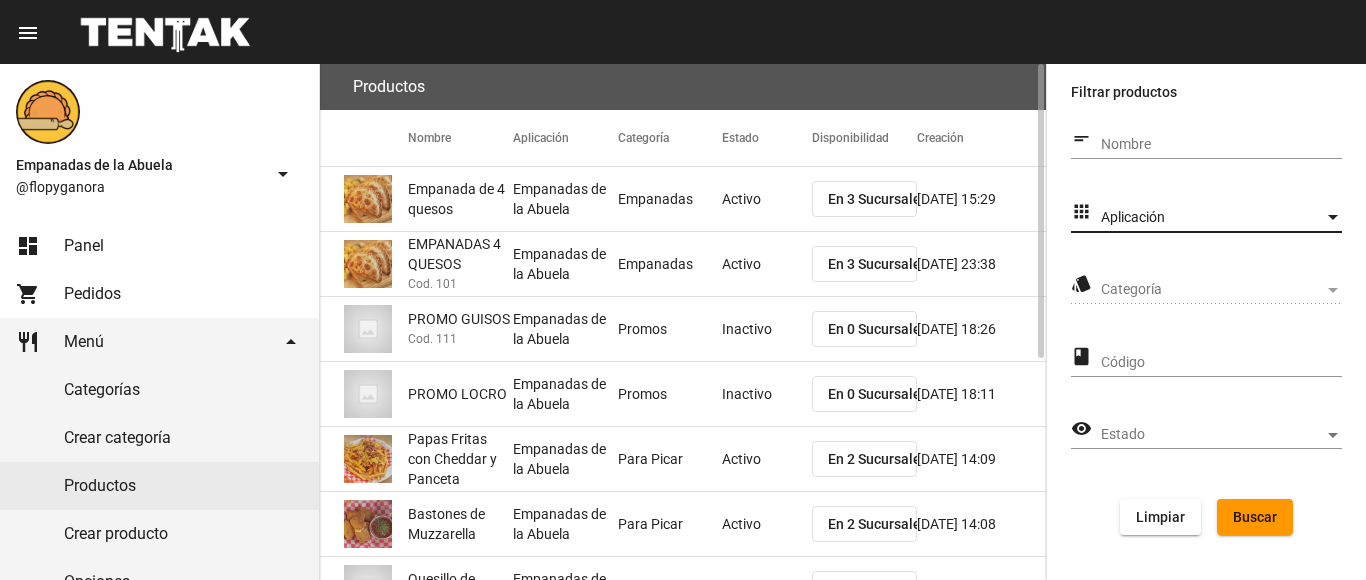 click on "Aplicación" at bounding box center [1212, 218] 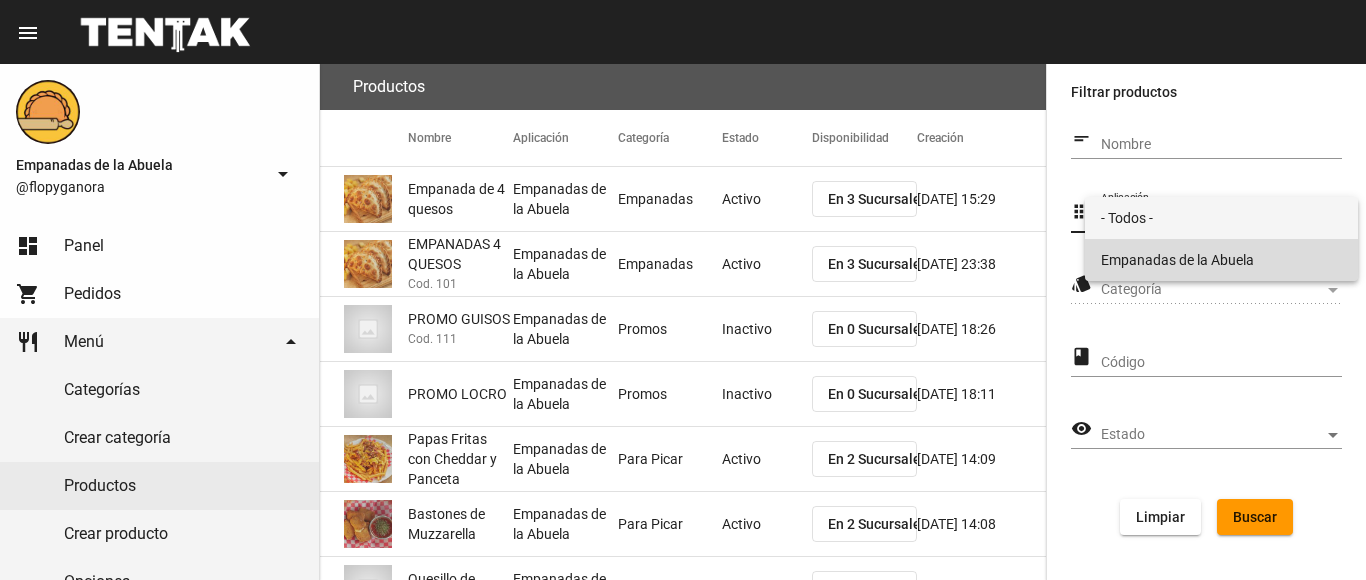 click on "Empanadas de la Abuela" at bounding box center (1221, 260) 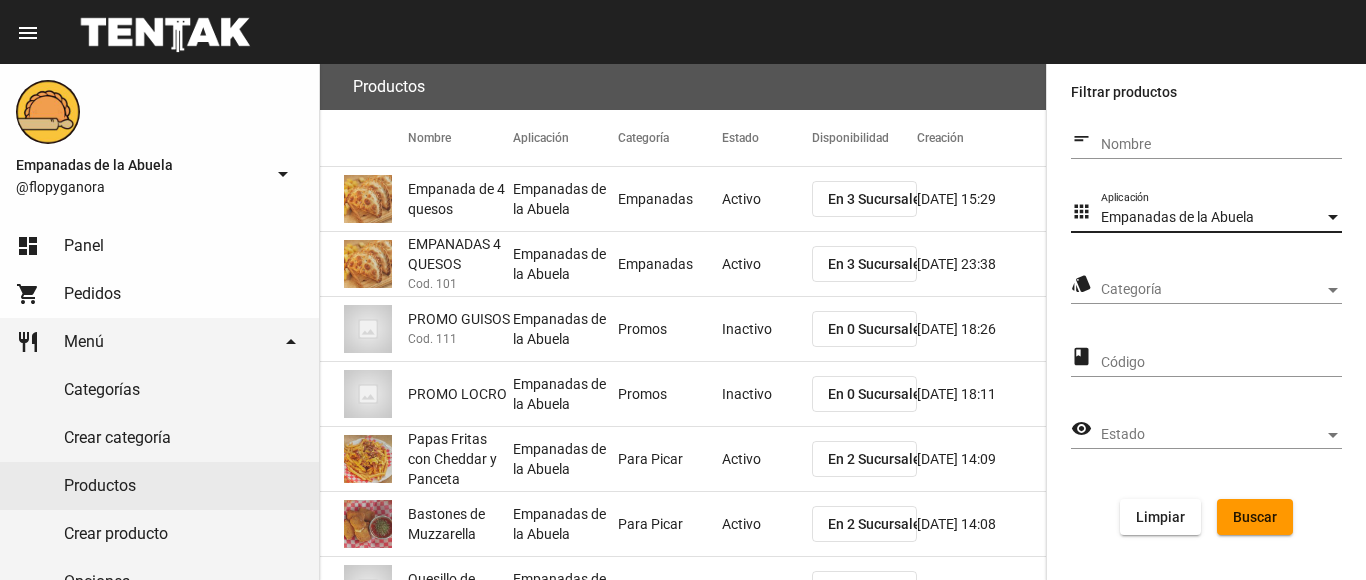 click on "Categoría" at bounding box center [1212, 290] 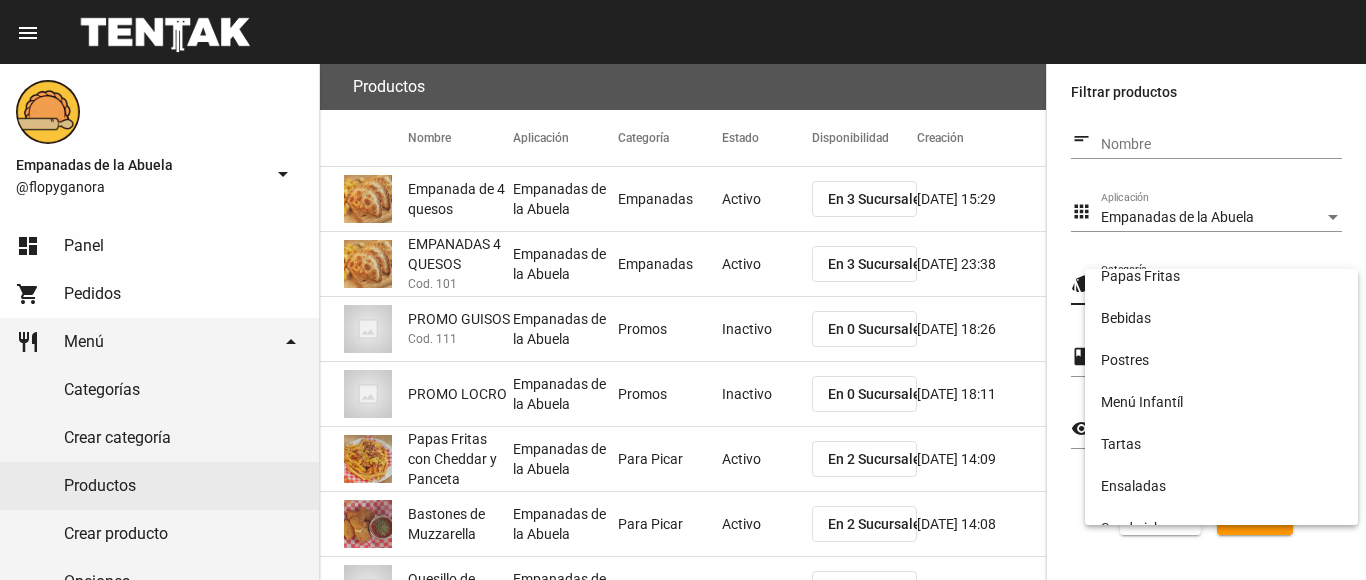 scroll, scrollTop: 332, scrollLeft: 0, axis: vertical 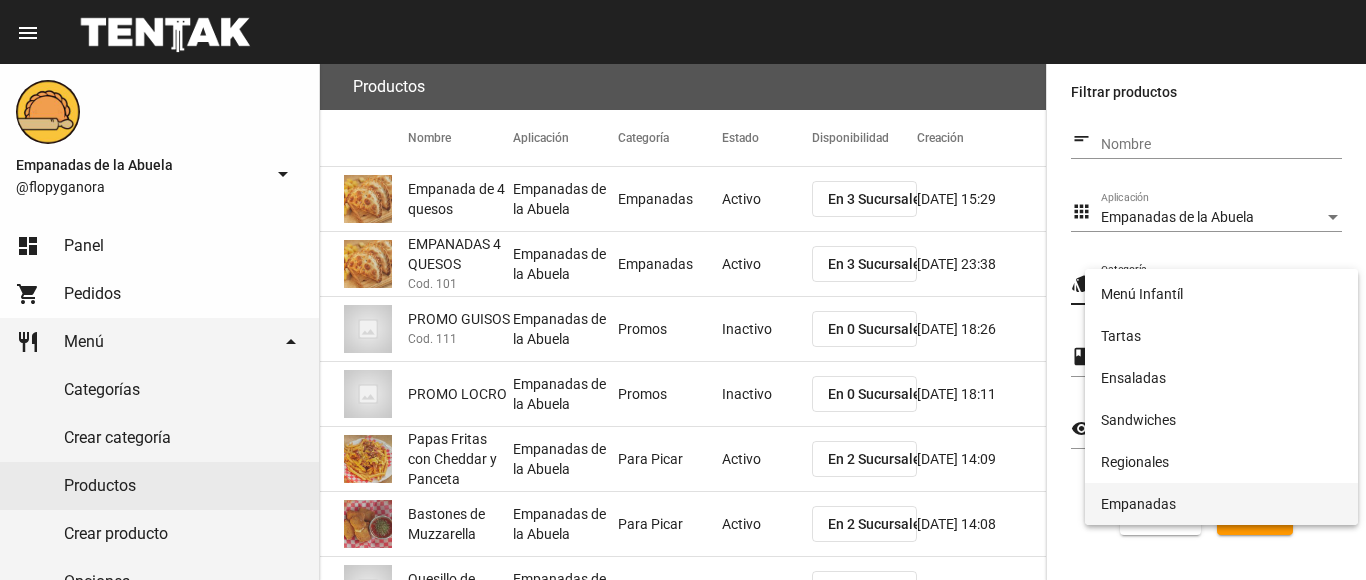 drag, startPoint x: 1167, startPoint y: 498, endPoint x: 1232, endPoint y: 508, distance: 65.76473 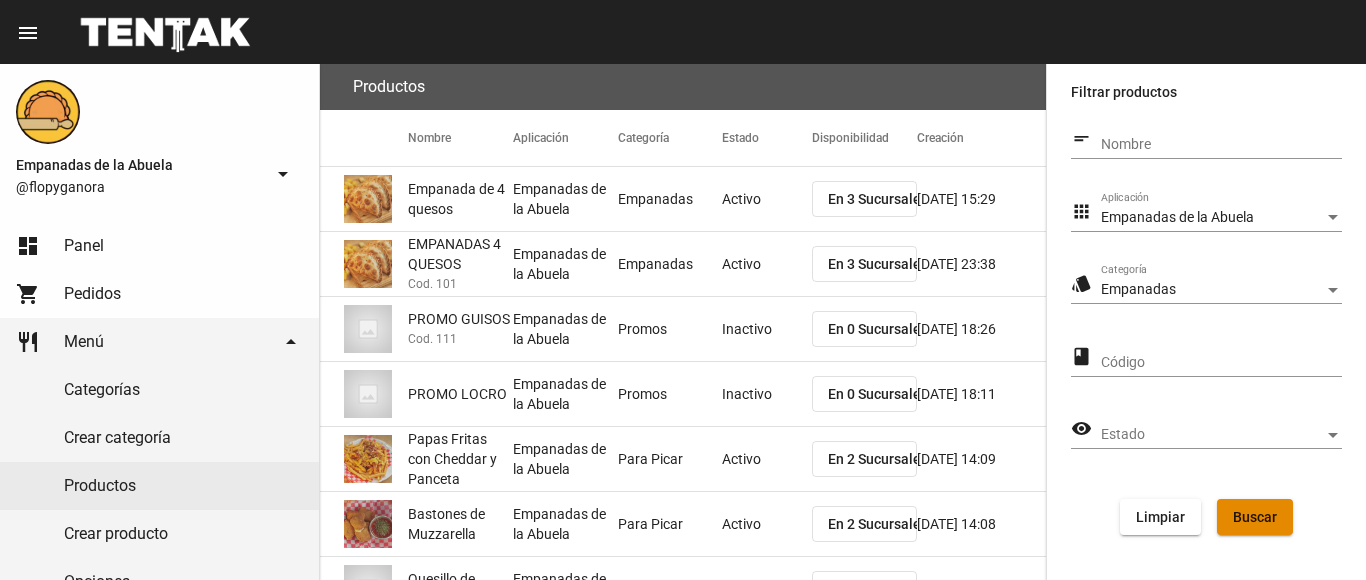 click on "Buscar" 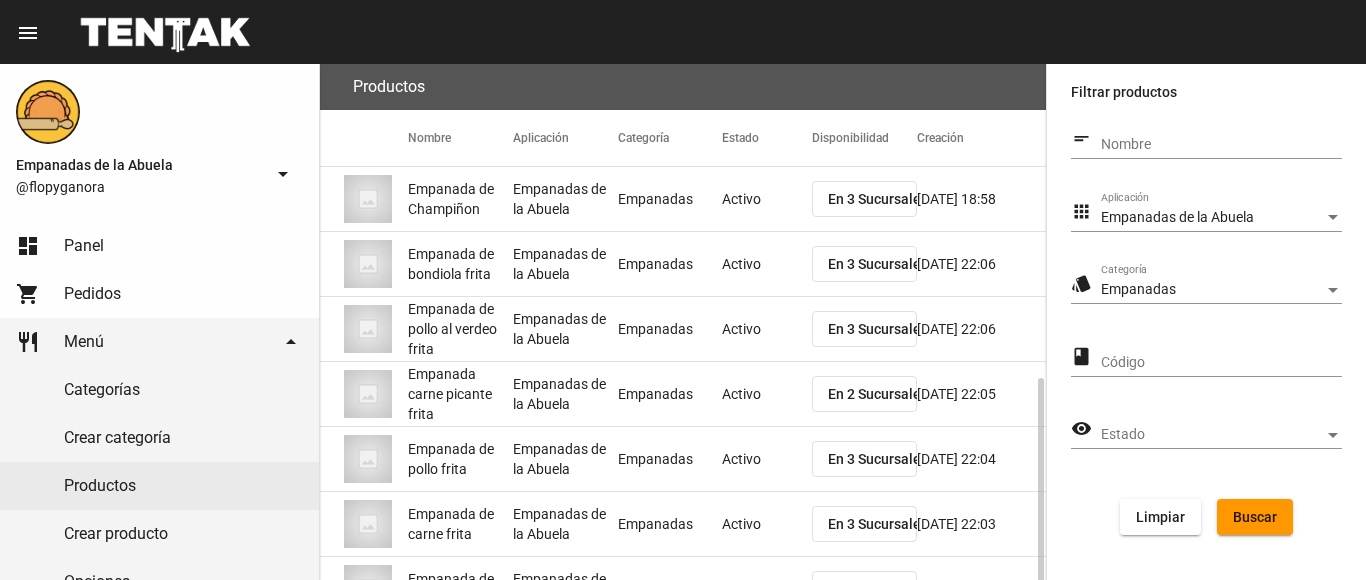 scroll, scrollTop: 389, scrollLeft: 0, axis: vertical 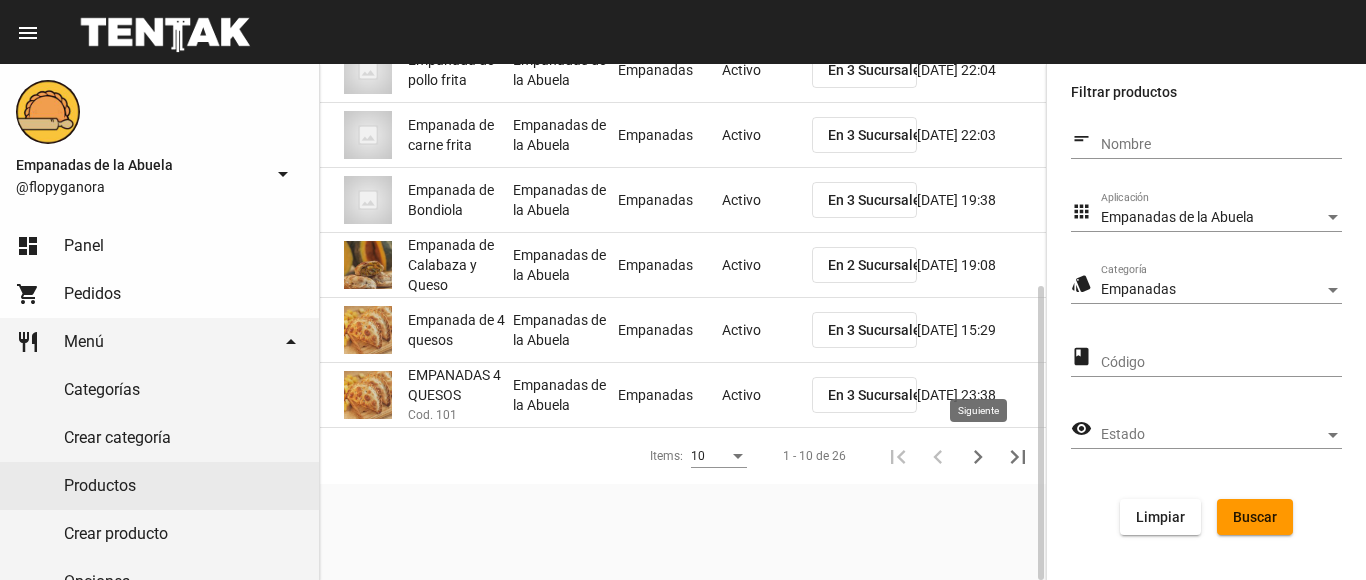 click 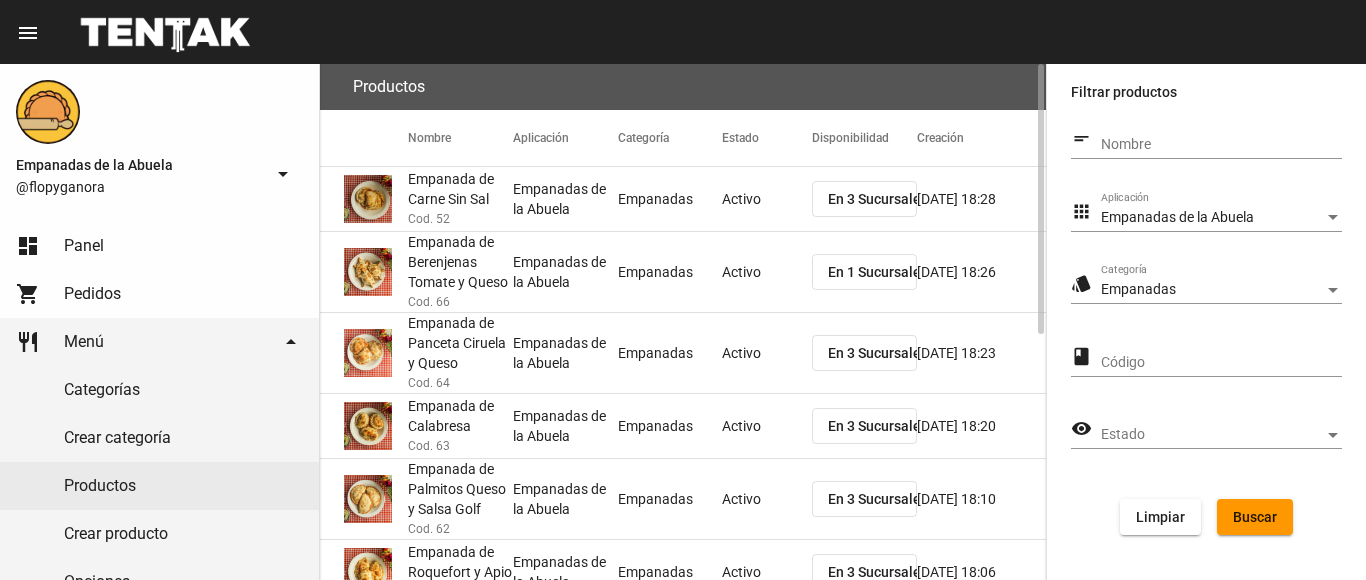 scroll, scrollTop: 469, scrollLeft: 0, axis: vertical 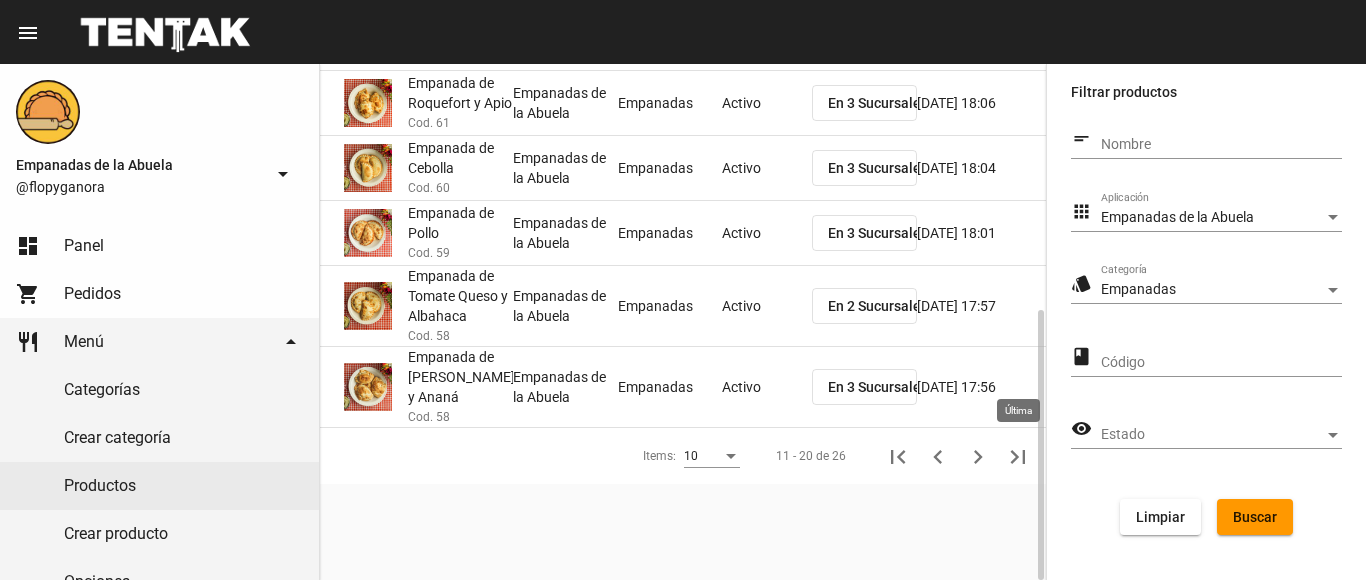 click 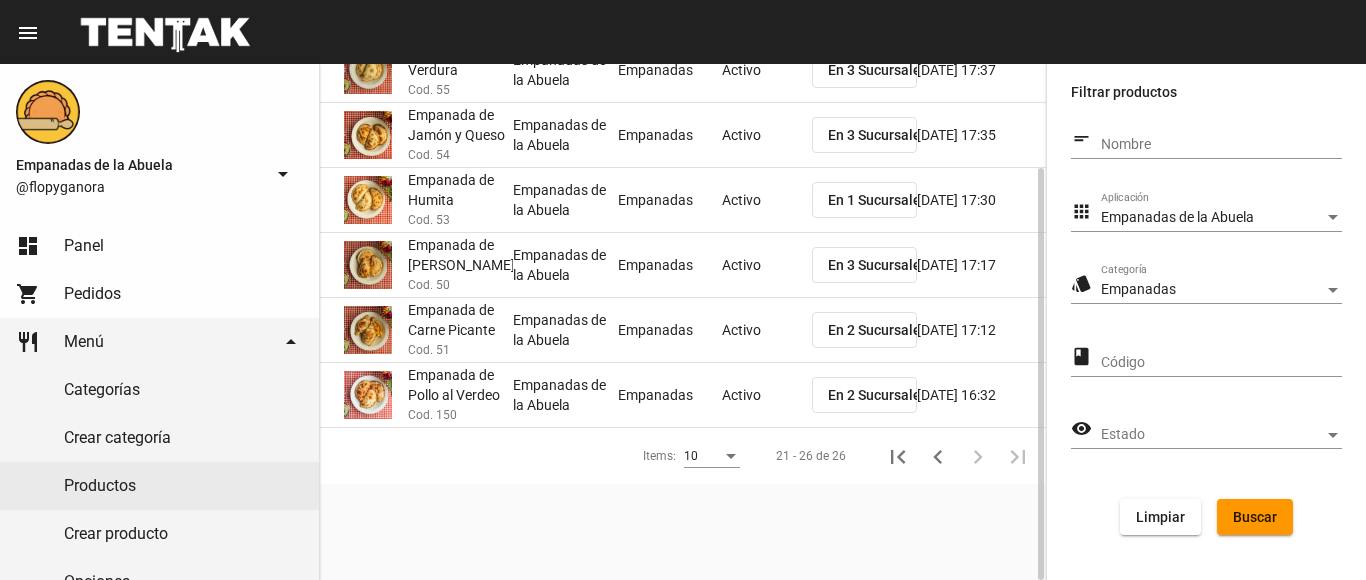 scroll, scrollTop: 0, scrollLeft: 0, axis: both 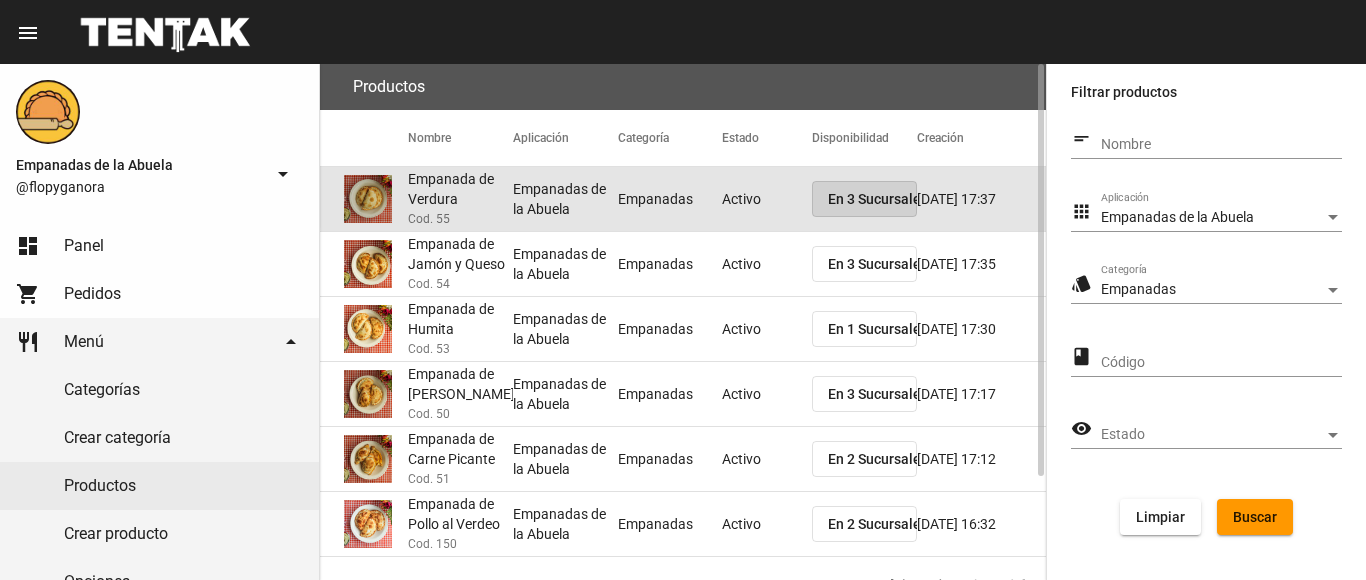 click on "En 3 Sucursales" 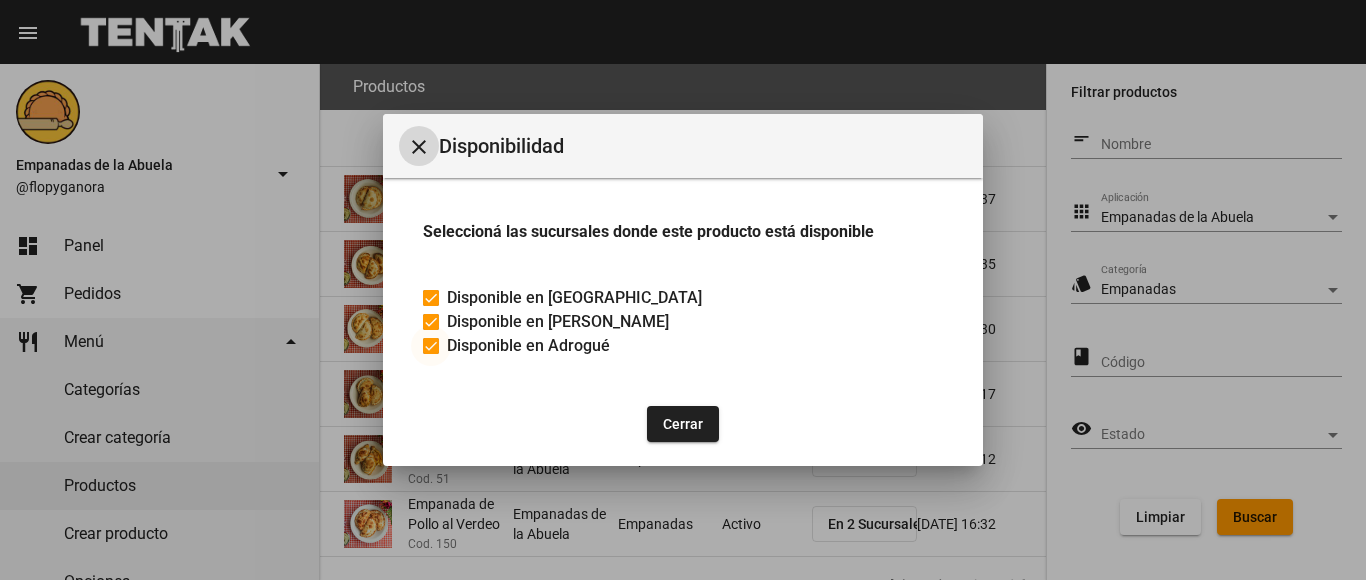 click at bounding box center (431, 346) 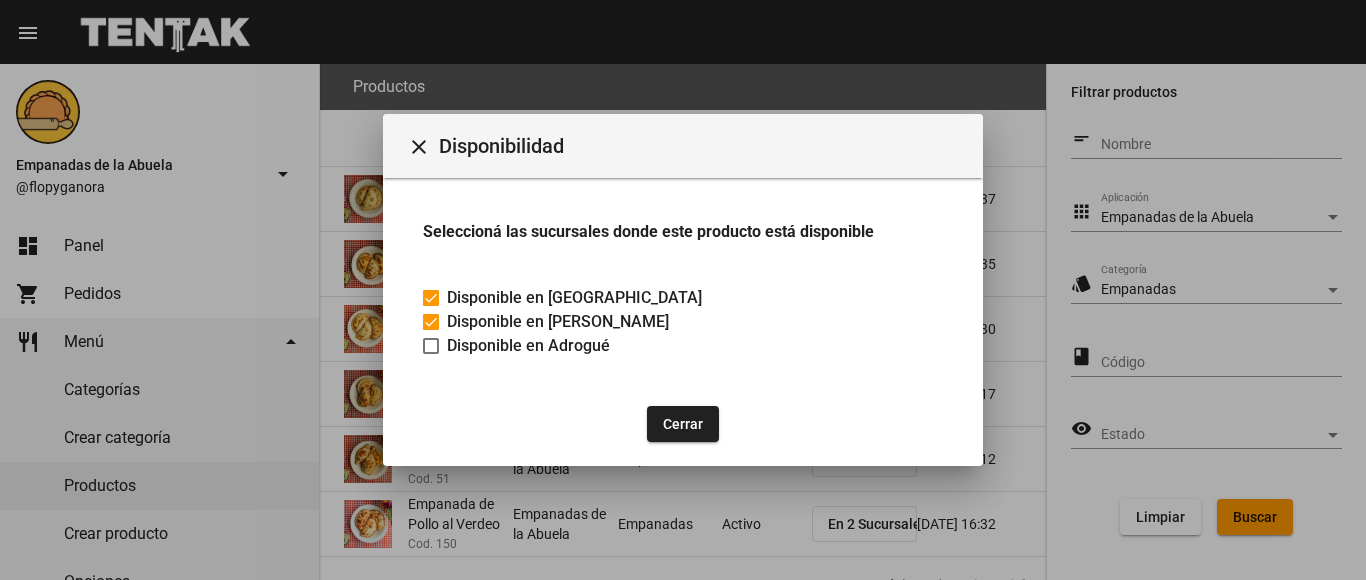 click on "Cerrar" 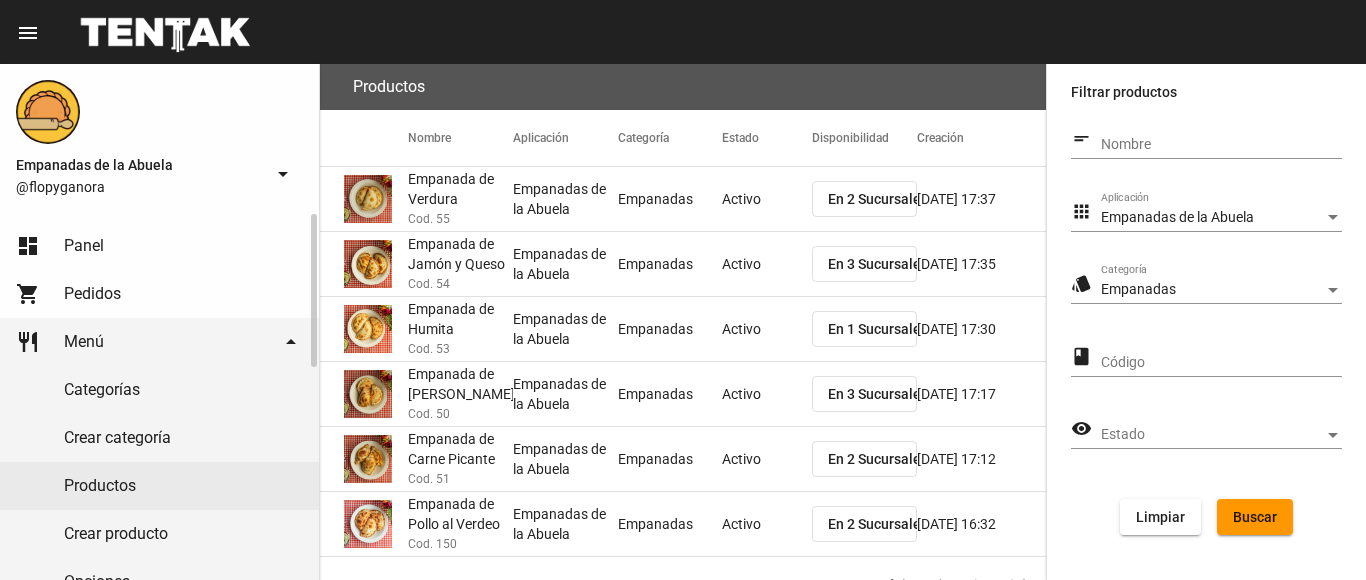 click on "Panel" 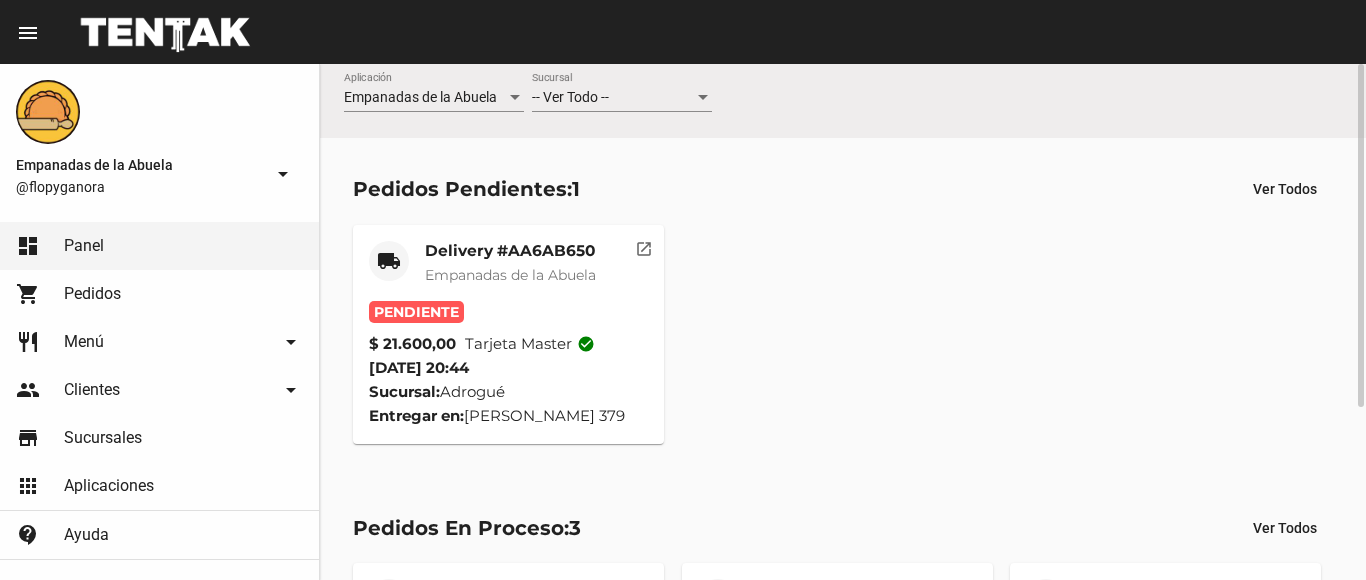 click on "Delivery #AA6AB650 Empanadas de la Abuela" 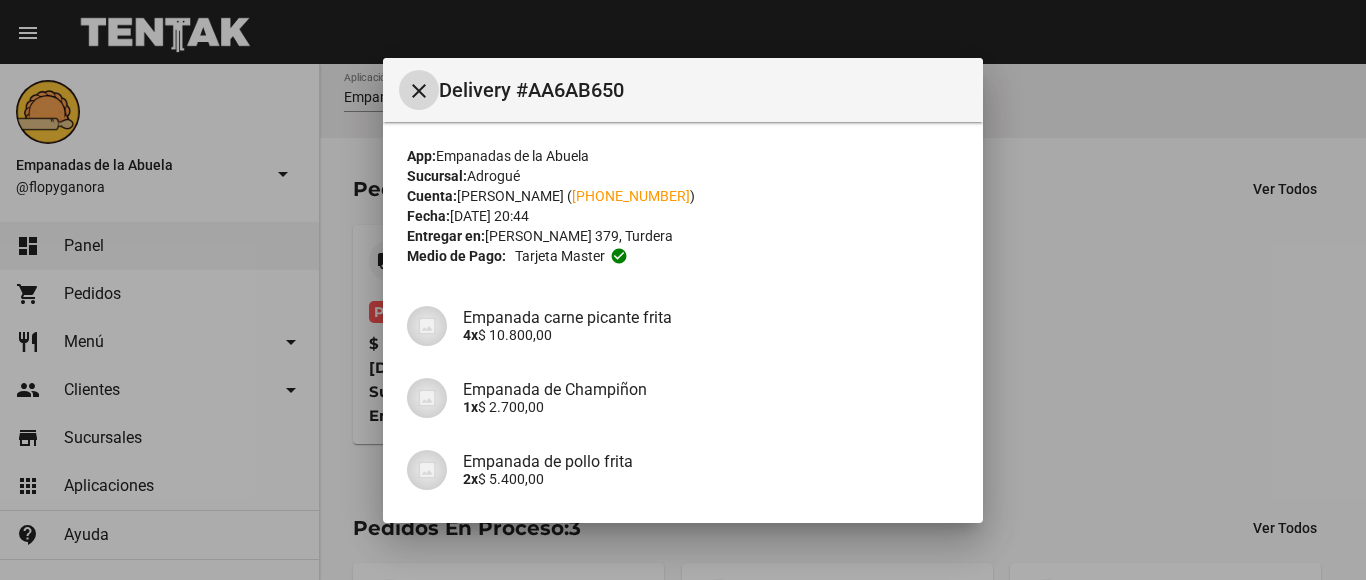scroll, scrollTop: 236, scrollLeft: 0, axis: vertical 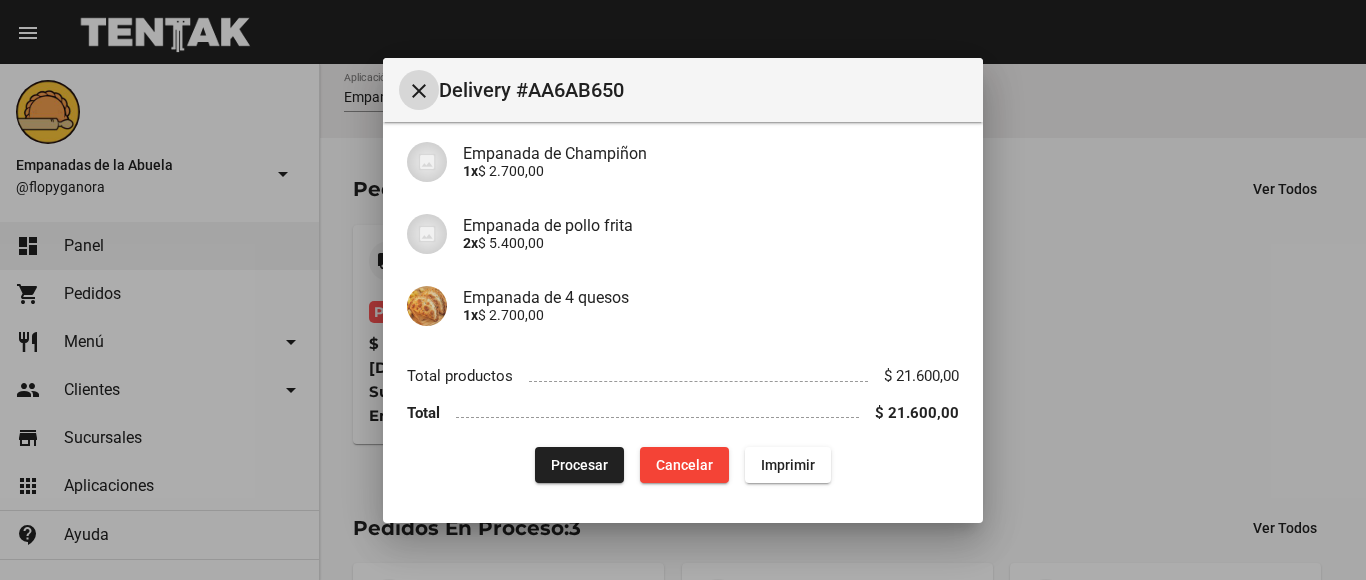 click on "App:  Empanadas de la Abuela  Sucursal:  Adrogué  Cuenta:  Sebastian  Fabregas ( +54 1141773532 )  Fecha:  7/7/25 20:44  Entregar en:  A.Pretti 379, Turdera  Medio de Pago: Tarjeta master  check_circle Empanada carne picante frita 4x  $ 10.800,00 Empanada de Champiñon 1x  $ 2.700,00 Empanada de pollo frita 2x  $ 5.400,00 Empanada de 4 quesos 1x  $ 2.700,00 Total productos $ 21.600,00 Total $ 21.600,00  Procesar  Cancelar Imprimir" 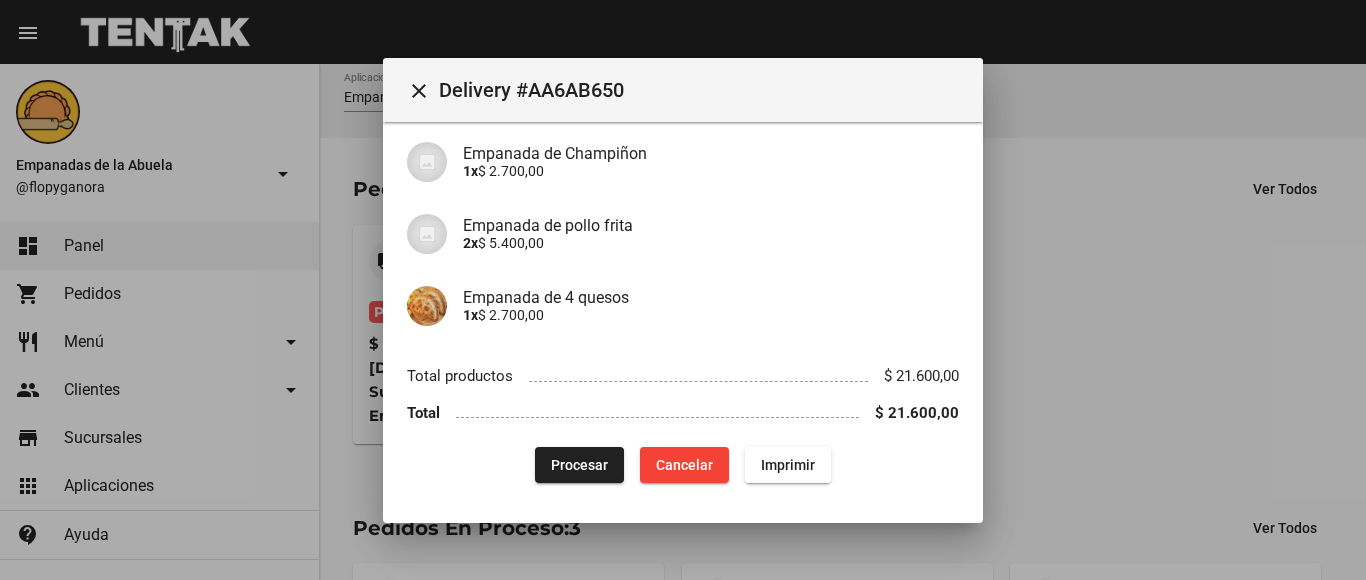 drag, startPoint x: 778, startPoint y: 454, endPoint x: 619, endPoint y: 313, distance: 212.51353 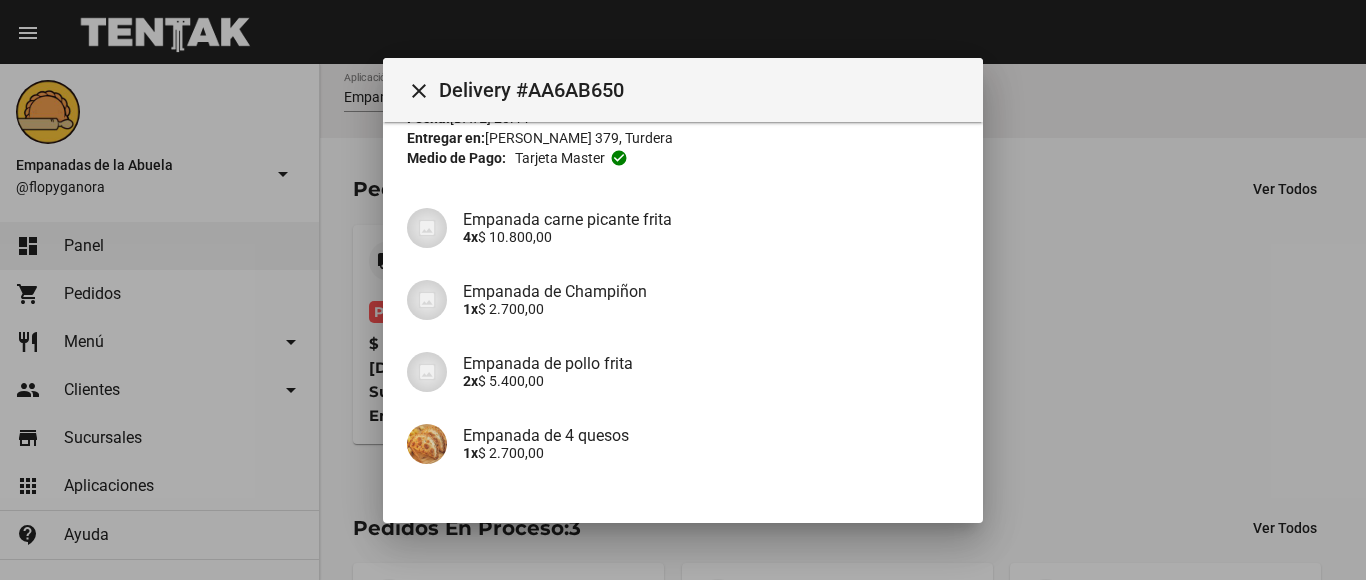 scroll, scrollTop: 236, scrollLeft: 0, axis: vertical 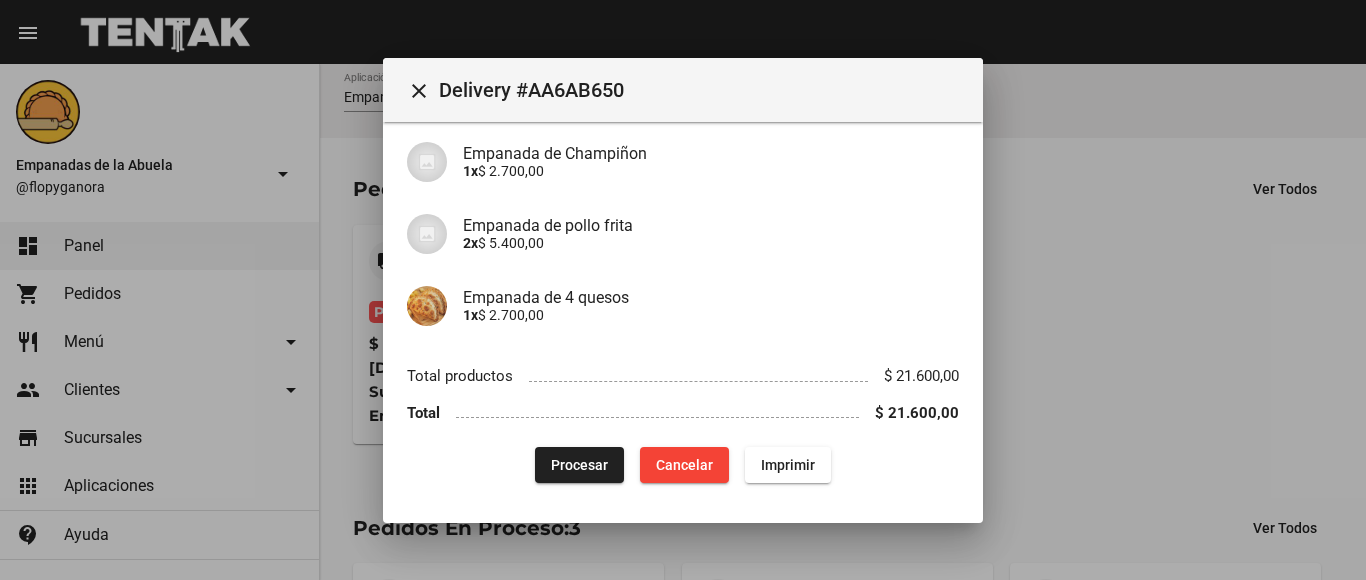 click on "Procesar" 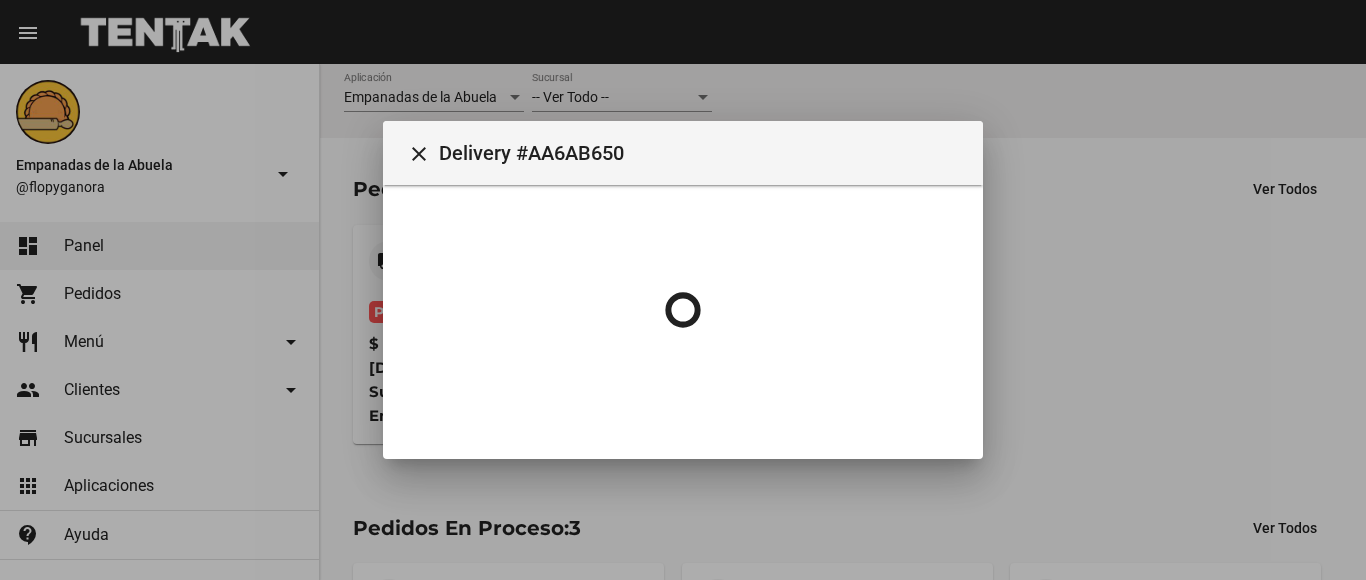 scroll, scrollTop: 0, scrollLeft: 0, axis: both 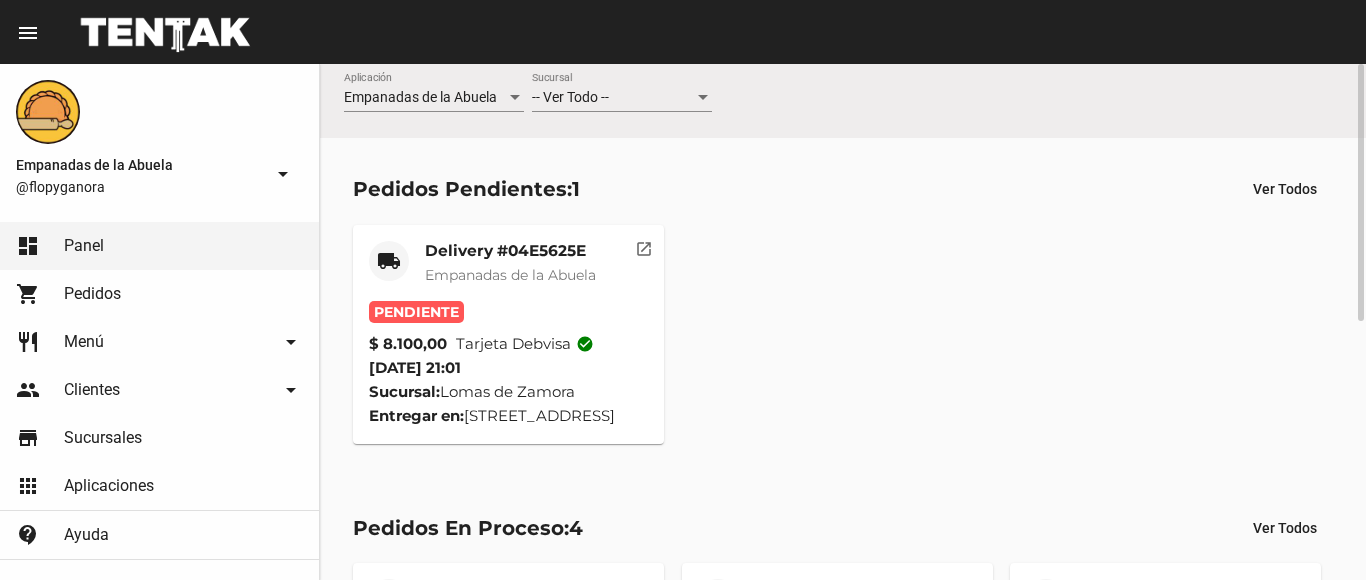 click on "Delivery #04E5625E" 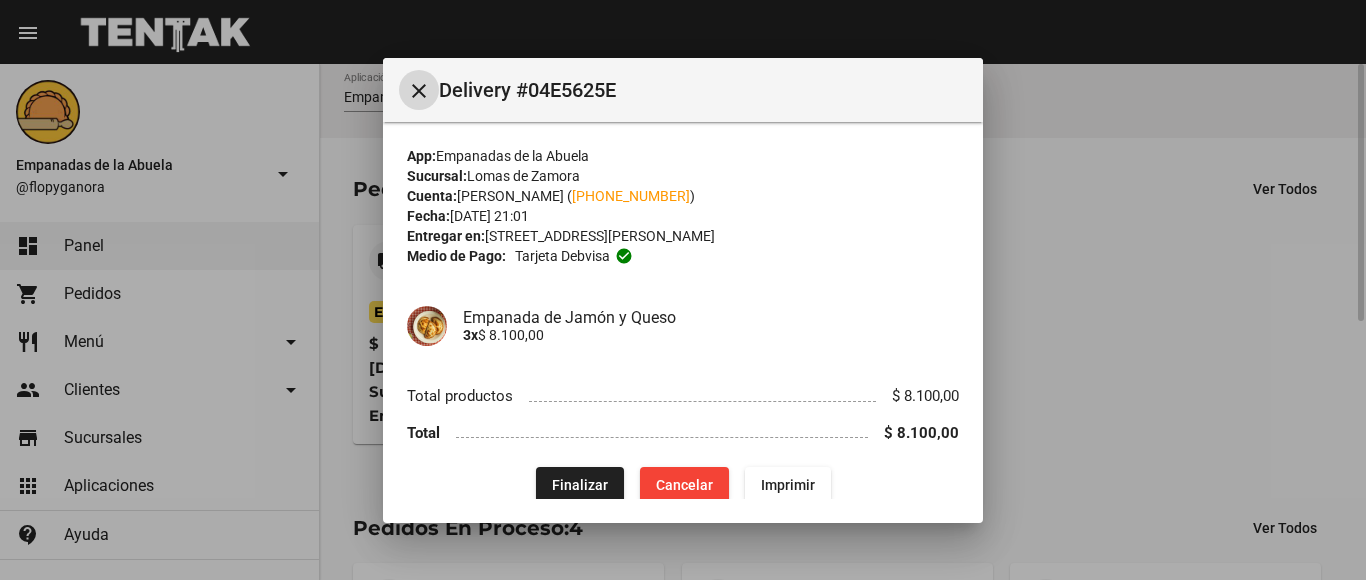click on "close" at bounding box center (419, 91) 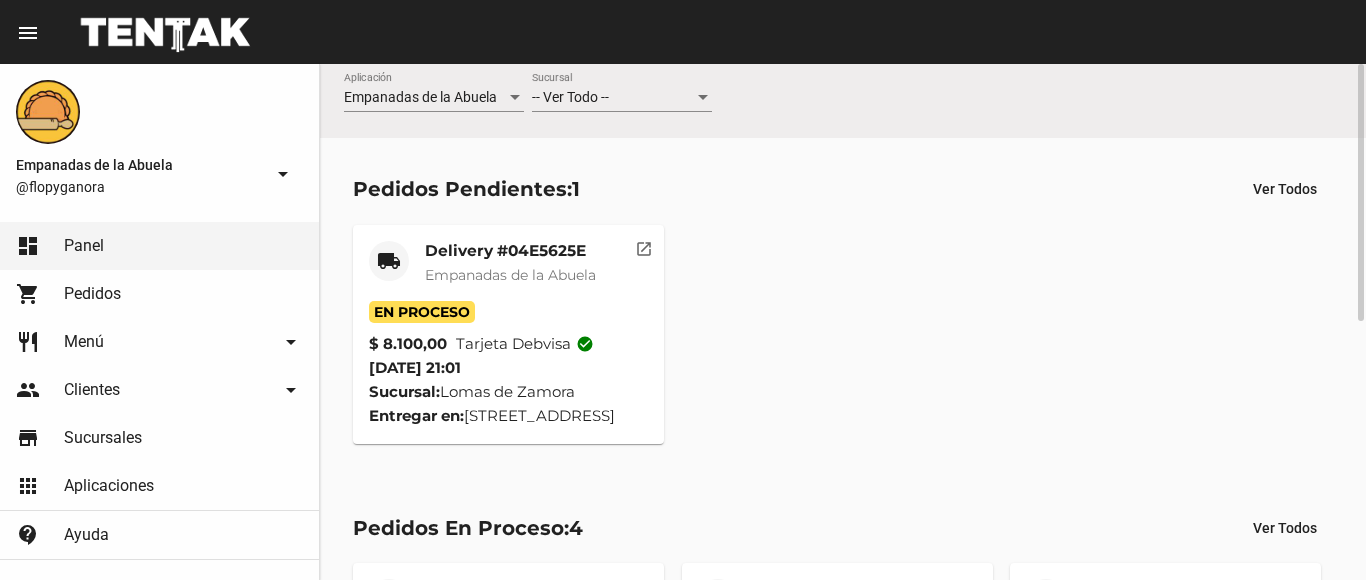 click on "-- Ver Todo -- Sucursal" 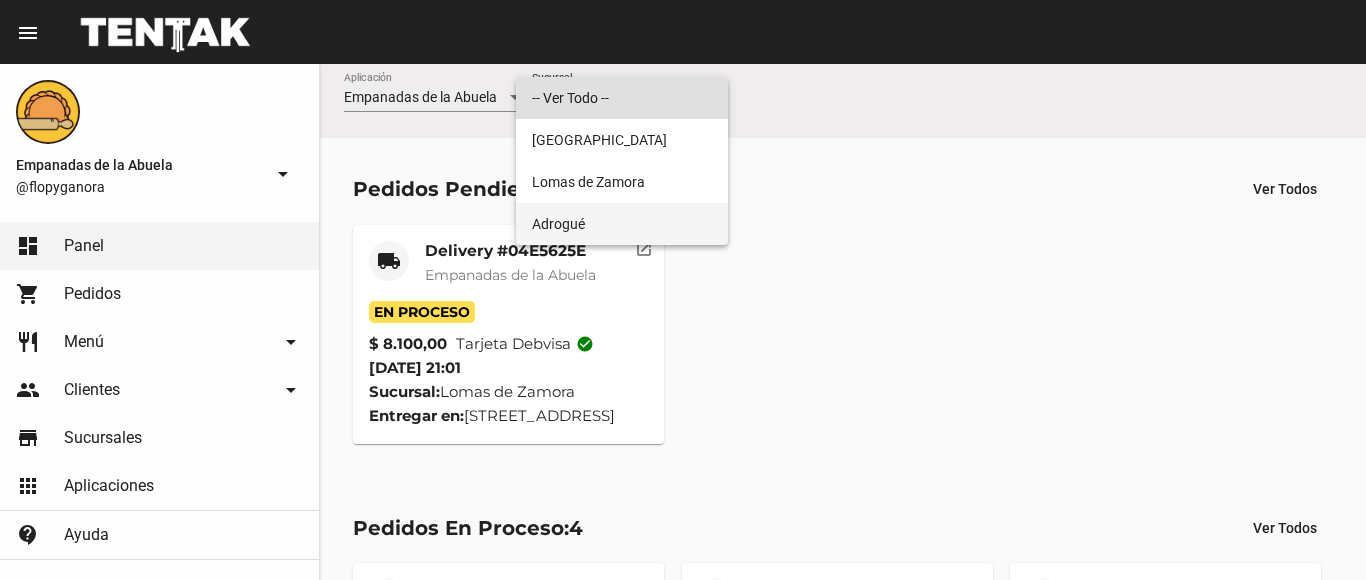 drag, startPoint x: 606, startPoint y: 209, endPoint x: 626, endPoint y: 261, distance: 55.713554 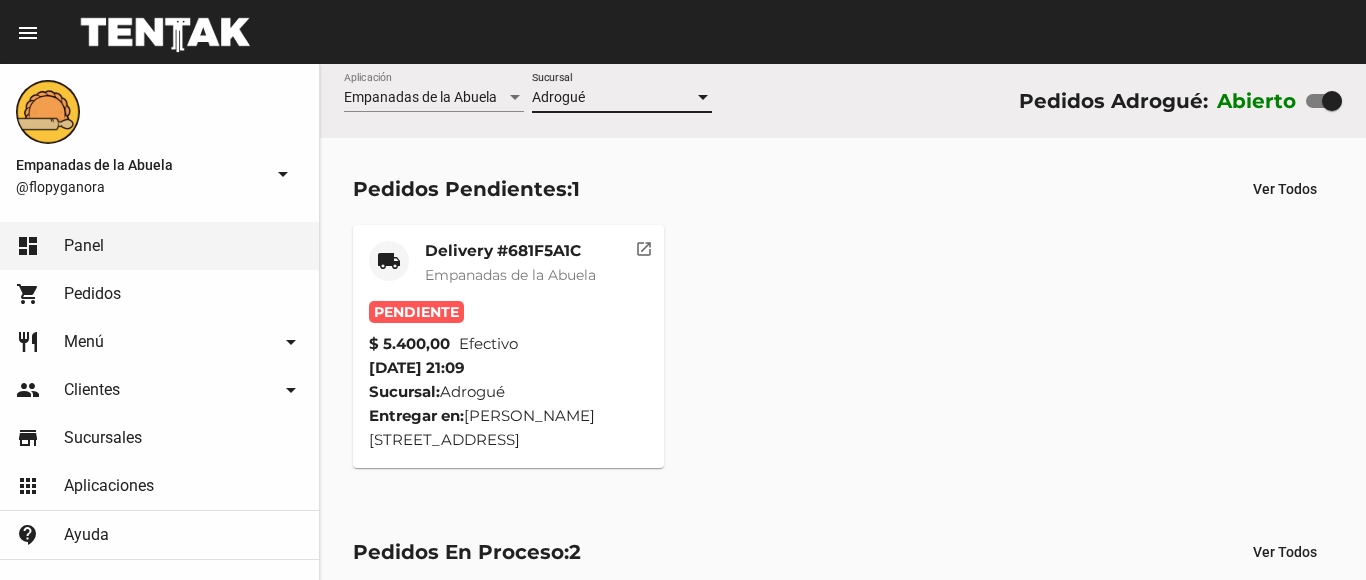 click on "local_shipping Delivery #681F5A1C Empanadas de la Abuela Pendiente $ 5.400,00 Efectivo  7/7/25 21:09 Sucursal:  Adrogué  Entregar en:  Nicolás Avellaneda 749 Casa 8  open_in_new" 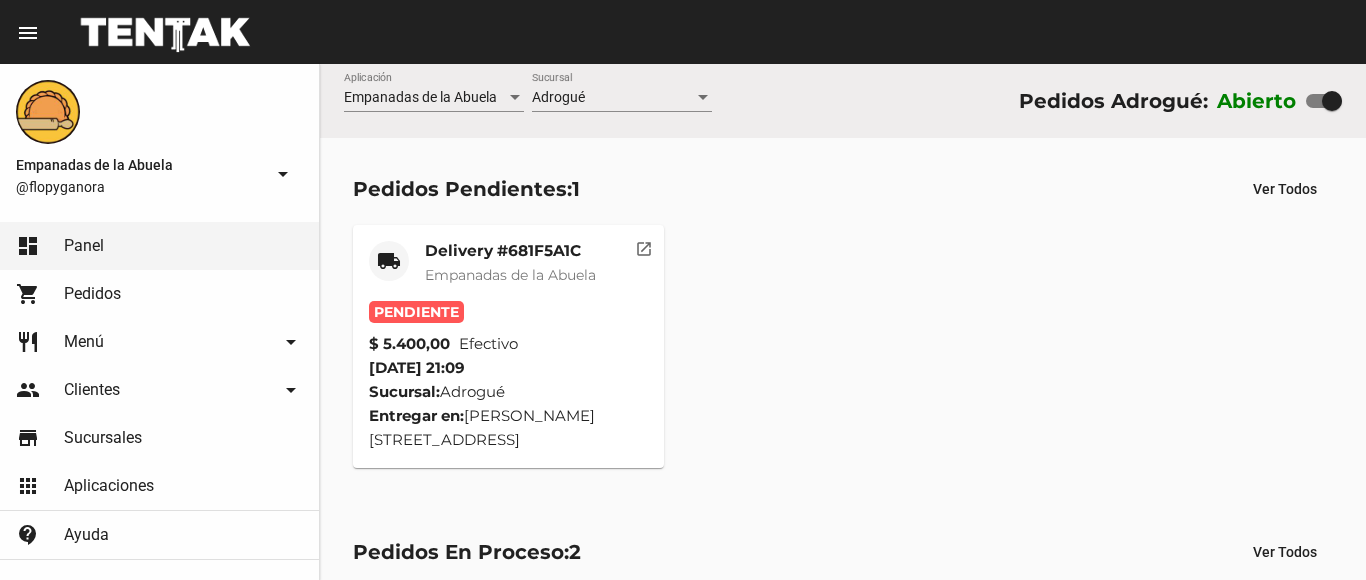 click on "Empanadas de la Abuela" 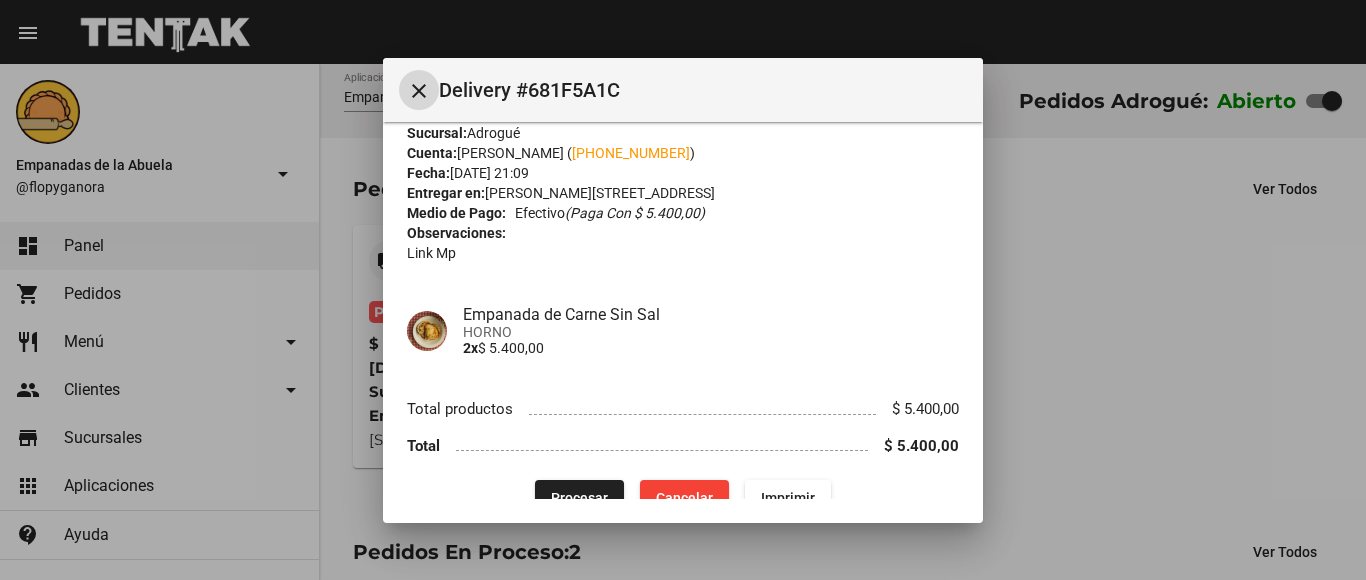 scroll, scrollTop: 76, scrollLeft: 0, axis: vertical 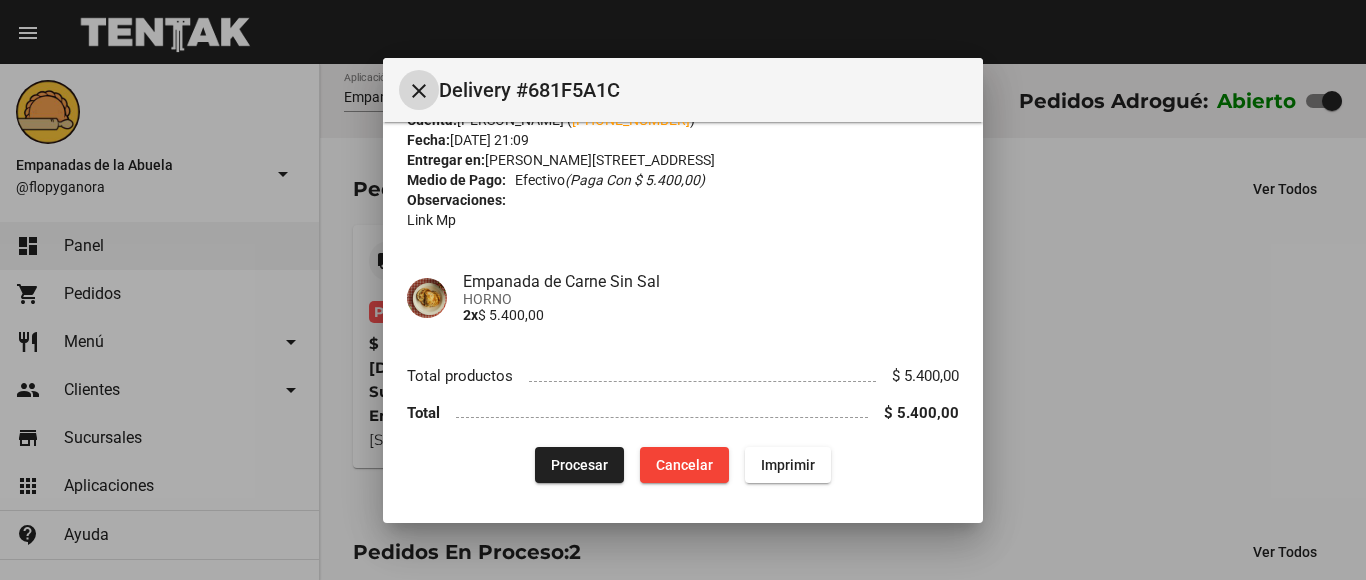 click on "Imprimir" 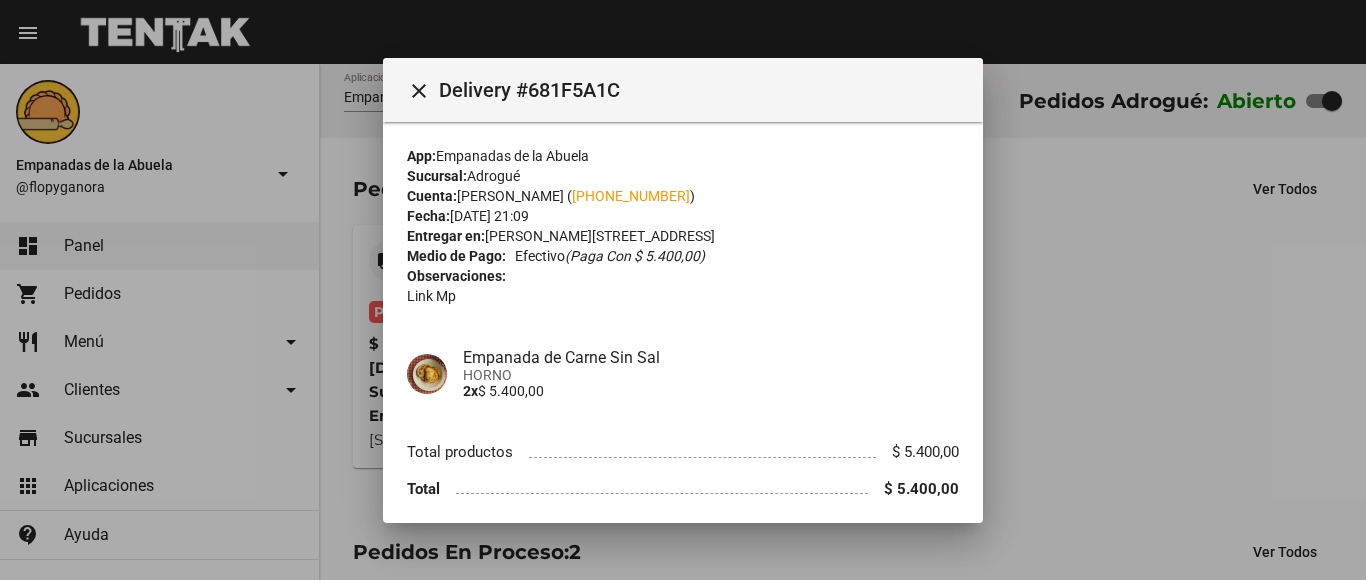 scroll, scrollTop: 76, scrollLeft: 0, axis: vertical 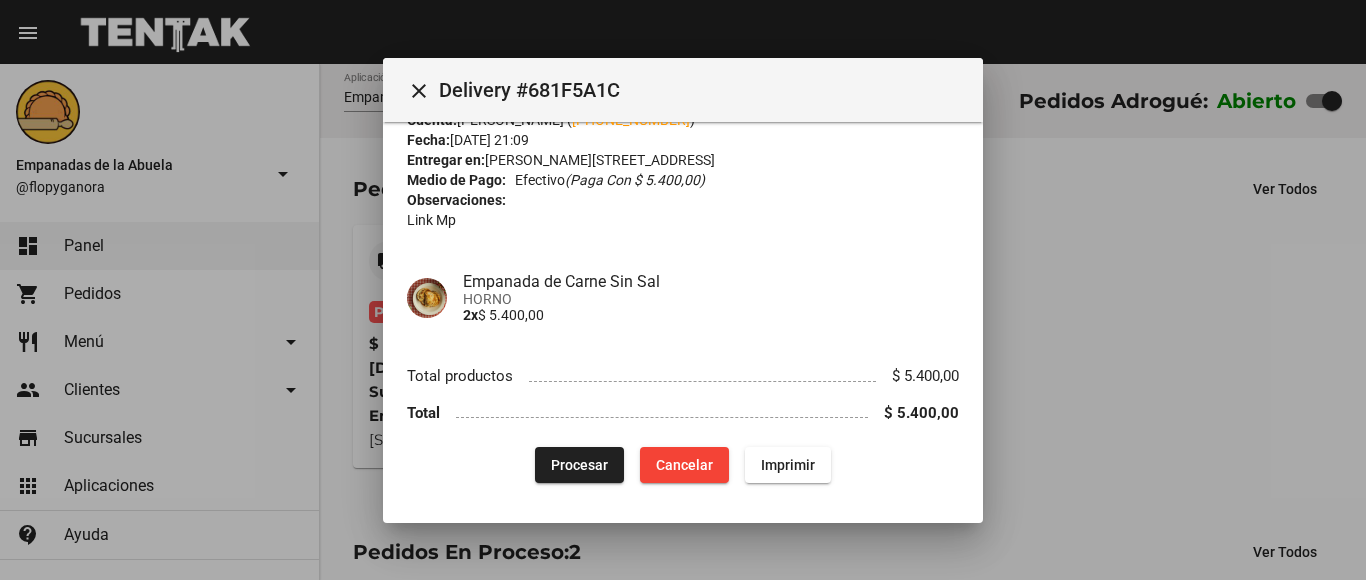 click on "Procesar" 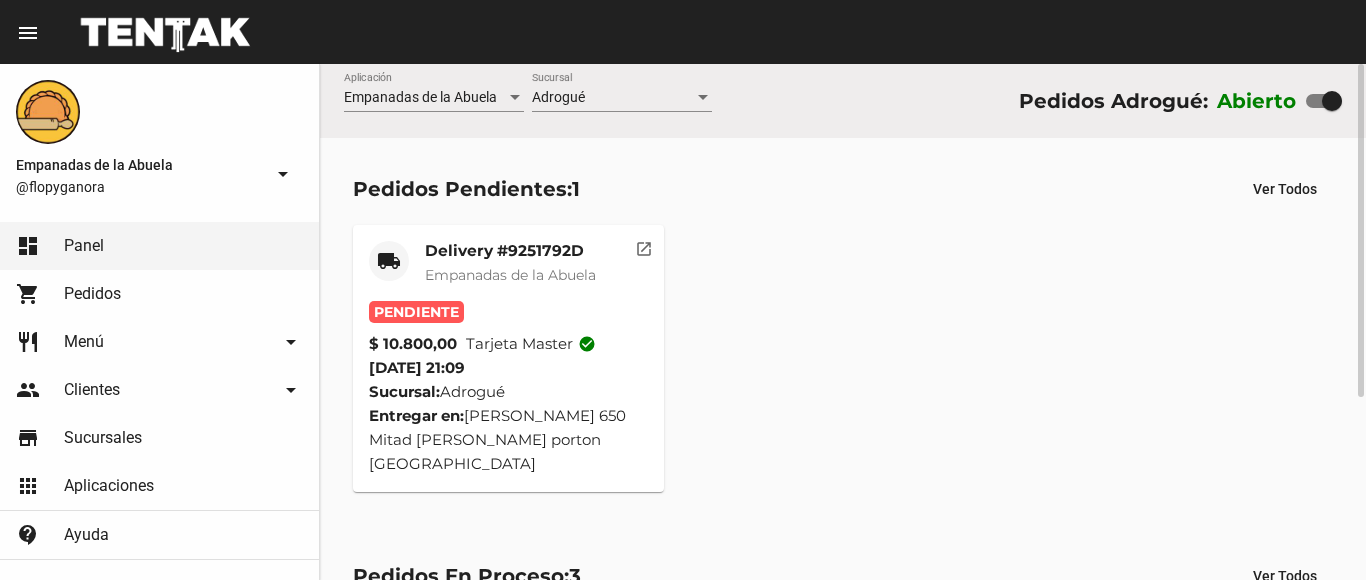 click on "Delivery #9251792D Empanadas de la Abuela" 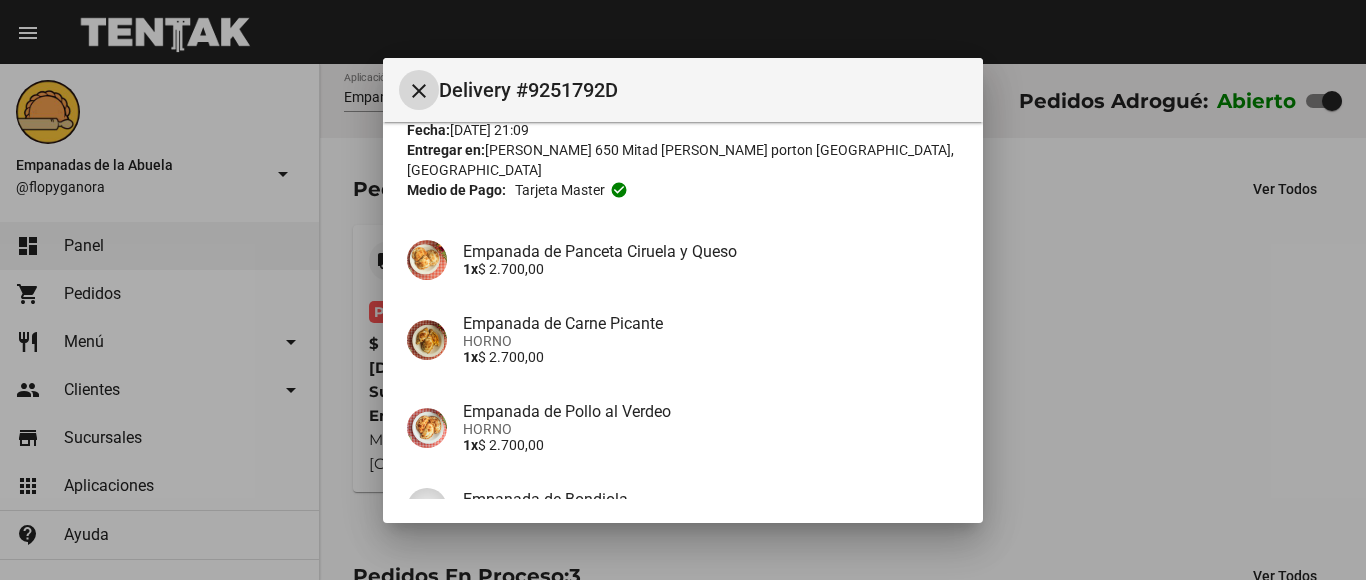 scroll, scrollTop: 268, scrollLeft: 0, axis: vertical 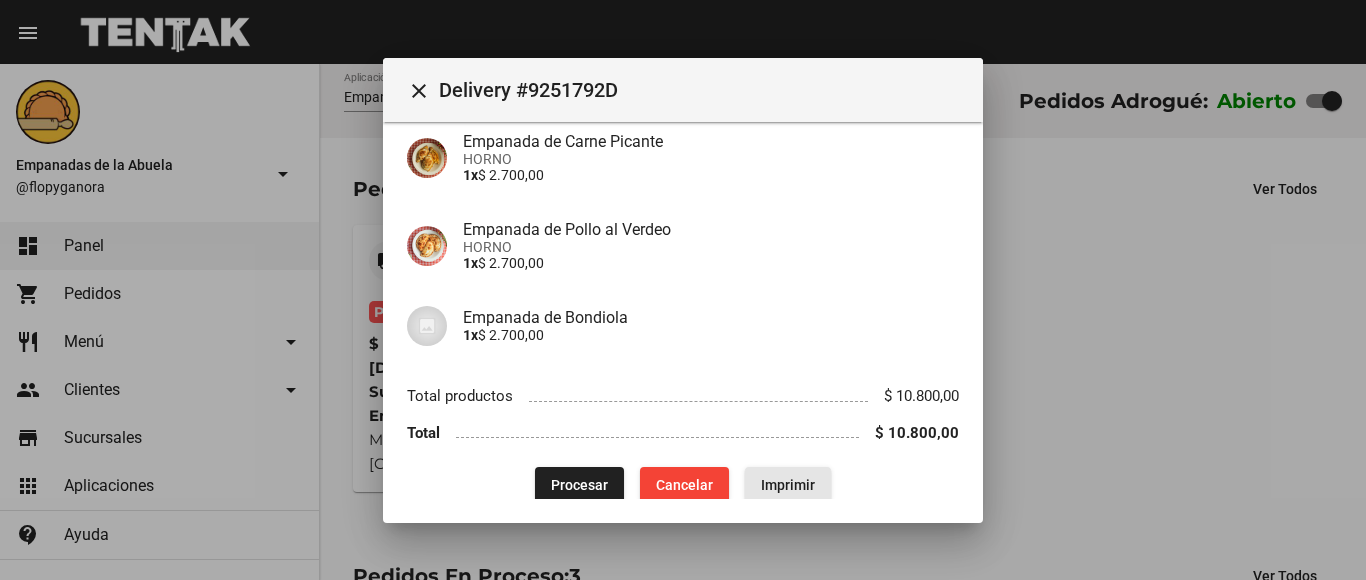 click on "Imprimir" 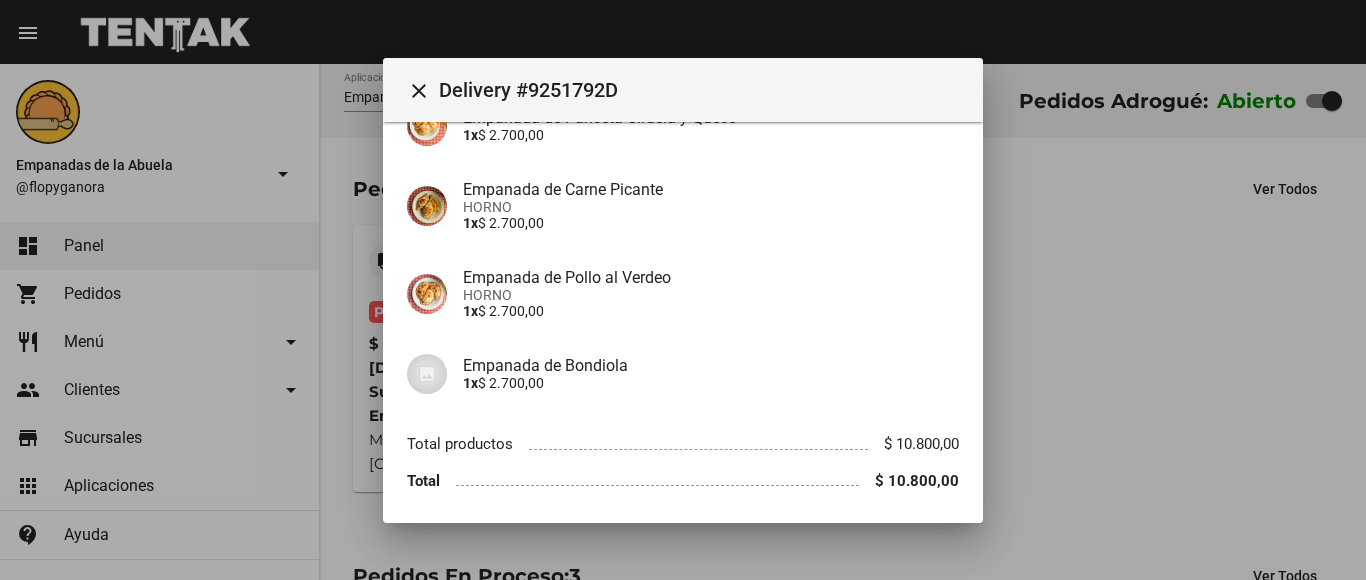 scroll, scrollTop: 268, scrollLeft: 0, axis: vertical 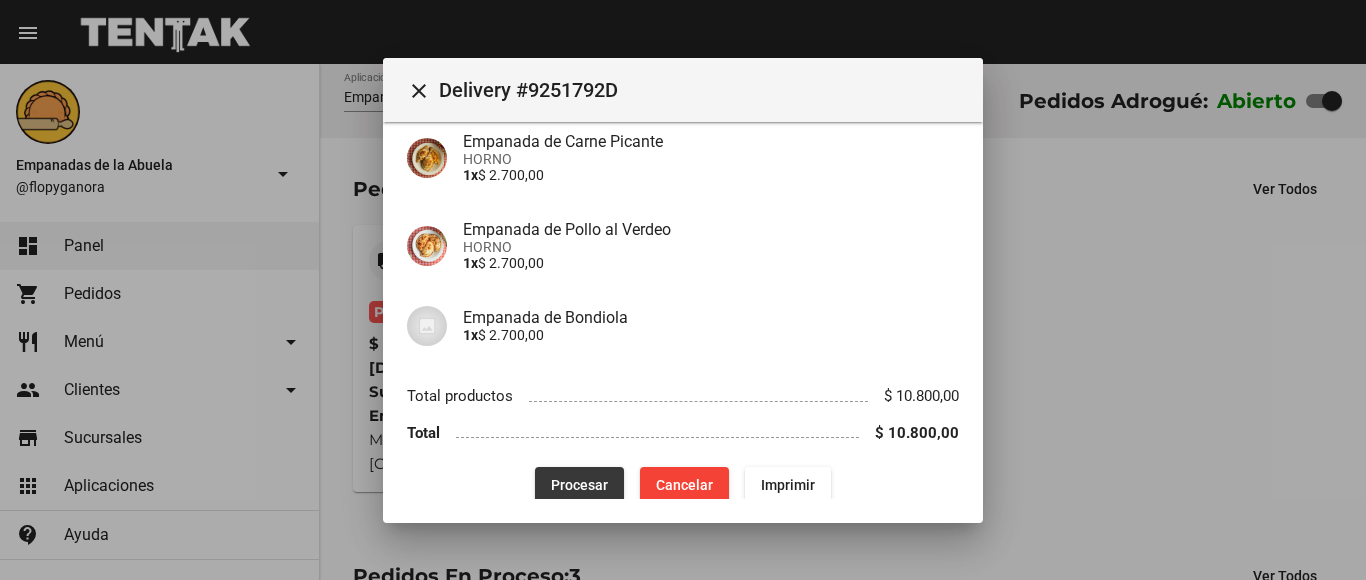 drag, startPoint x: 598, startPoint y: 458, endPoint x: 593, endPoint y: 473, distance: 15.811388 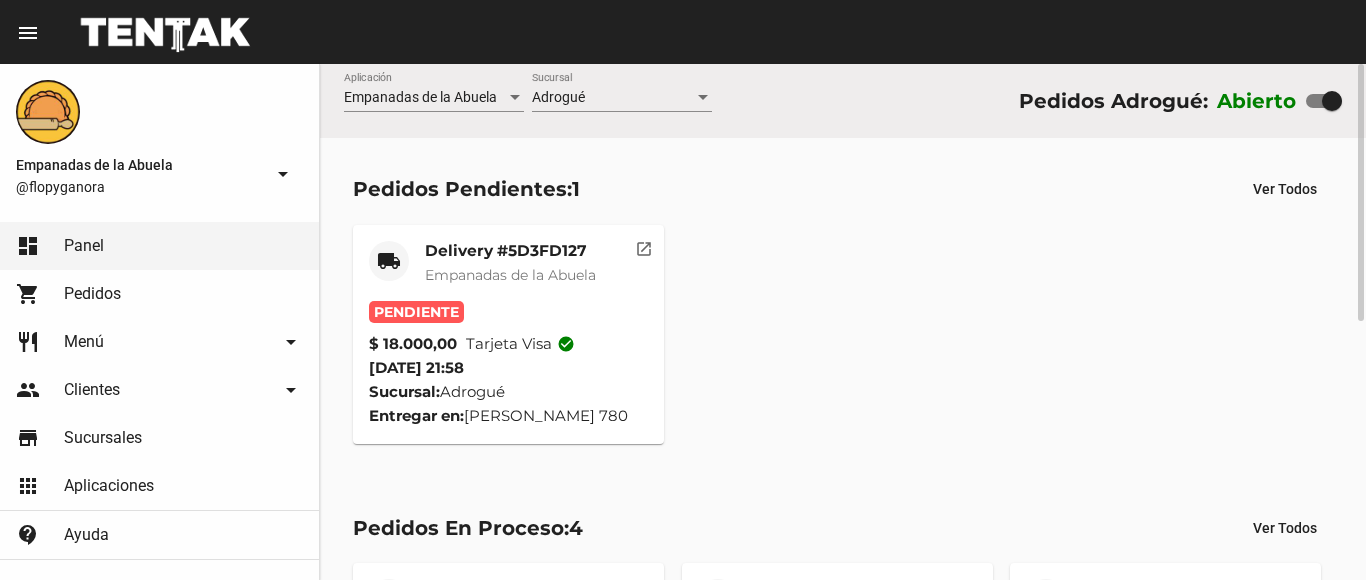 click on "Empanadas de la Abuela" 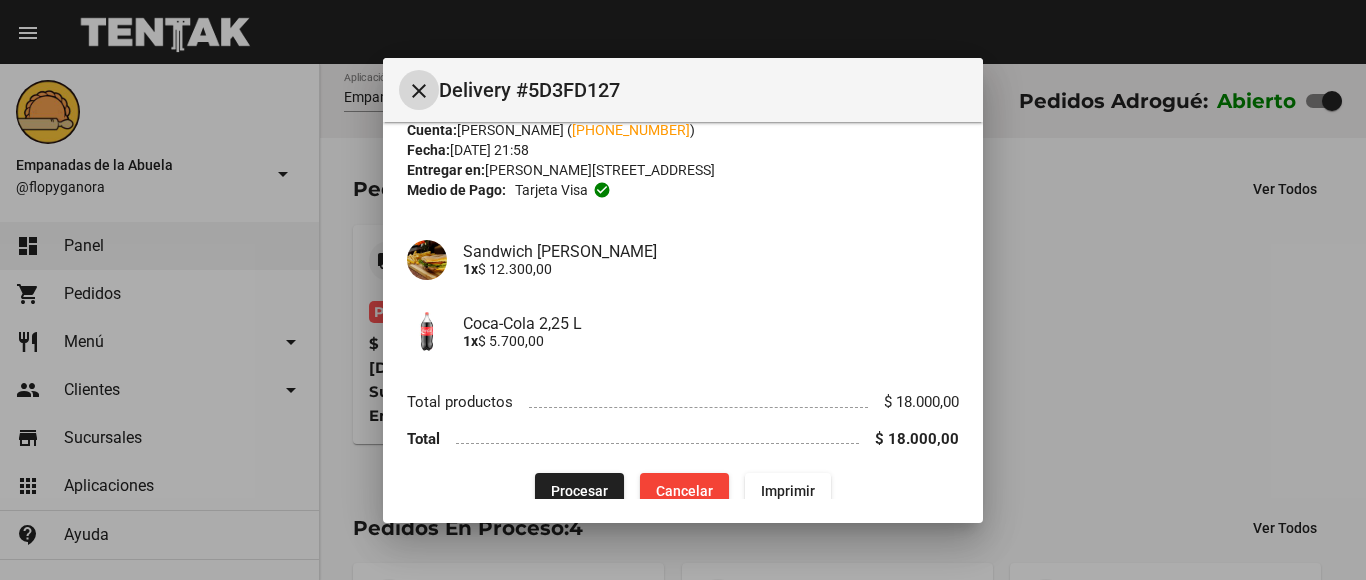 scroll, scrollTop: 92, scrollLeft: 0, axis: vertical 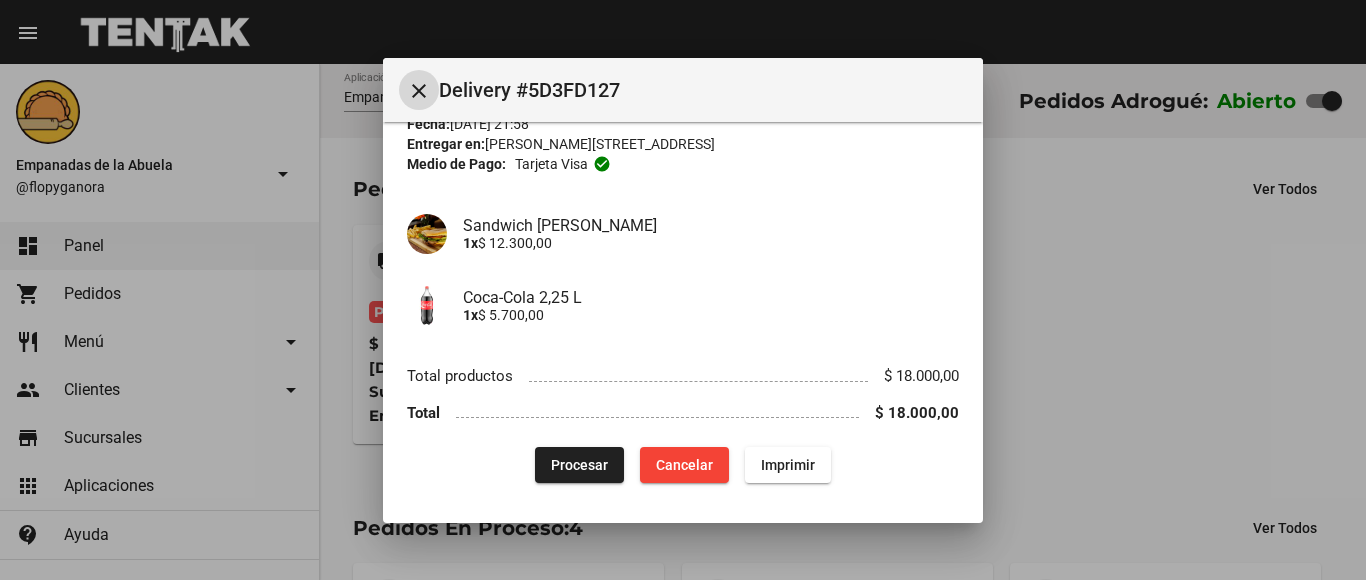 click on "Imprimir" 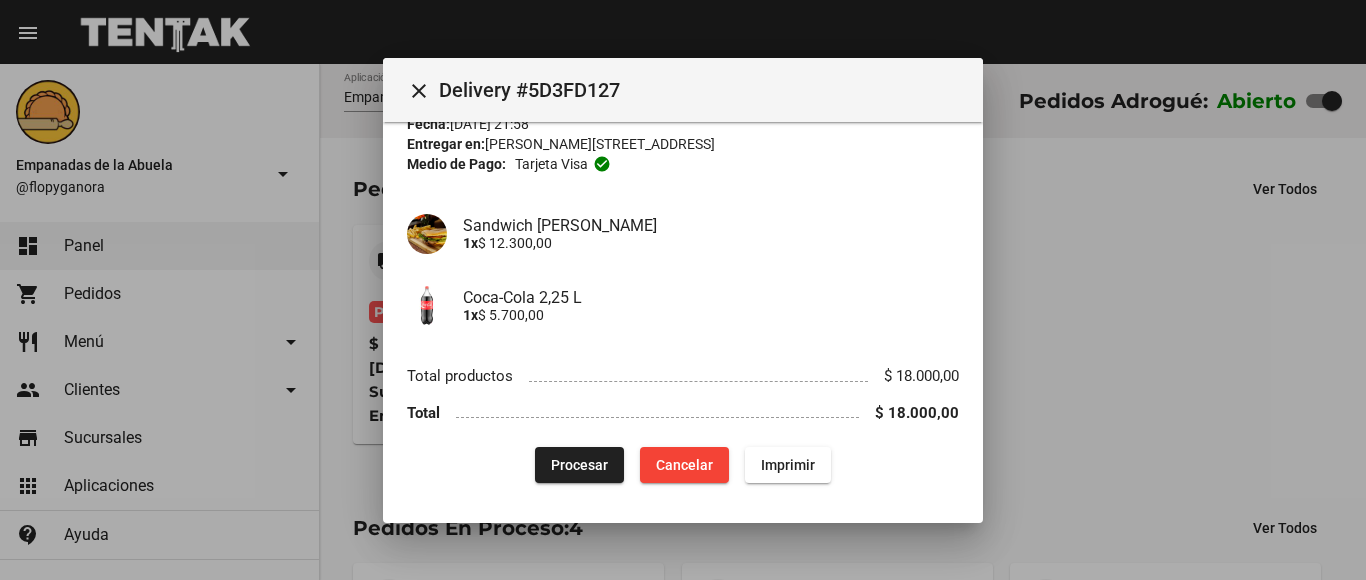scroll, scrollTop: 92, scrollLeft: 0, axis: vertical 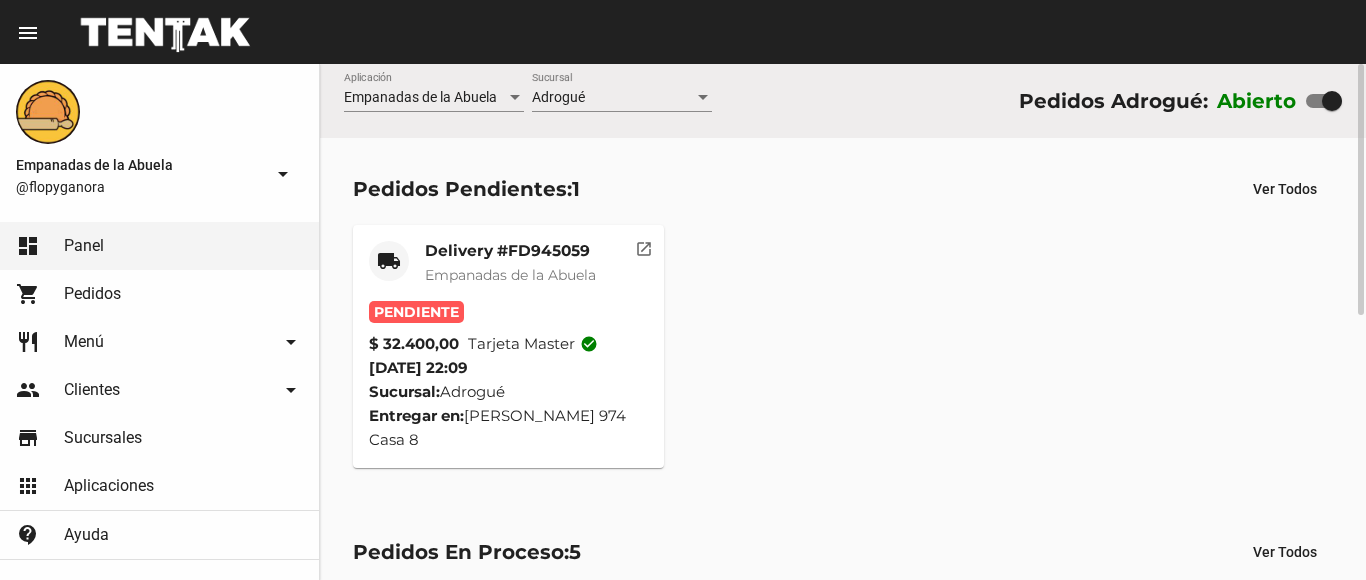 click on "Delivery #FD945059 Empanadas de la Abuela" 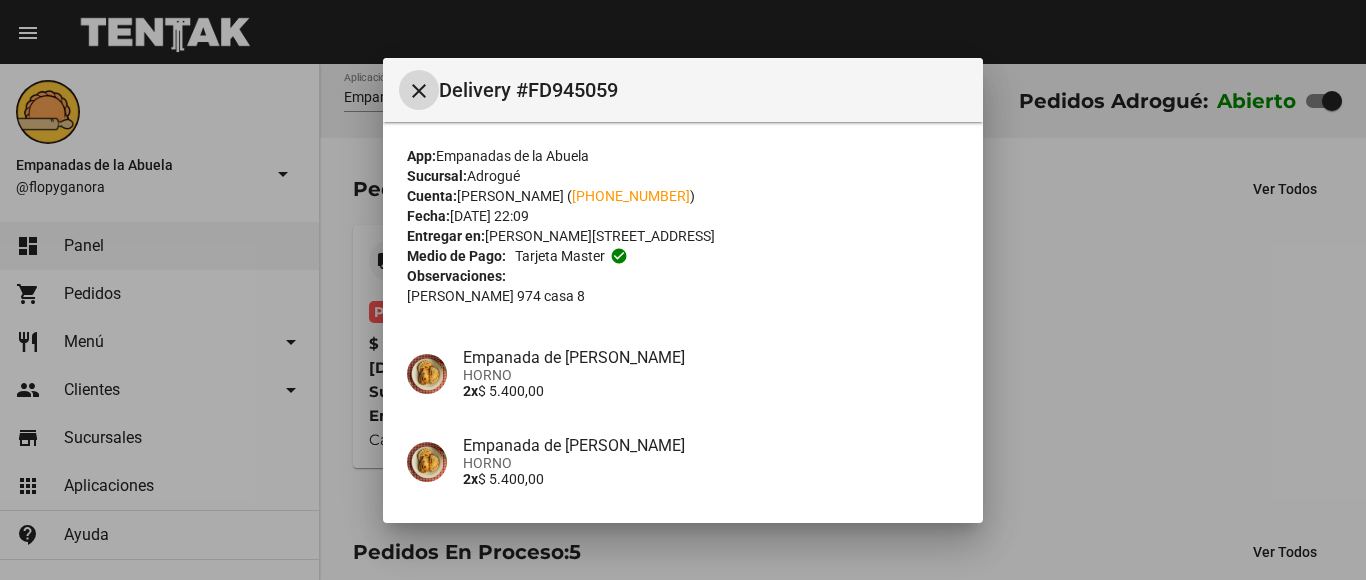 scroll, scrollTop: 396, scrollLeft: 0, axis: vertical 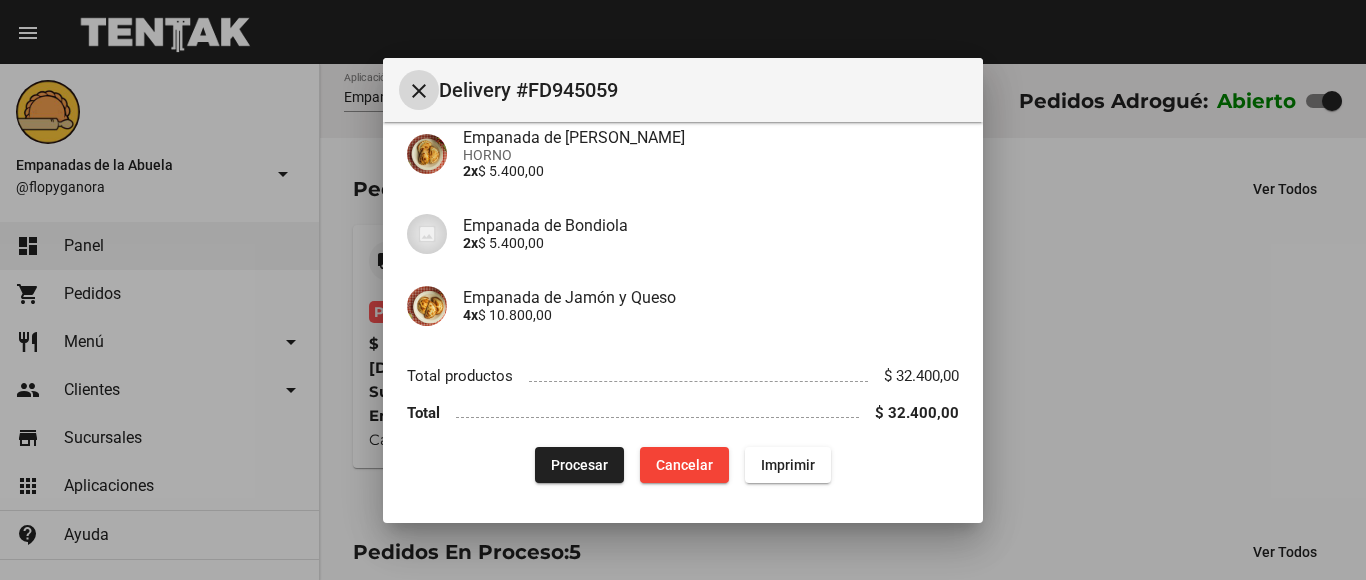 click on "Imprimir" 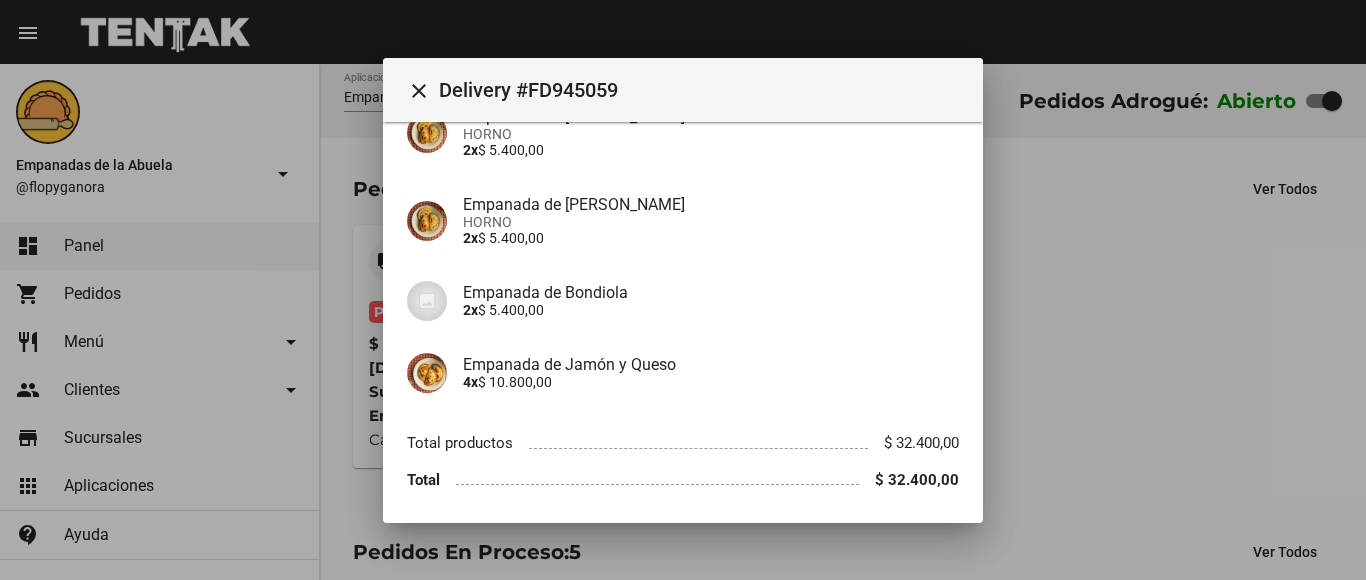 scroll, scrollTop: 396, scrollLeft: 0, axis: vertical 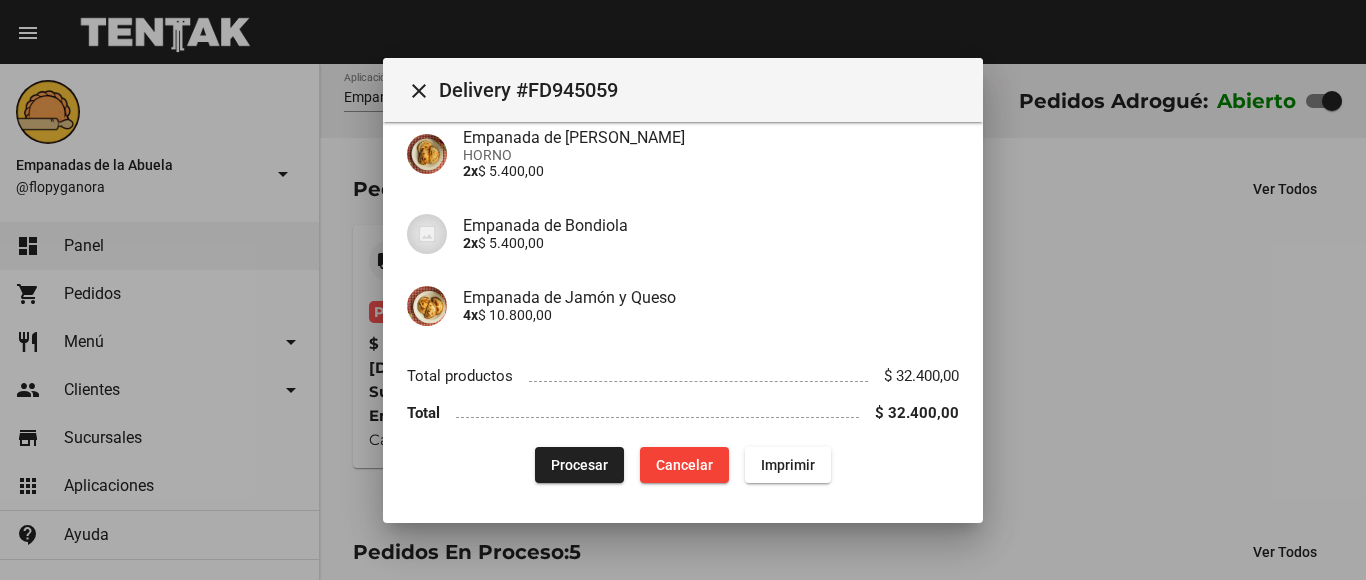 click on "Procesar" 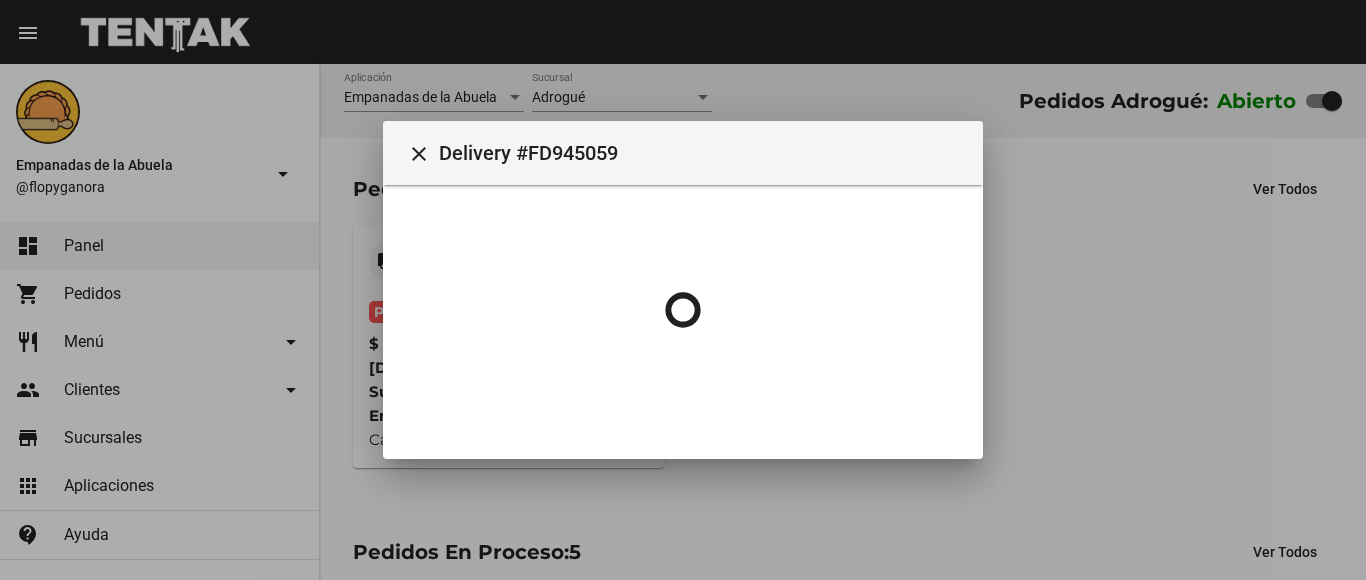 scroll, scrollTop: 0, scrollLeft: 0, axis: both 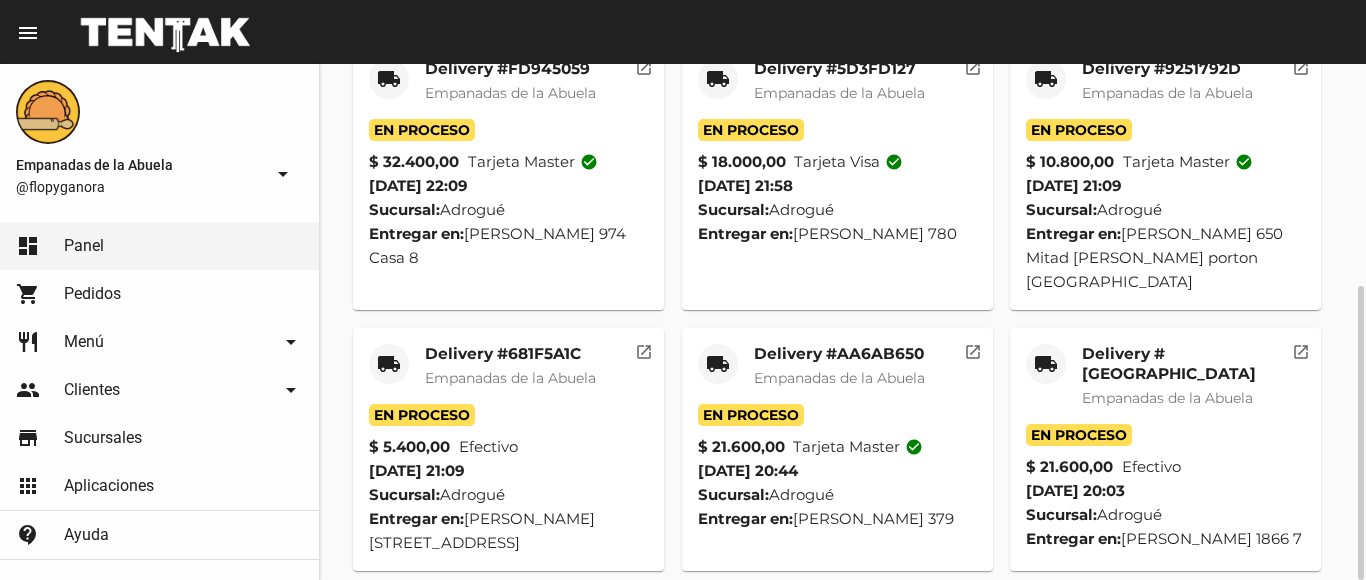 click on "local_shipping" 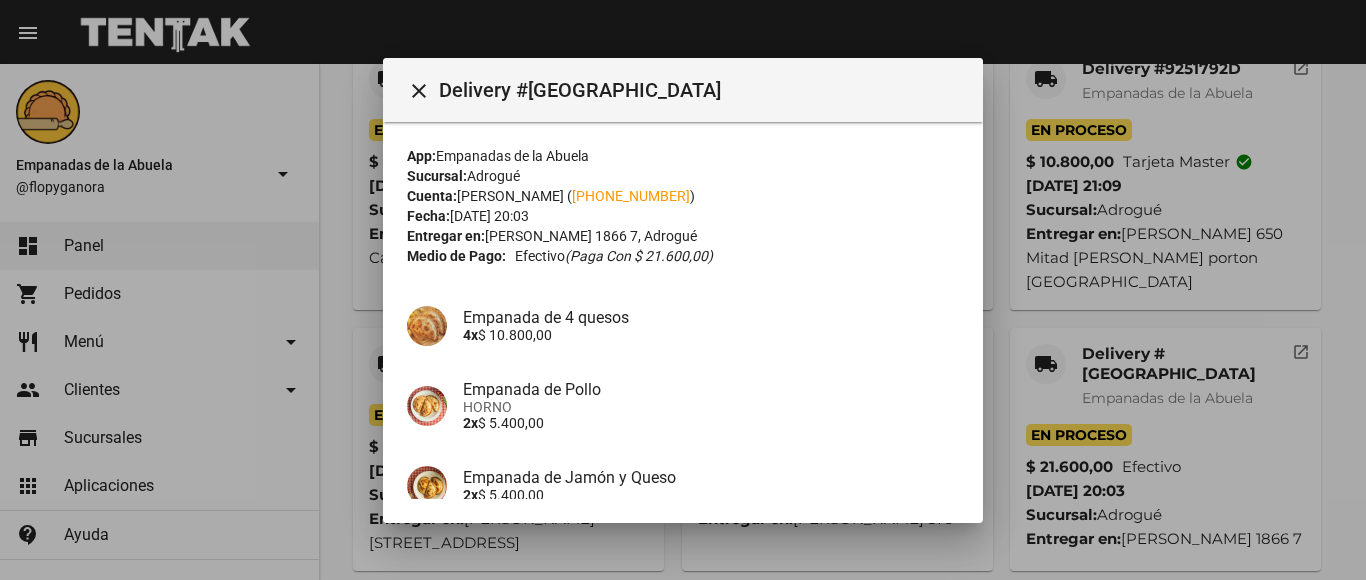 scroll, scrollTop: 180, scrollLeft: 0, axis: vertical 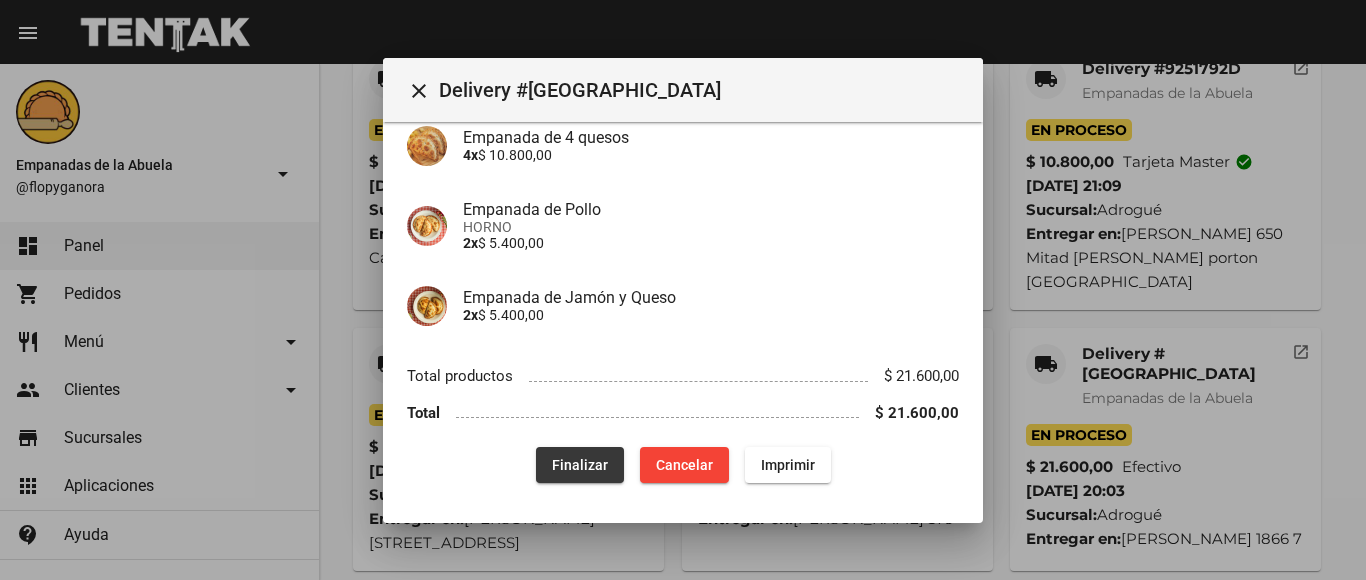 click on "Finalizar" 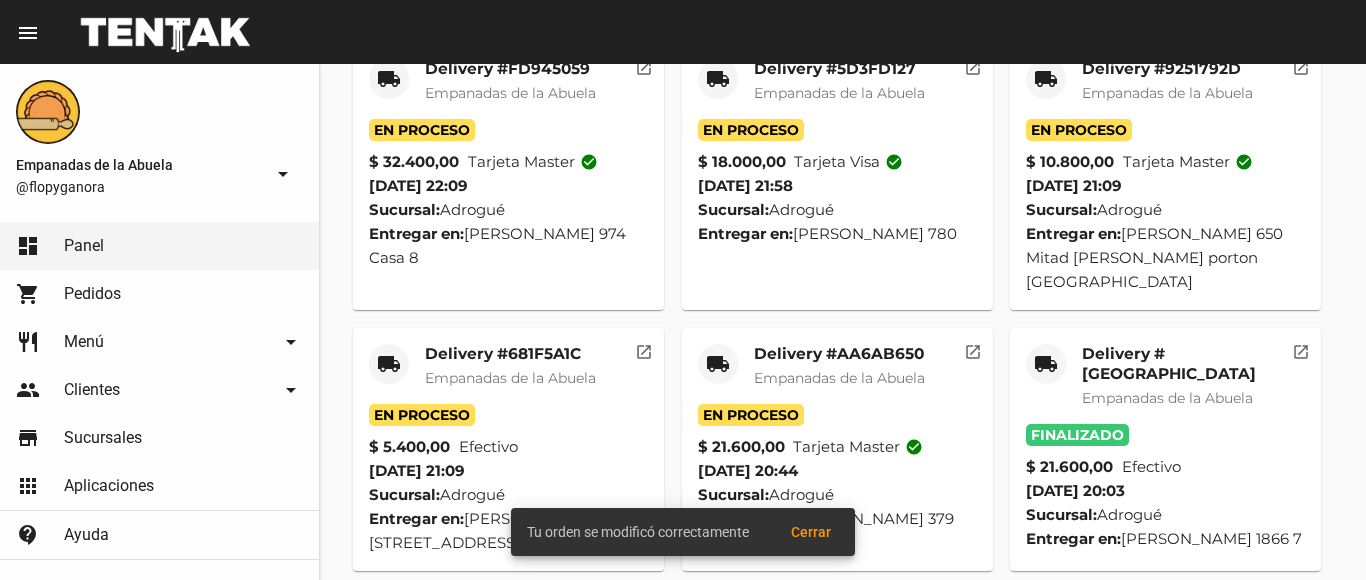 click on "local_shipping" 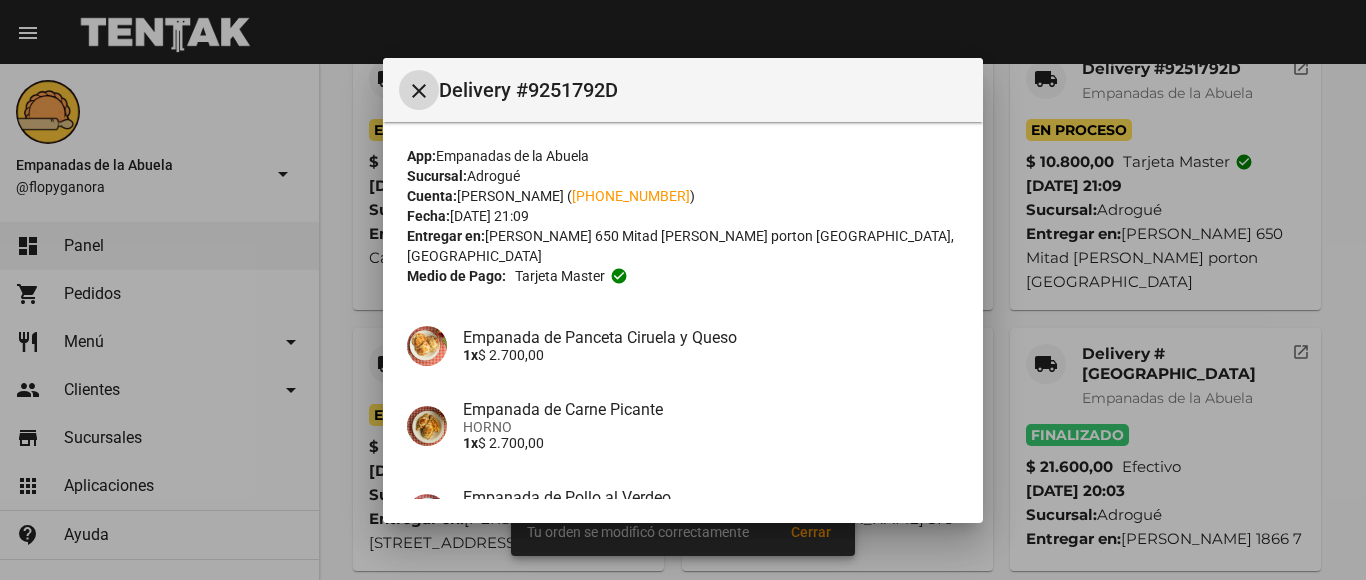 scroll, scrollTop: 268, scrollLeft: 0, axis: vertical 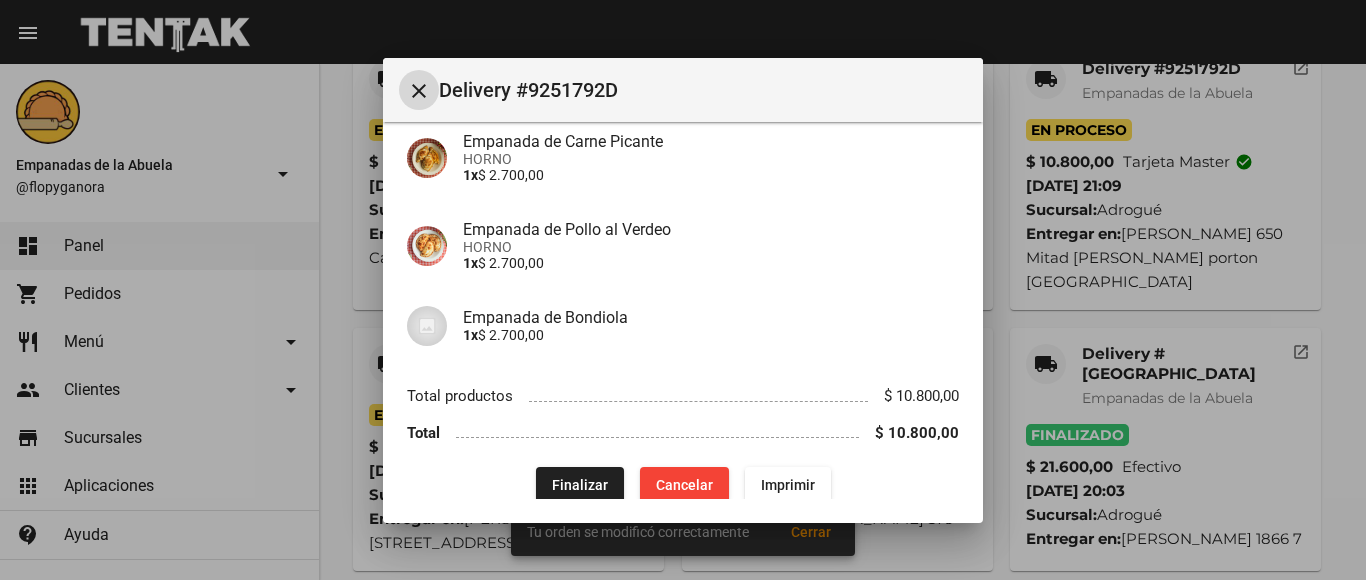 click on "Finalizar  Cancelar Imprimir" 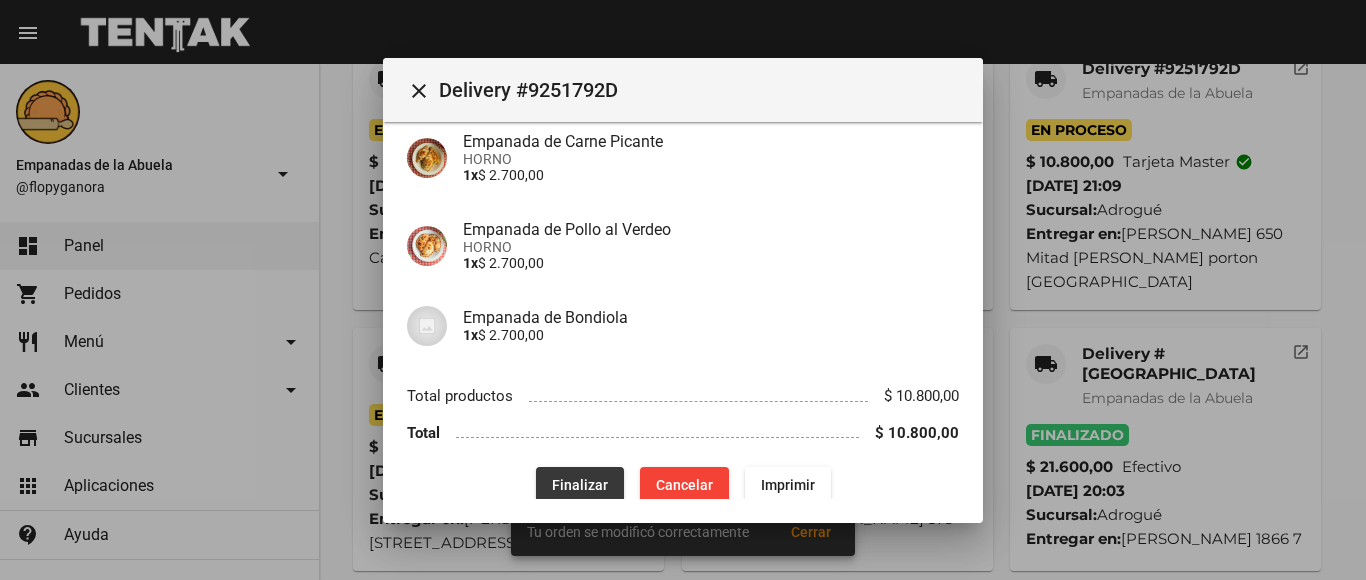 click on "Finalizar" 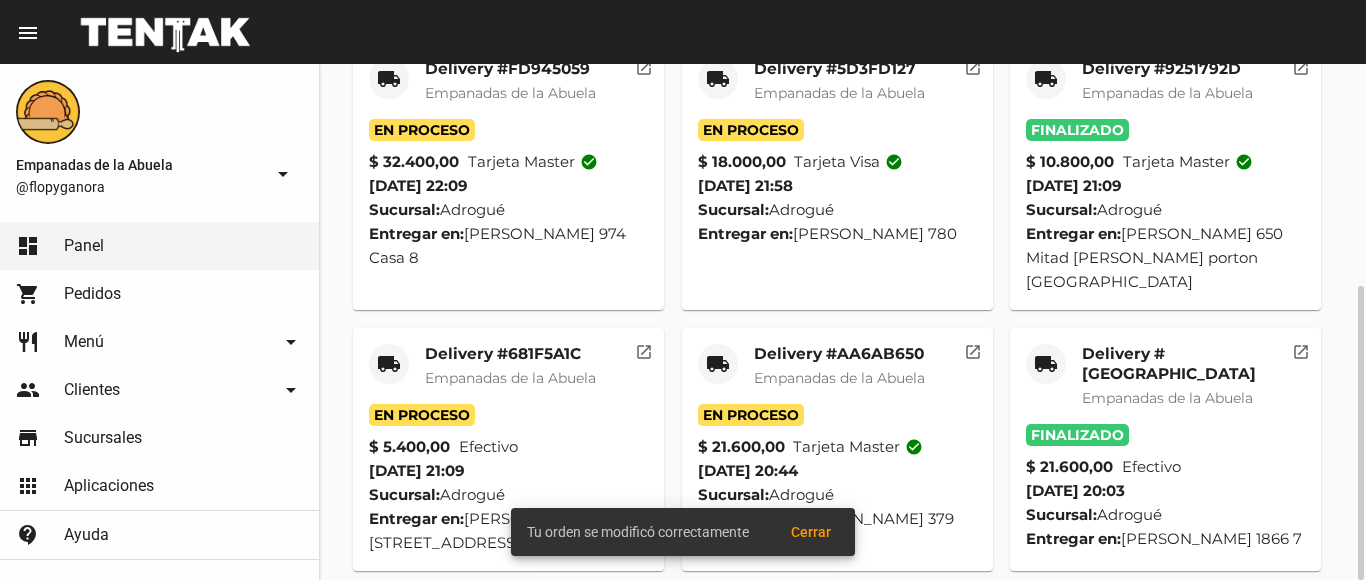 click on "local_shipping" 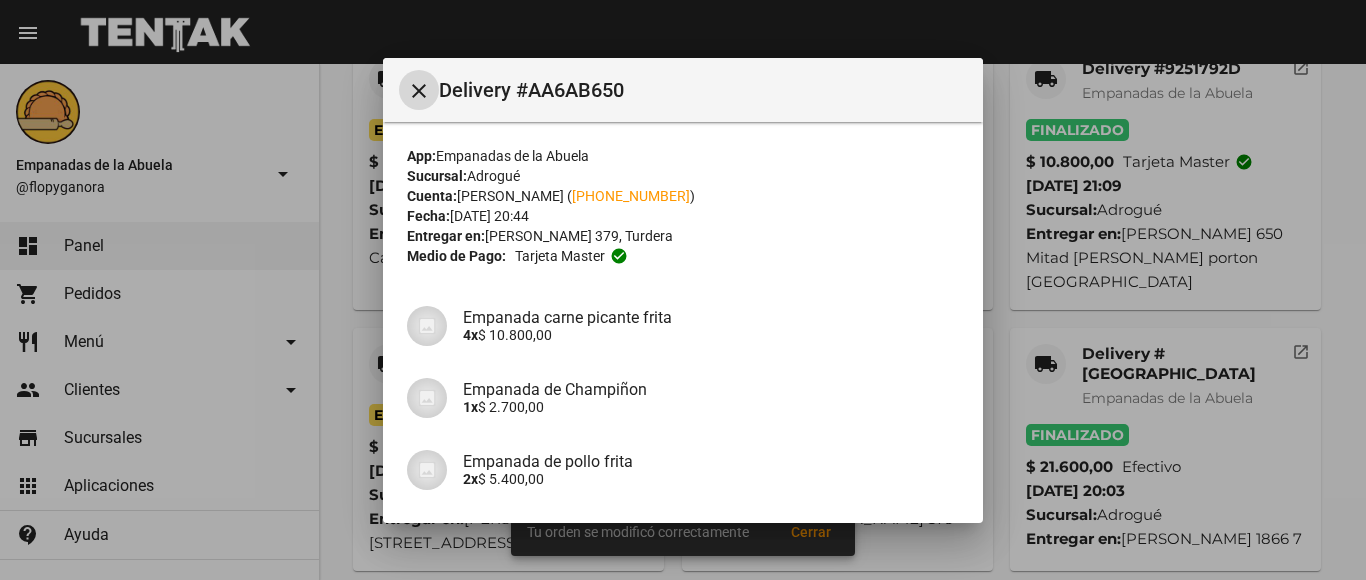 scroll, scrollTop: 236, scrollLeft: 0, axis: vertical 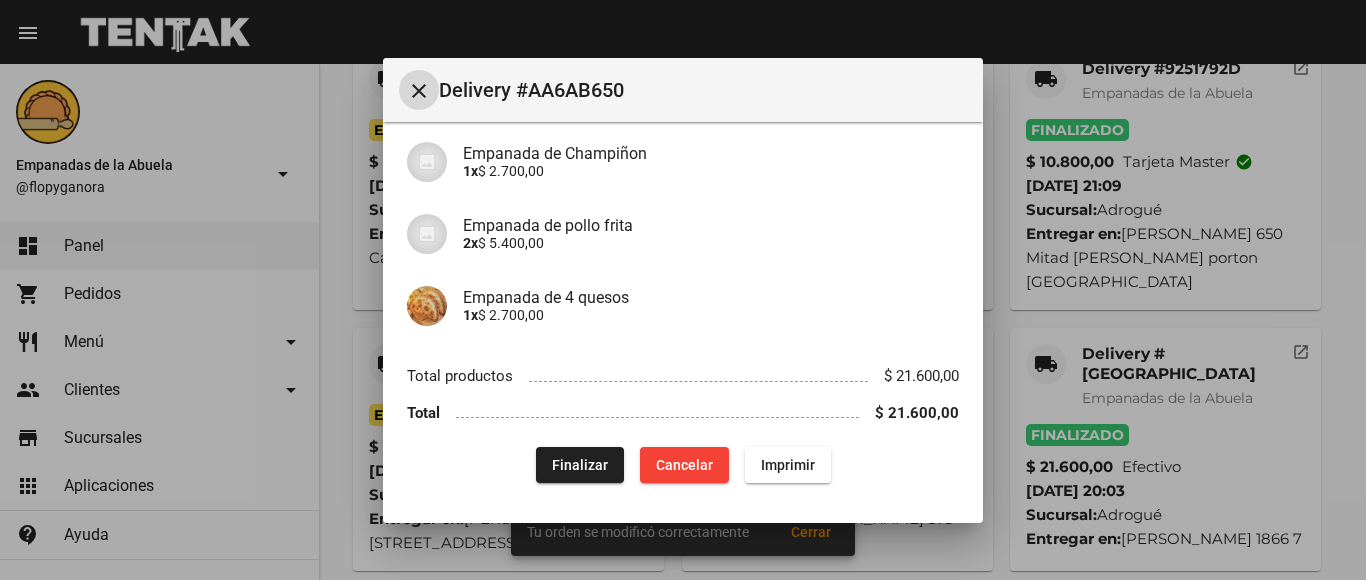 click on "Finalizar" 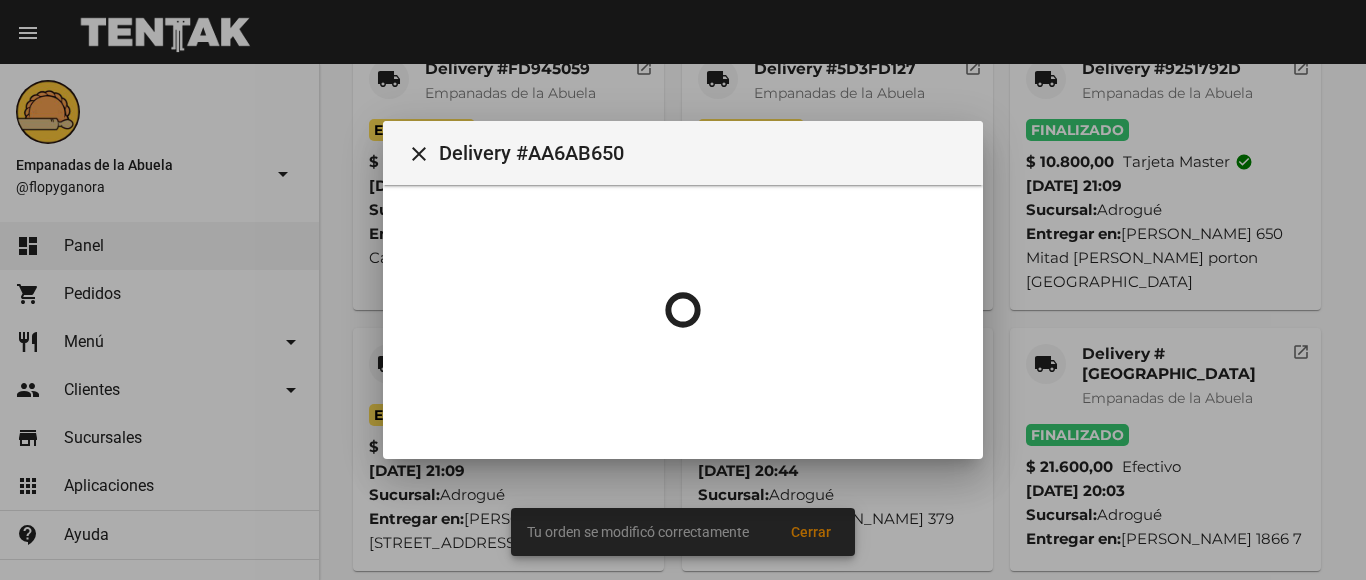 scroll, scrollTop: 0, scrollLeft: 0, axis: both 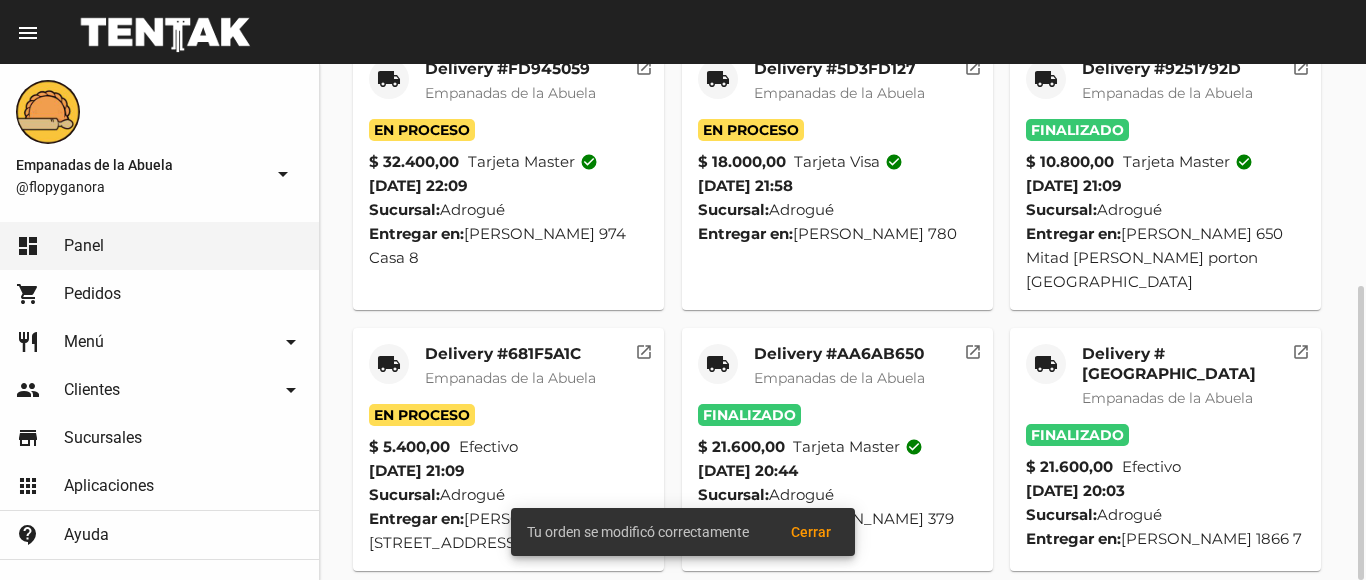 click on "local_shipping" 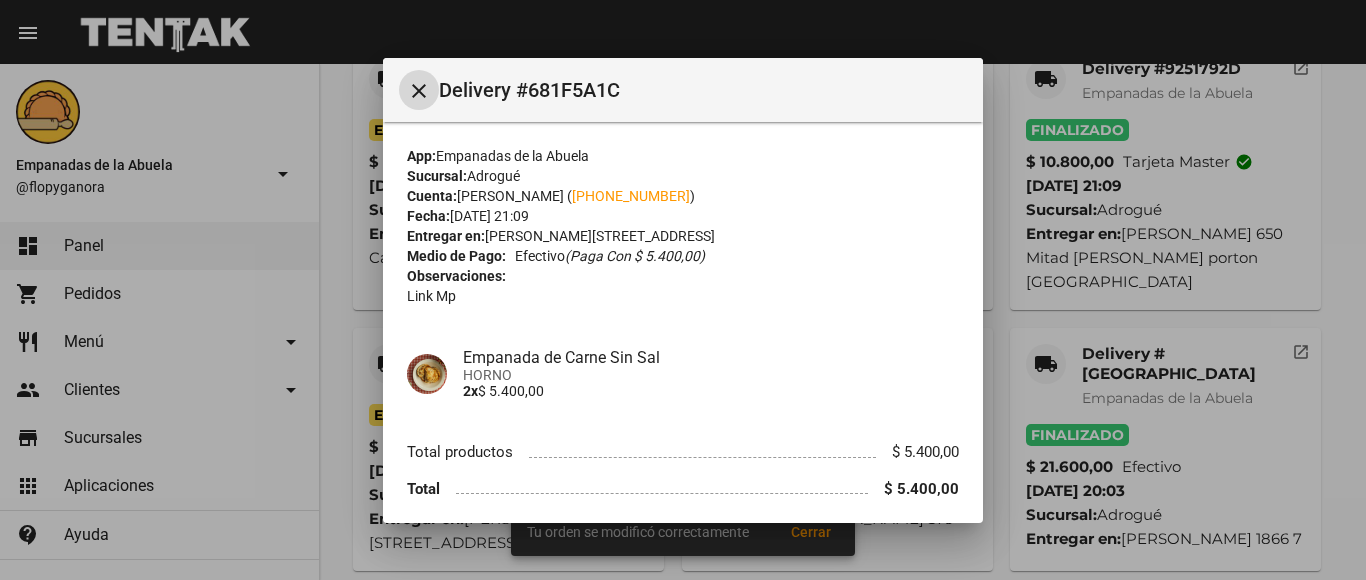 scroll, scrollTop: 76, scrollLeft: 0, axis: vertical 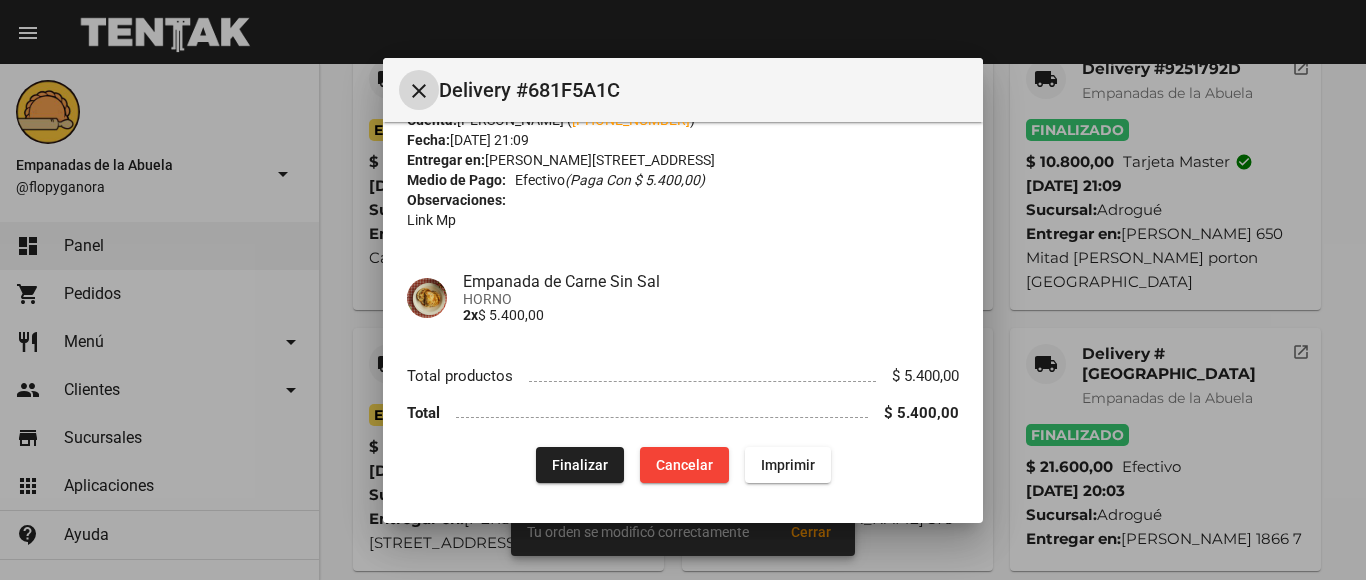 click on "Finalizar" 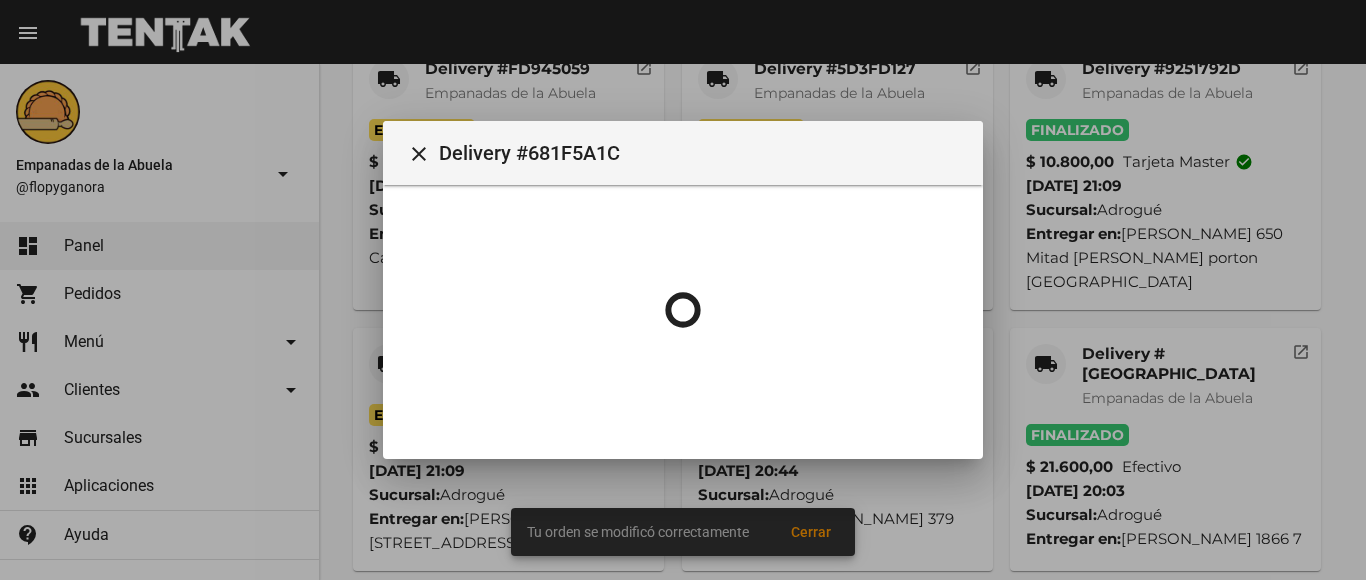 scroll, scrollTop: 0, scrollLeft: 0, axis: both 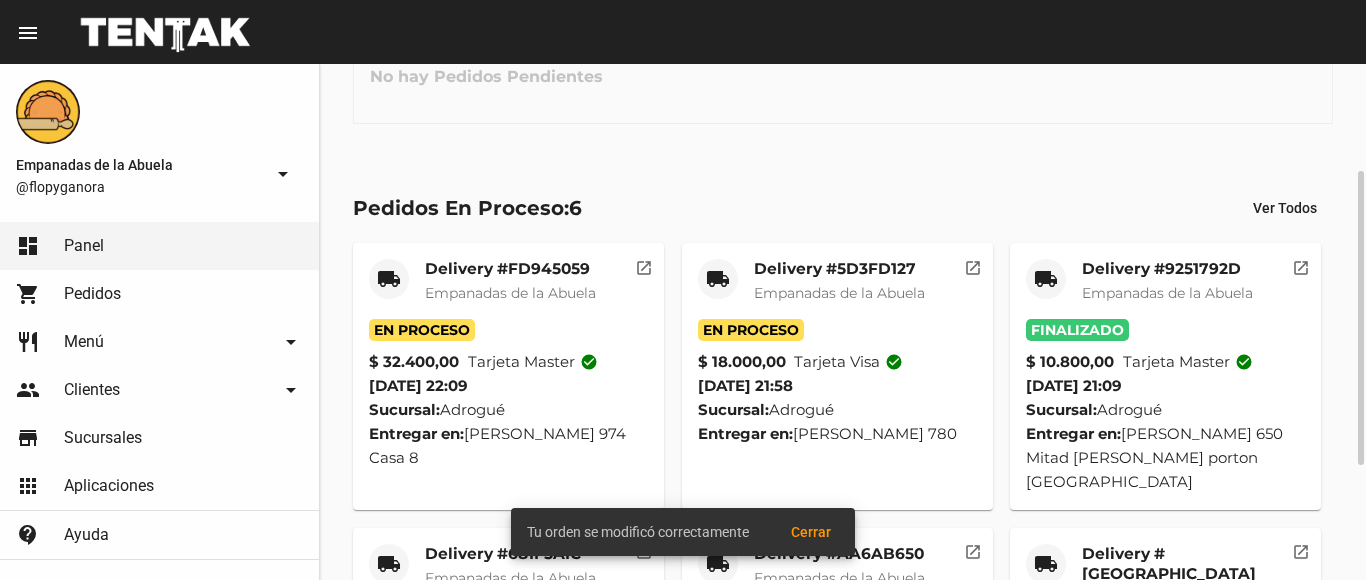 click on "local_shipping" 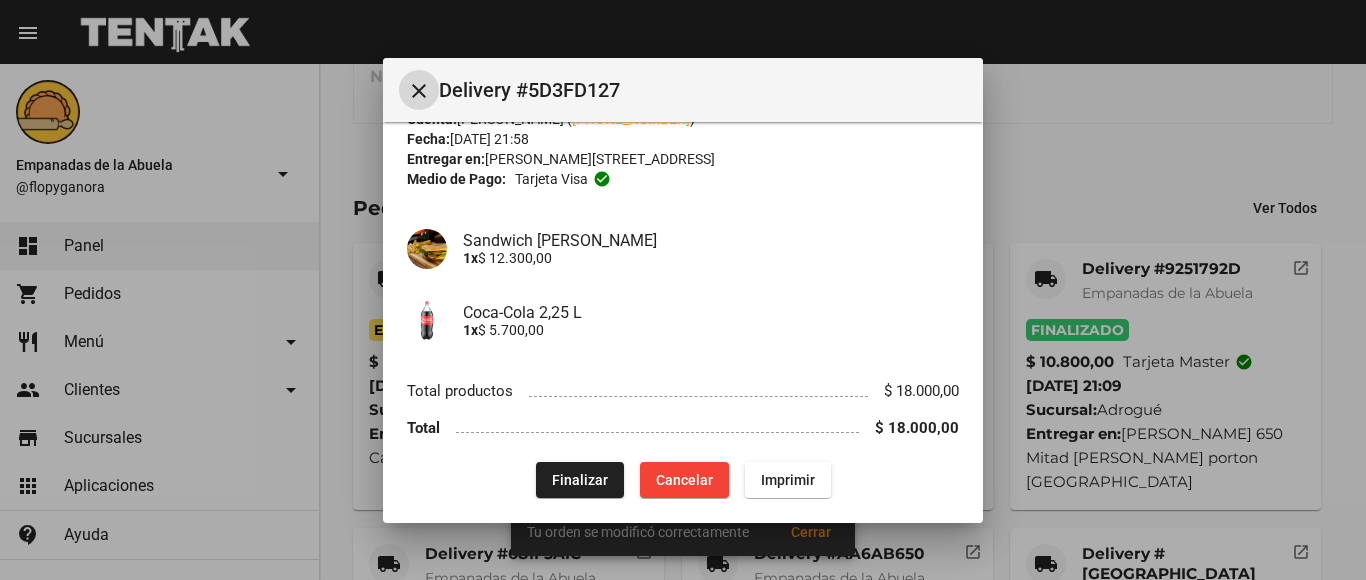 scroll, scrollTop: 92, scrollLeft: 0, axis: vertical 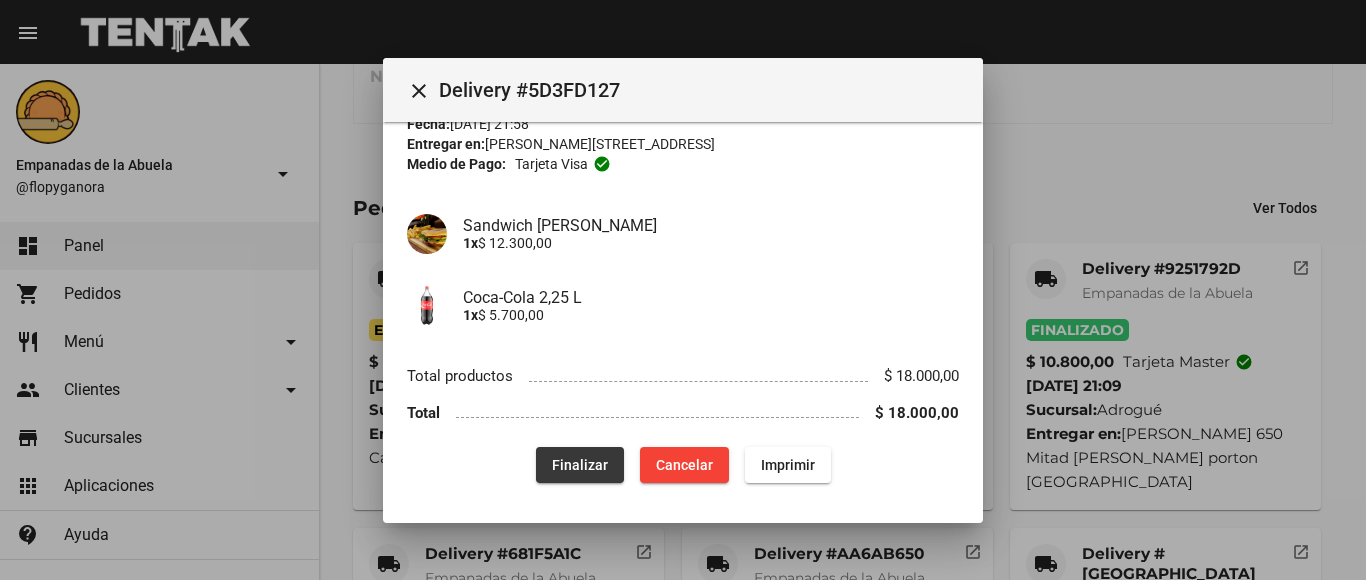 click on "Finalizar" 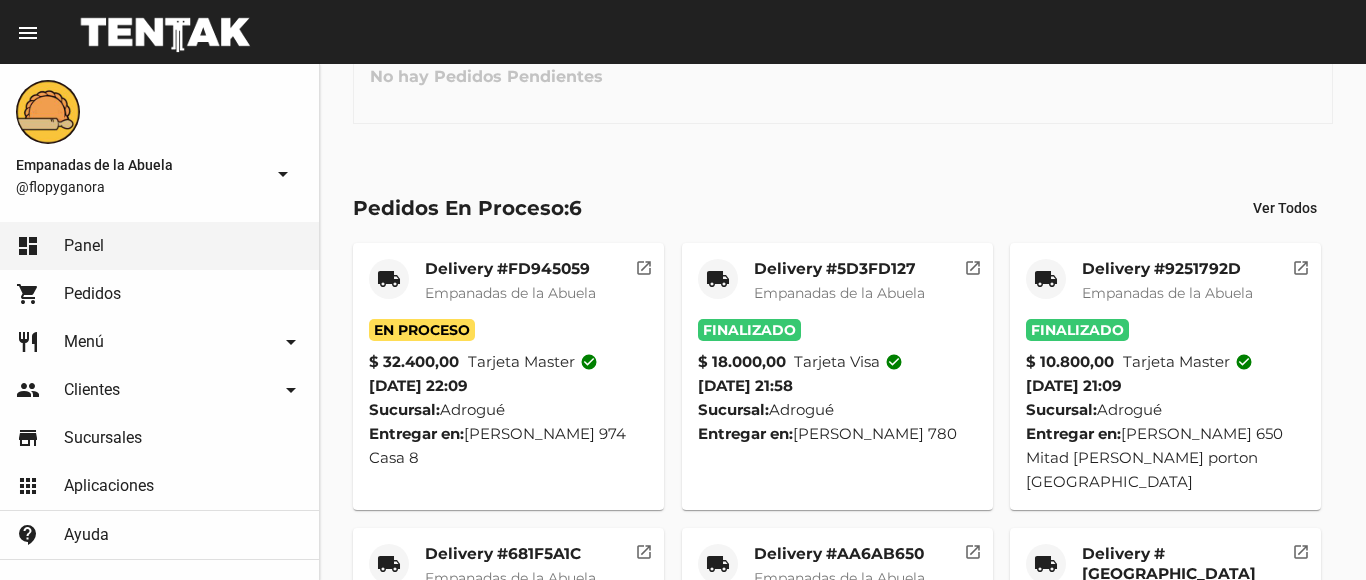 scroll, scrollTop: 127, scrollLeft: 0, axis: vertical 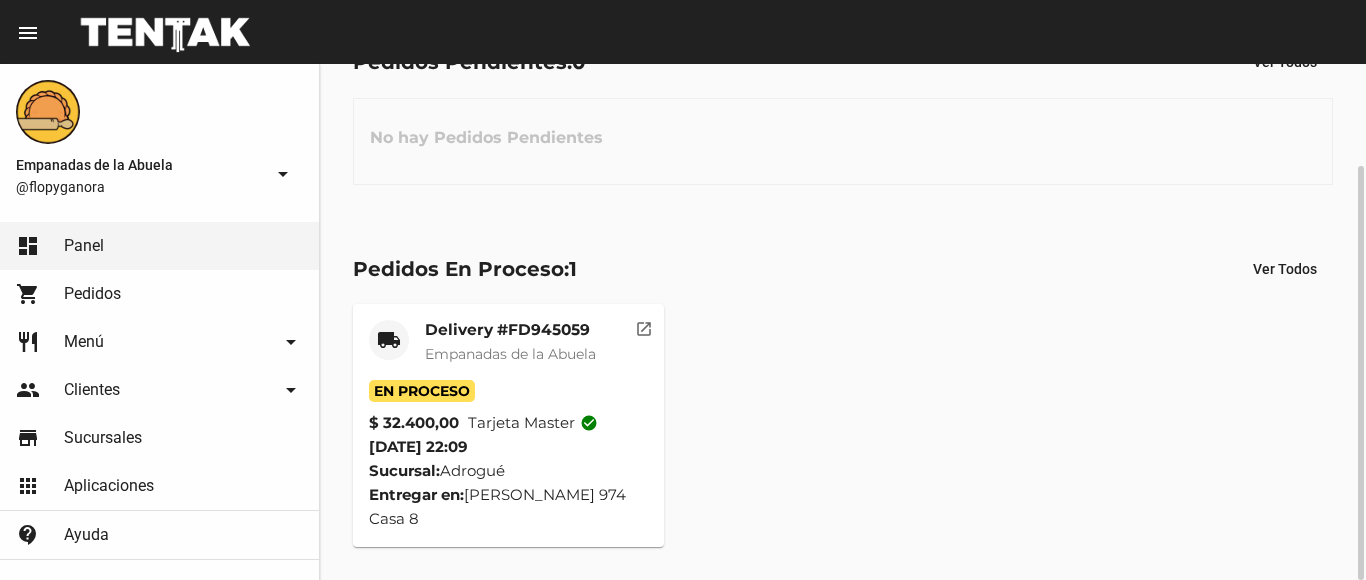 click on "Delivery #FD945059 Empanadas de la Abuela" 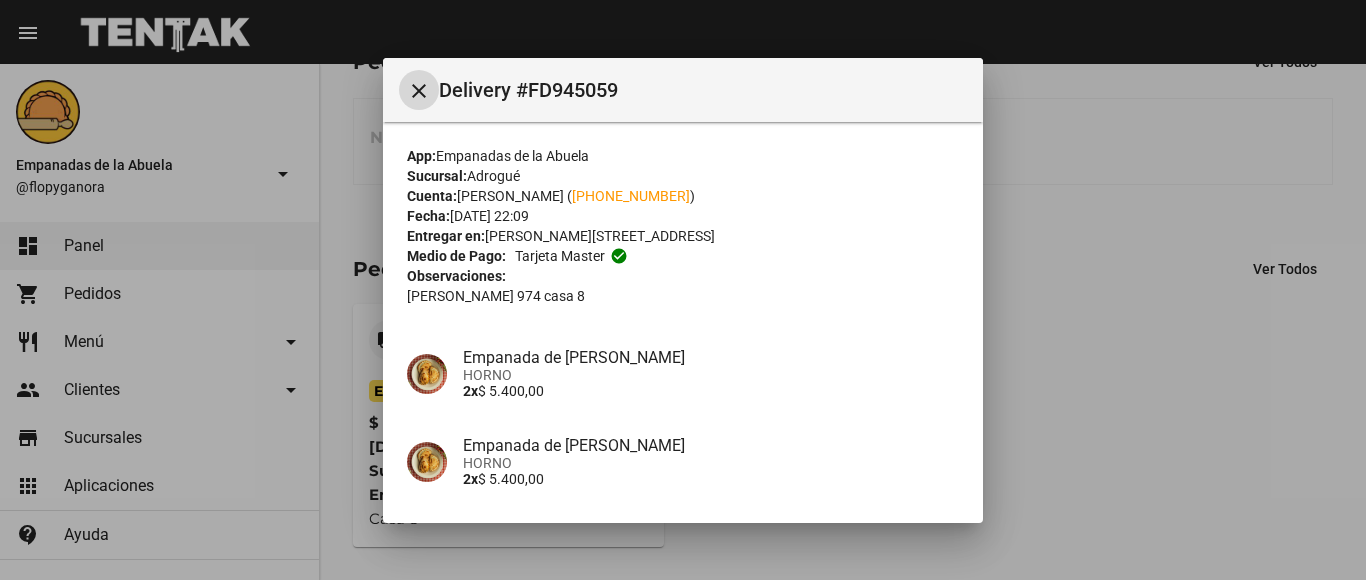 scroll, scrollTop: 396, scrollLeft: 0, axis: vertical 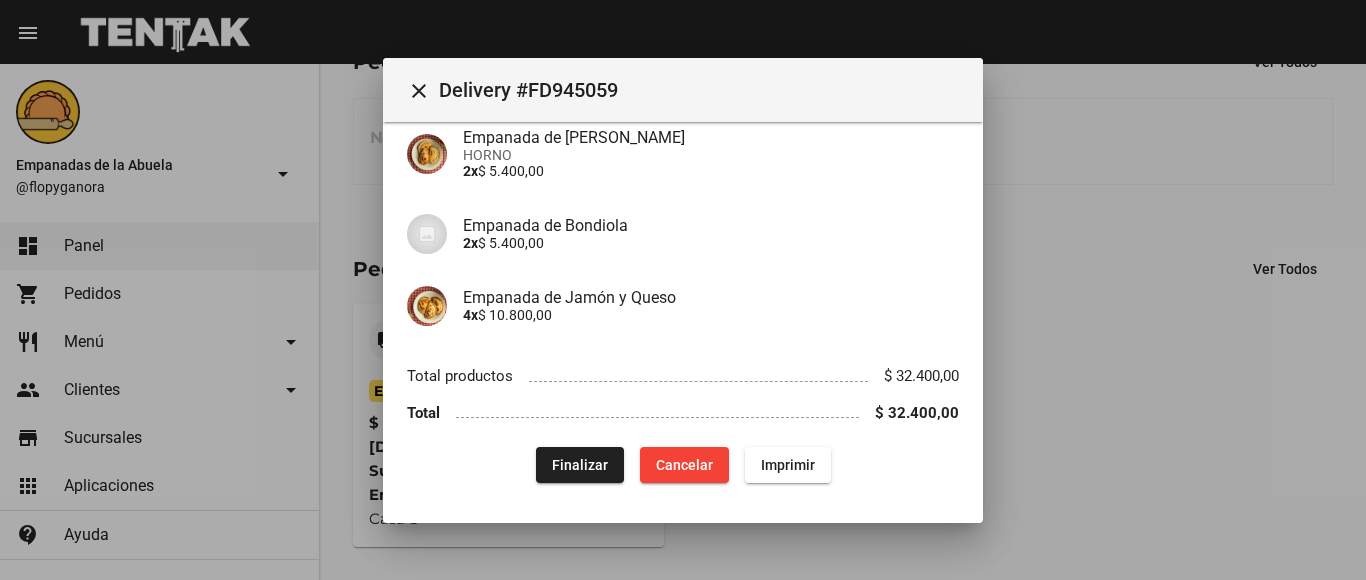 click on "App:  Empanadas de la Abuela  Sucursal:  Adrogué  Cuenta:  Tomas  Saurral ( +54 1159204570 )  Fecha:  7/7/25 22:09  Entregar en:  Martín Rodríguez 974 Casa 8, Adrogué  Medio de Pago: Tarjeta master  check_circle Observaciones: Martin Rodríguez 974 casa 8 Empanada de Carne Suave HORNO 2x  $ 5.400,00 Empanada de Carne Suave HORNO 2x  $ 5.400,00 Empanada de Carne Suave HORNO 2x  $ 5.400,00 Empanada de Bondiola  2x  $ 5.400,00 Empanada de Jamón y Queso 4x  $ 10.800,00 Total productos $ 32.400,00 Total $ 32.400,00  Finalizar  Cancelar Imprimir" 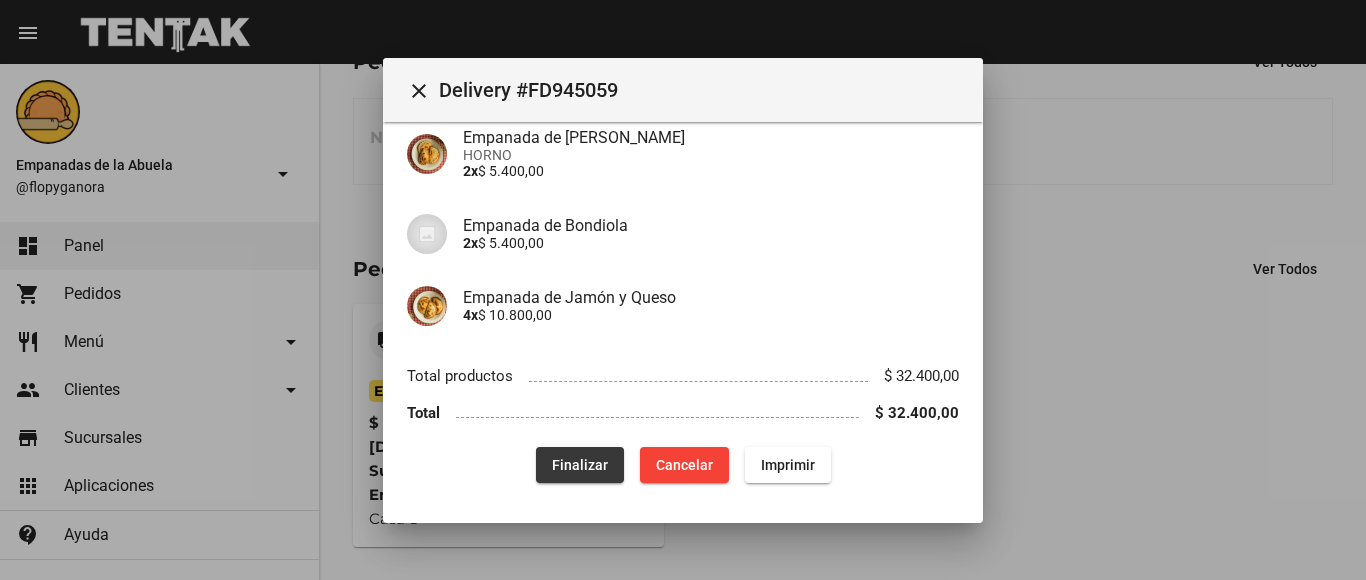 click on "Finalizar" 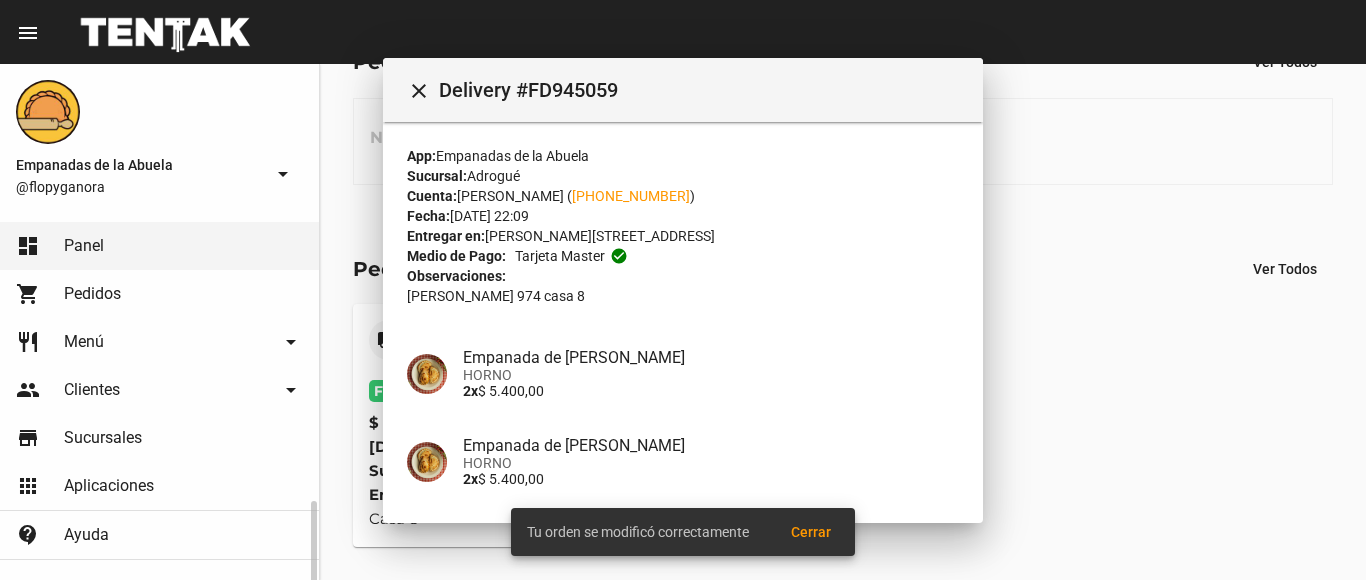 scroll, scrollTop: 170, scrollLeft: 0, axis: vertical 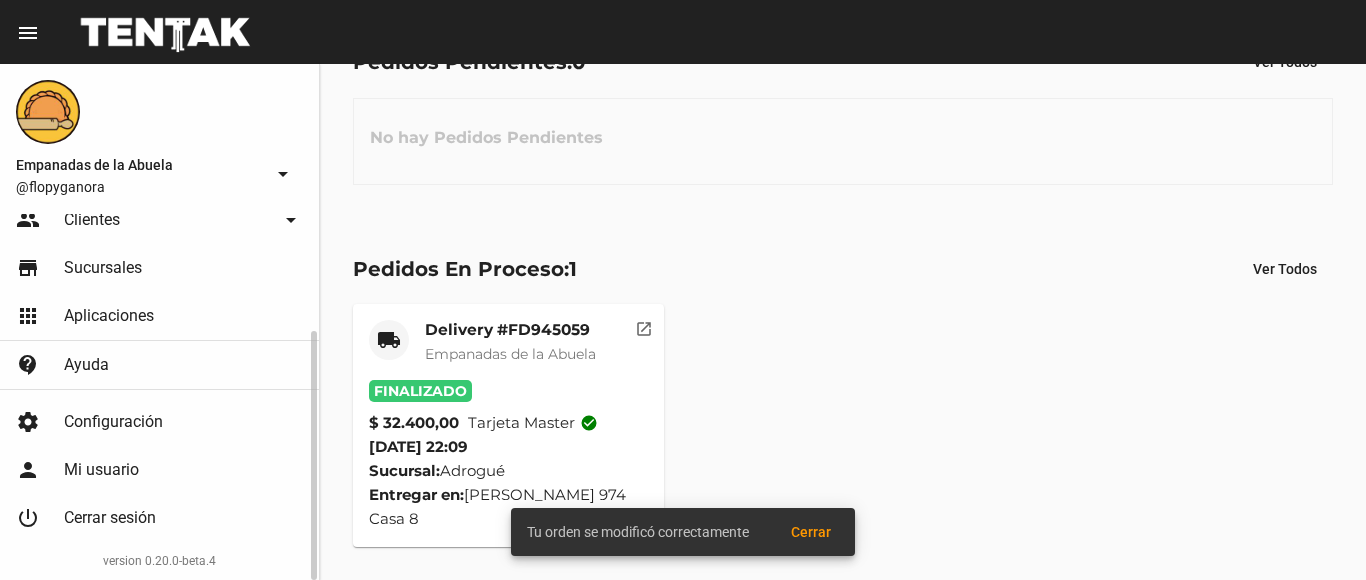 click on "Cerrar sesión" 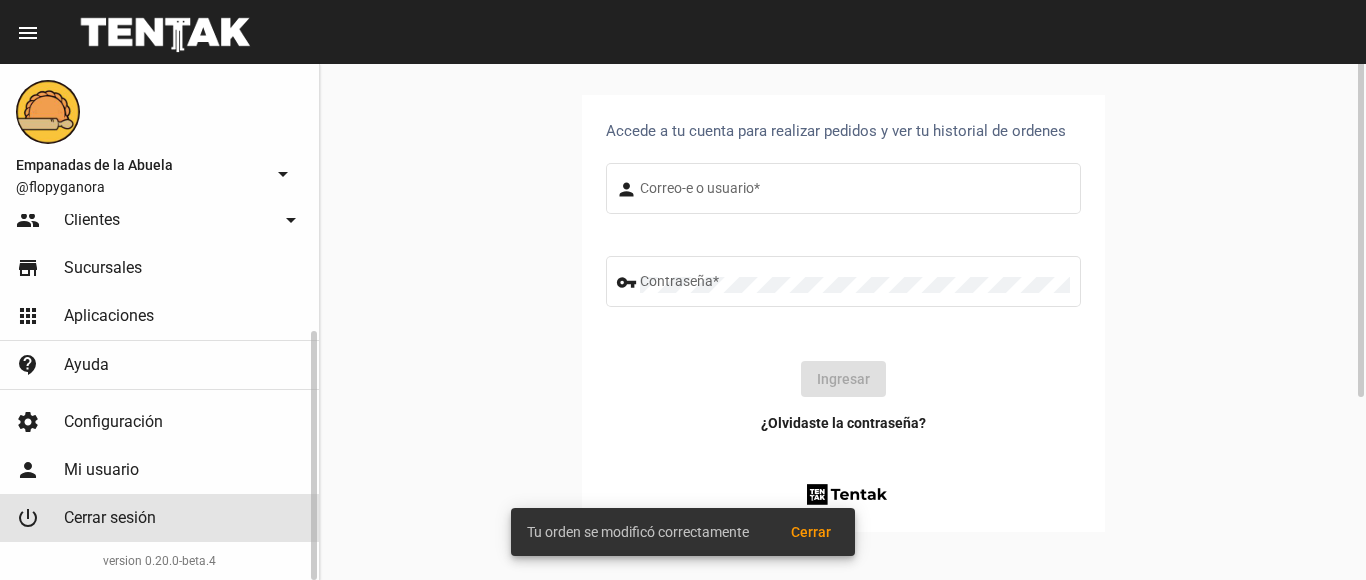 scroll, scrollTop: 0, scrollLeft: 0, axis: both 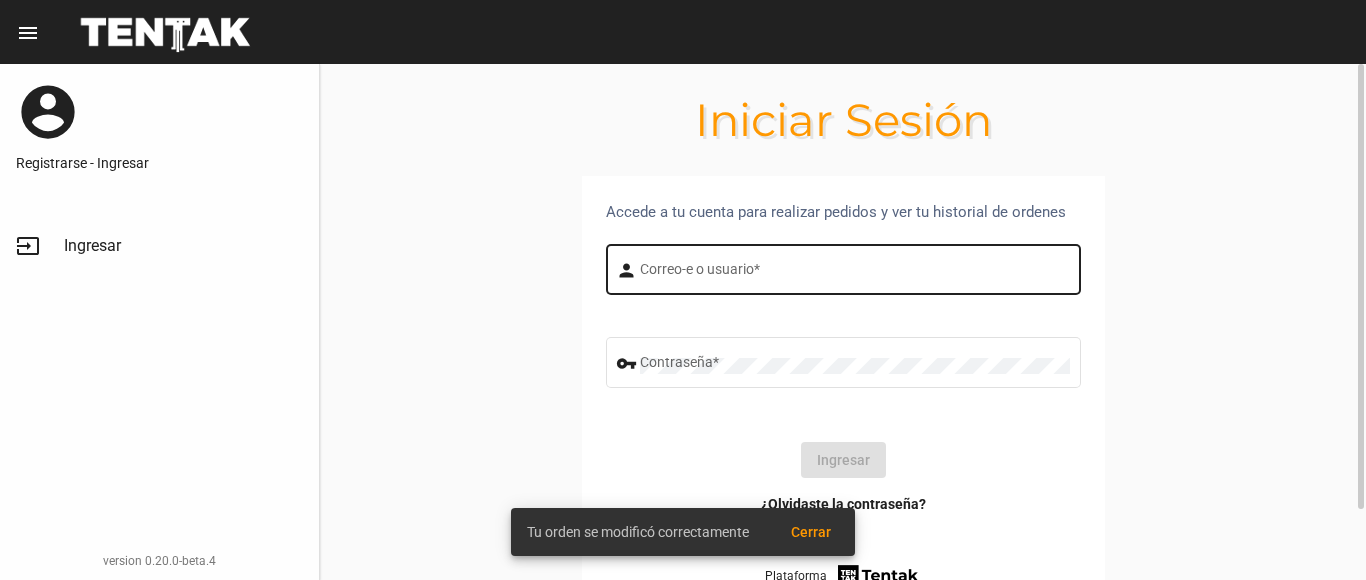 click on "Correo-e o usuario  *" at bounding box center [855, 273] 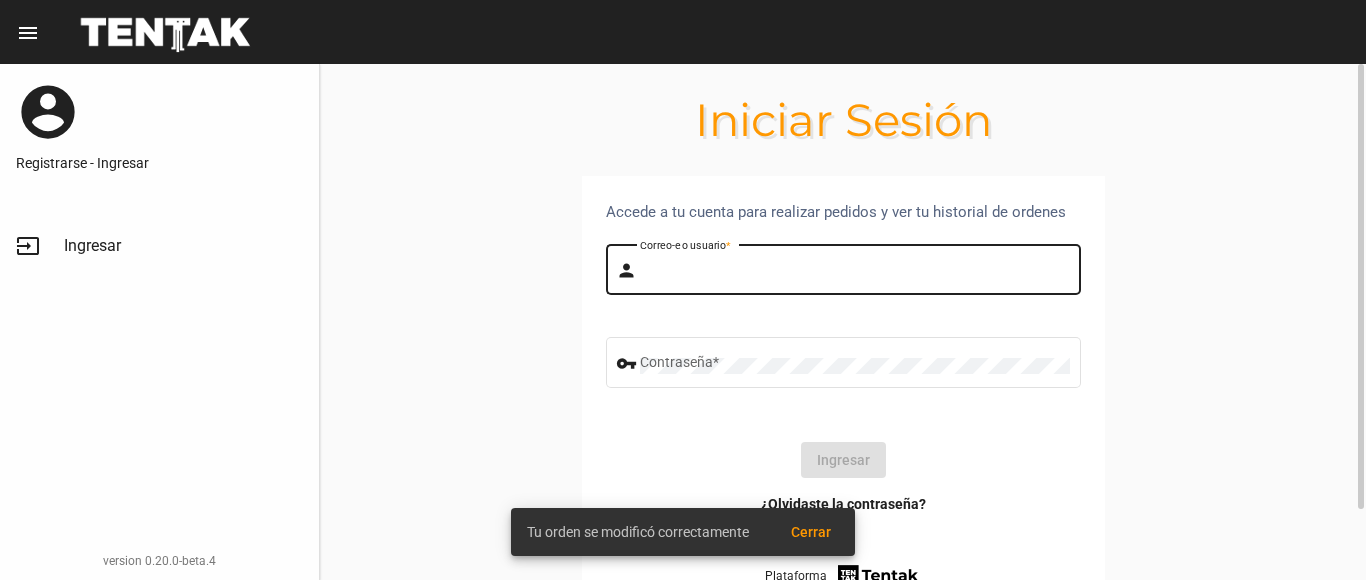 type on "BELEN" 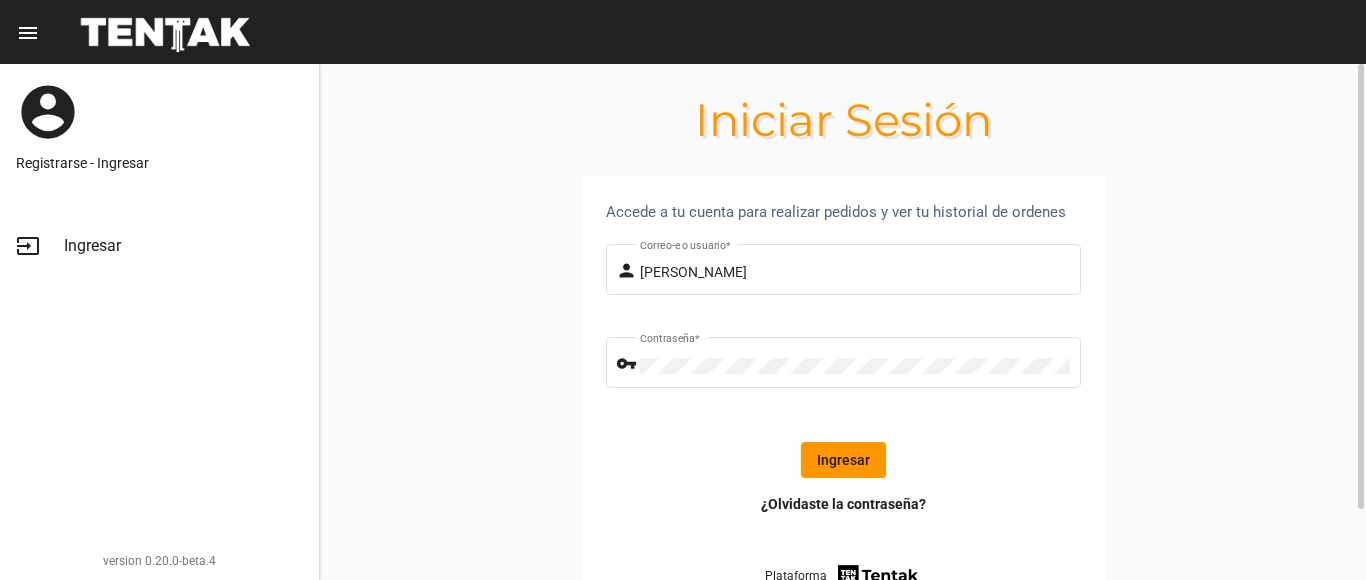 click on "Ingresar" 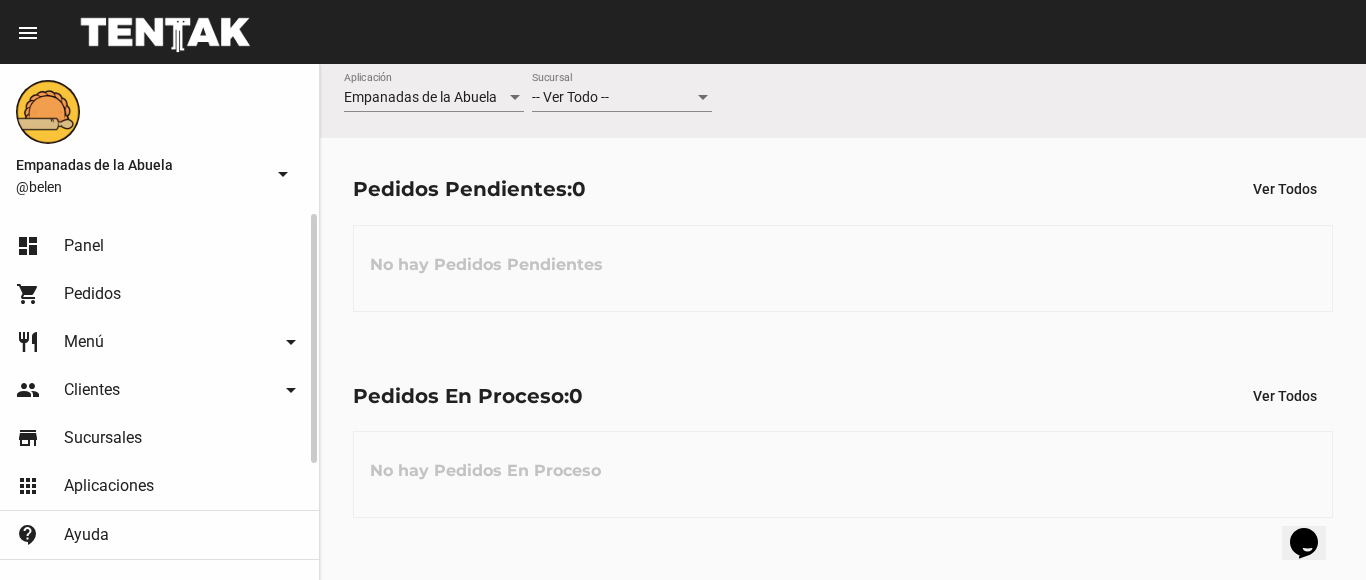 click on "-- Ver Todo -- Sucursal" 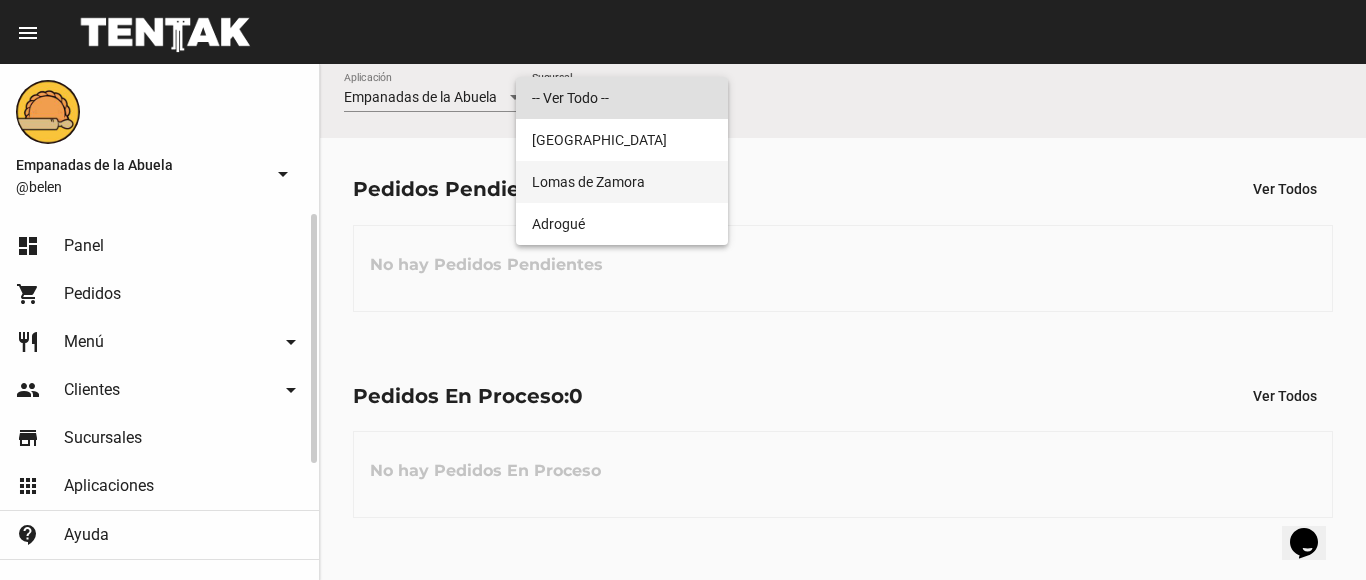 click on "Lomas de Zamora" at bounding box center (622, 182) 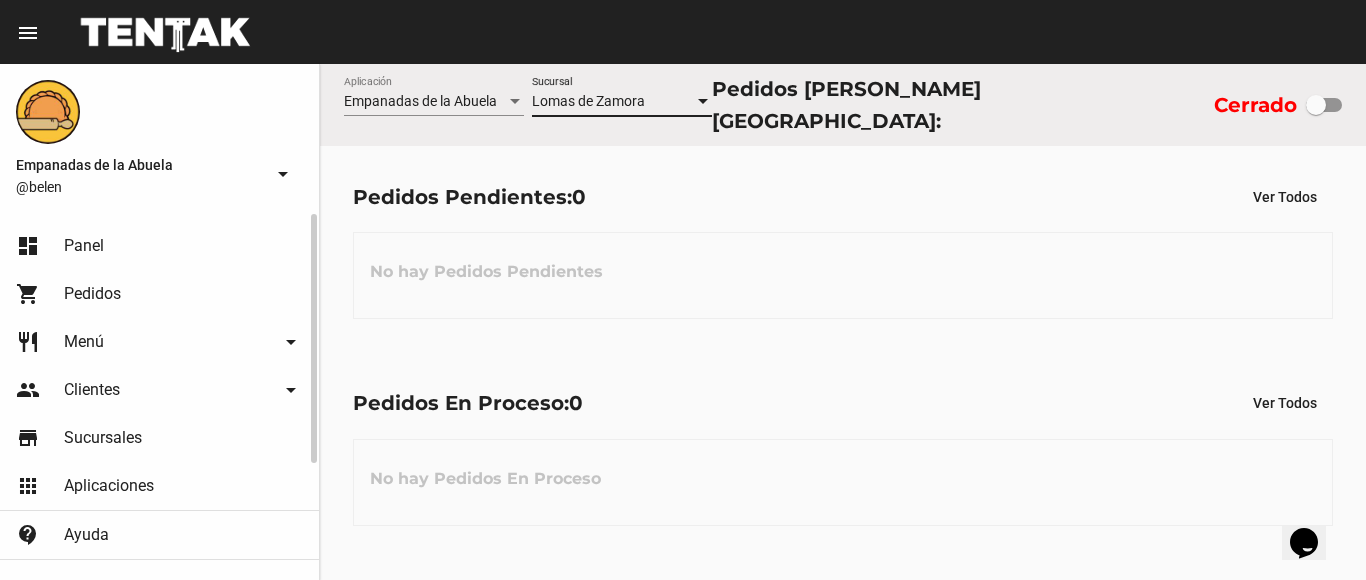click on "Lomas de Zamora" at bounding box center (613, 102) 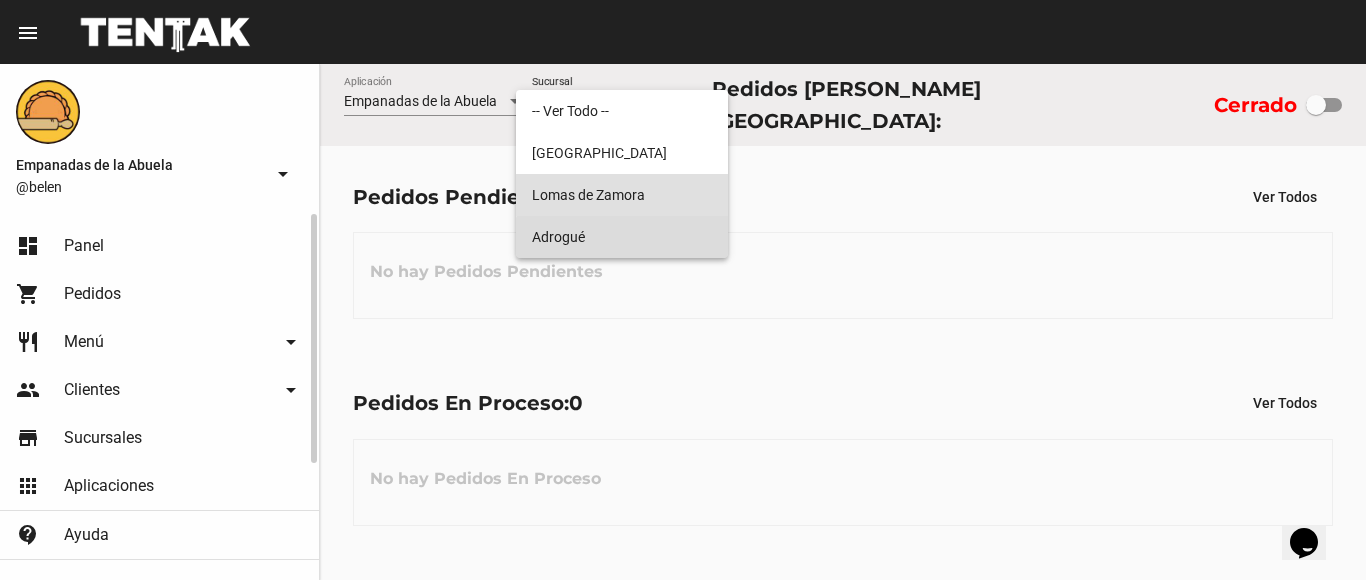 click on "Adrogué" at bounding box center (622, 237) 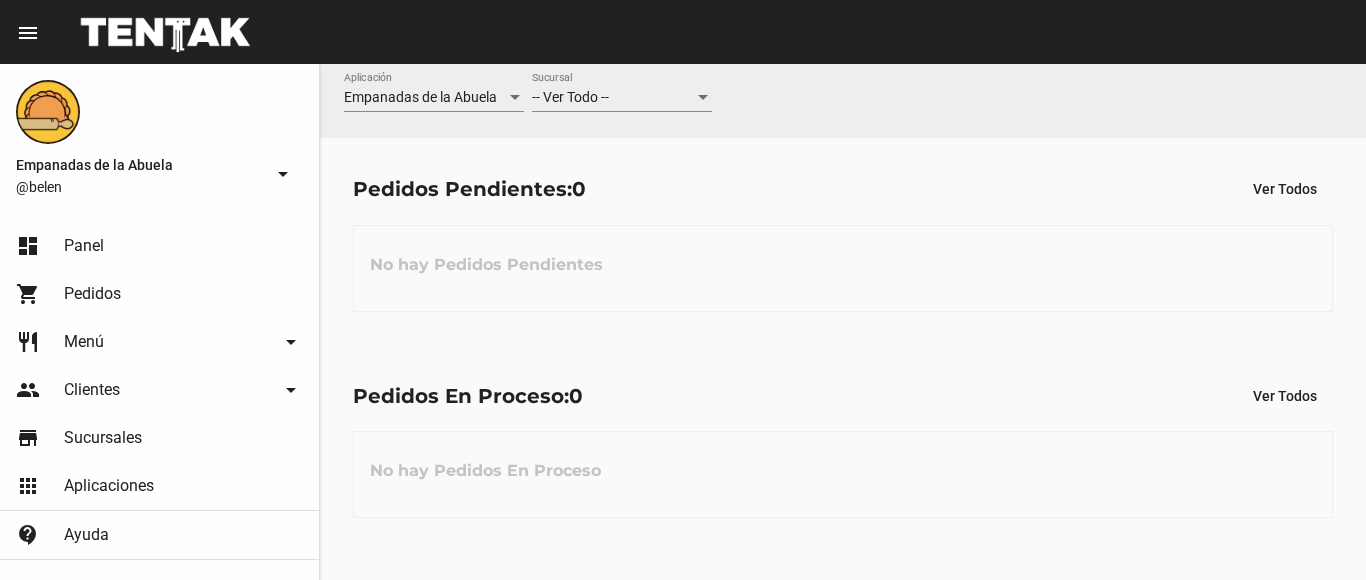 scroll, scrollTop: 0, scrollLeft: 0, axis: both 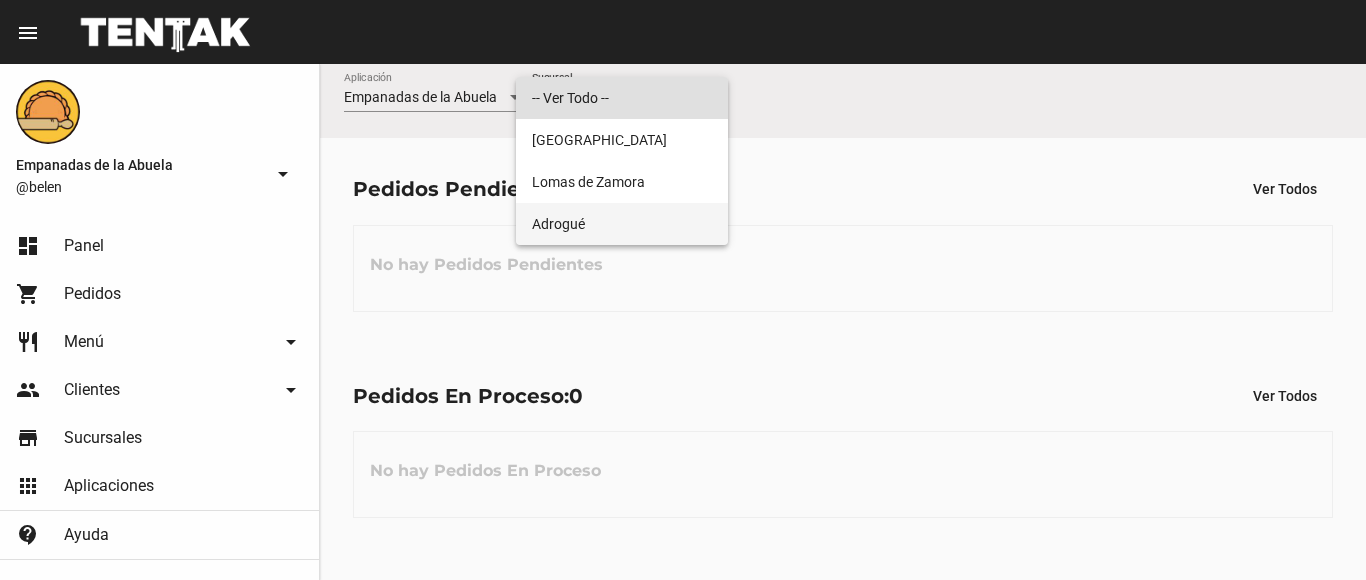 click on "Adrogué" at bounding box center [622, 224] 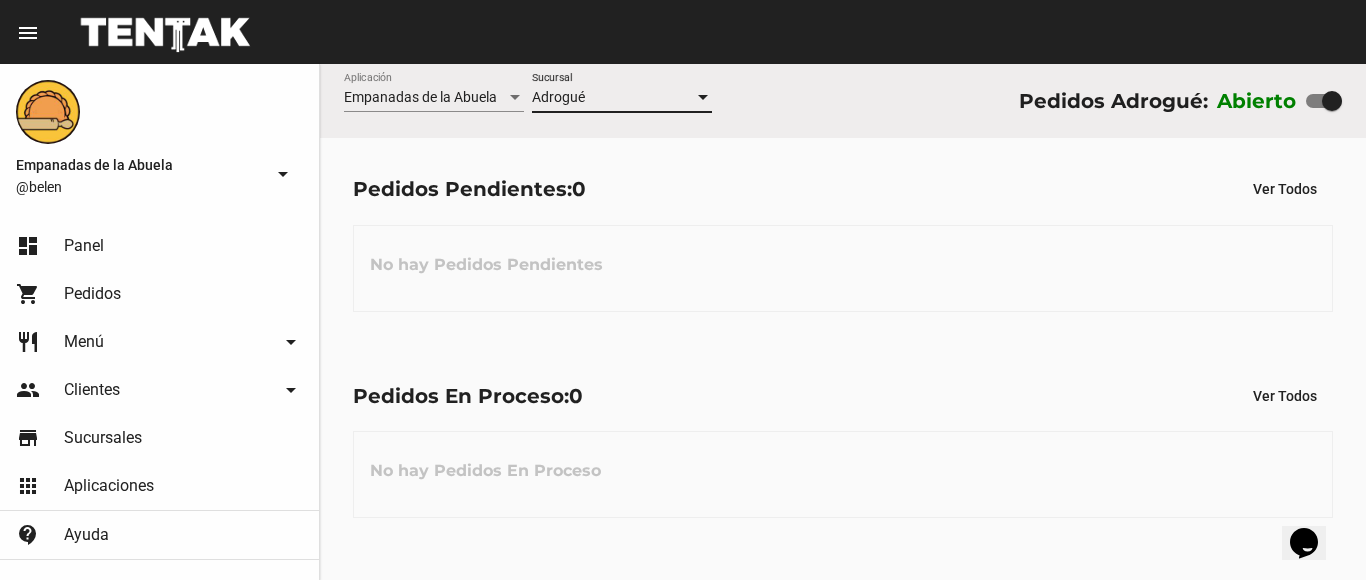 scroll, scrollTop: 0, scrollLeft: 0, axis: both 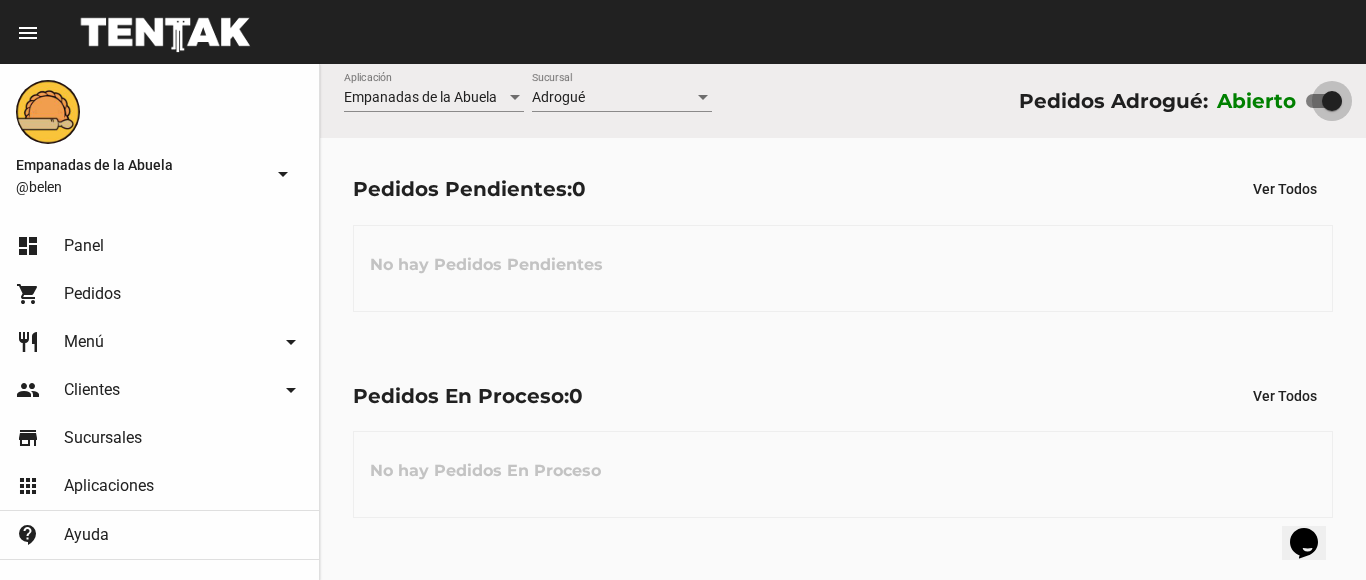 drag, startPoint x: 1339, startPoint y: 97, endPoint x: 1170, endPoint y: 101, distance: 169.04733 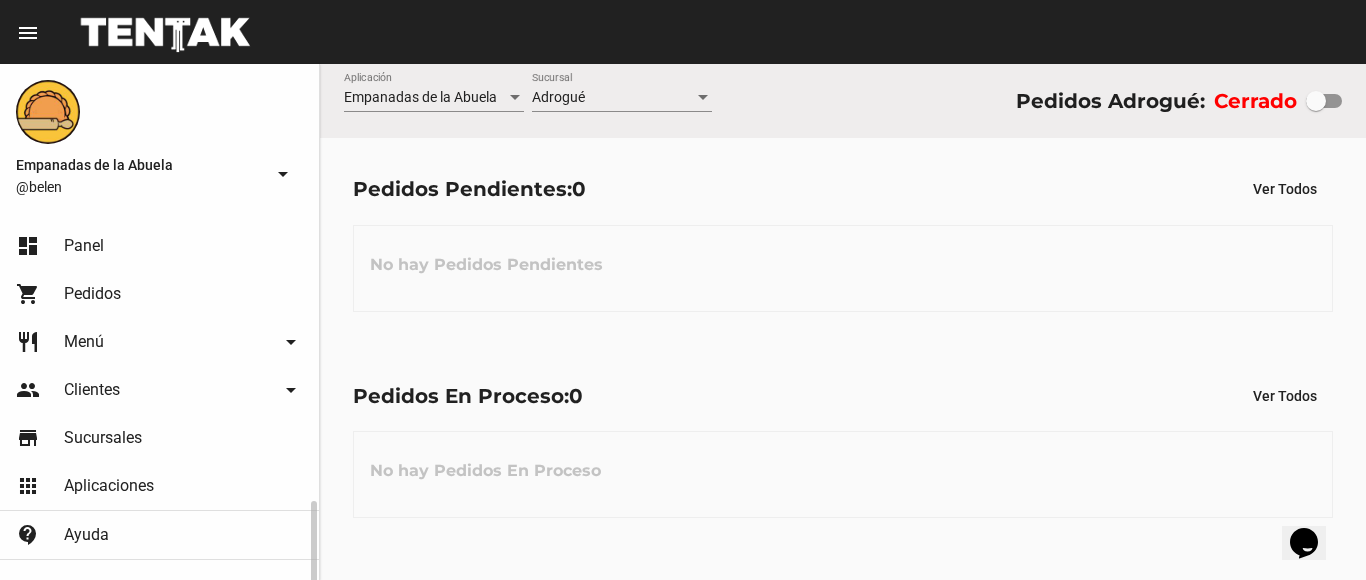 scroll, scrollTop: 170, scrollLeft: 0, axis: vertical 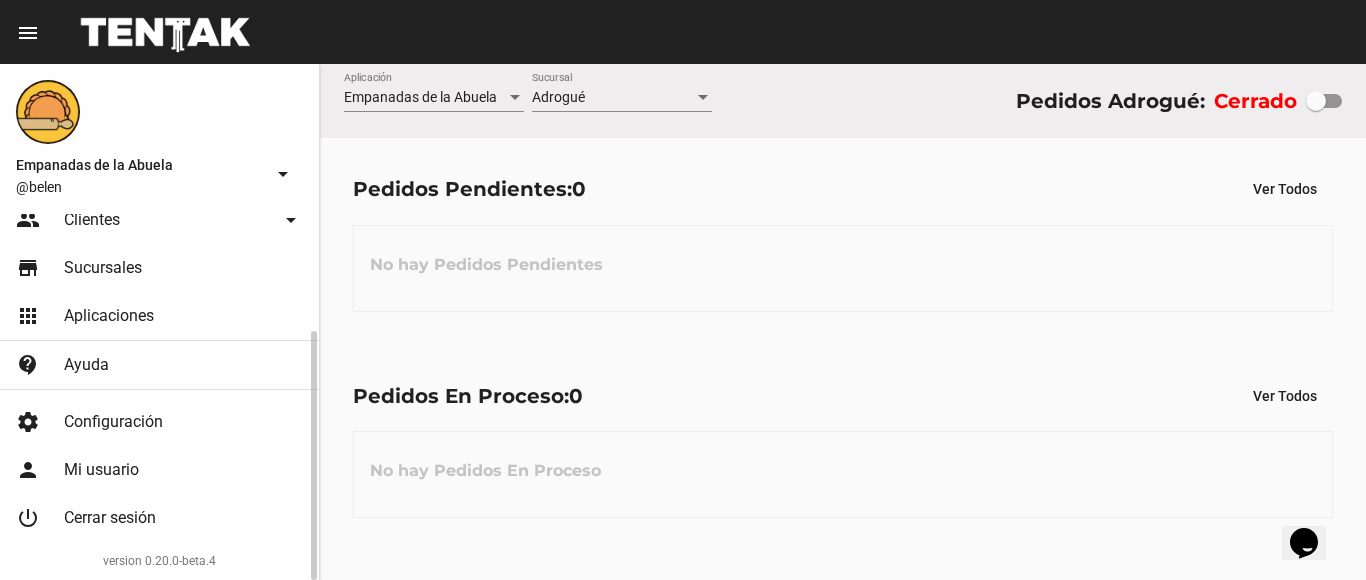 click on "power_settings_new Cerrar sesión" 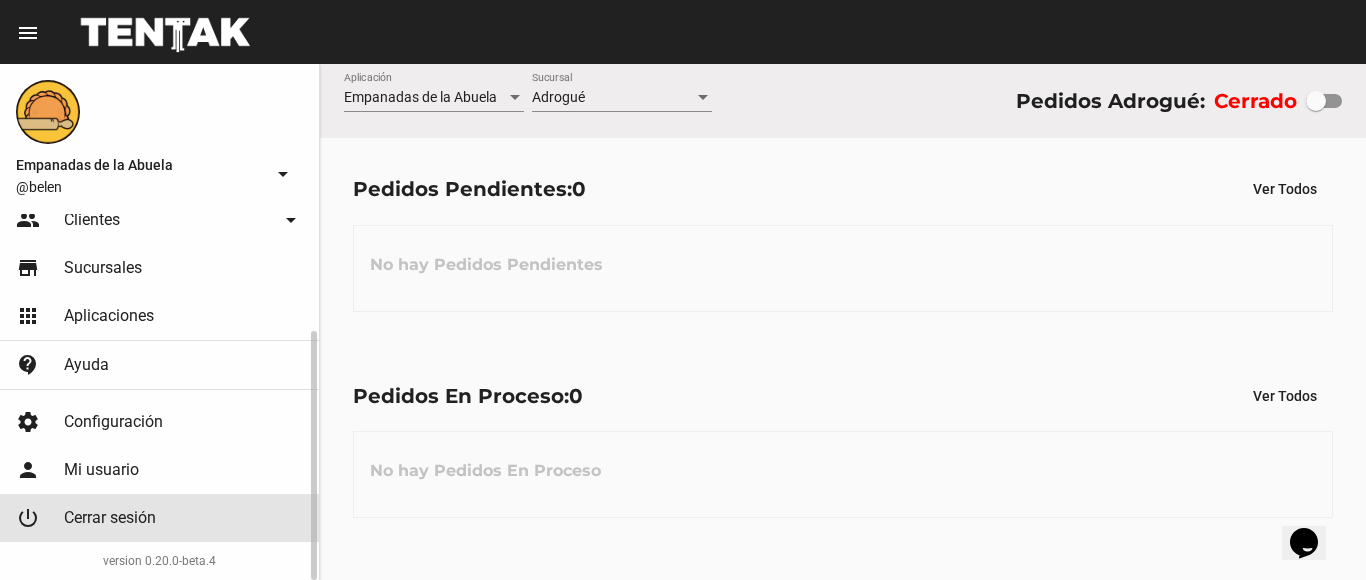 scroll, scrollTop: 0, scrollLeft: 0, axis: both 